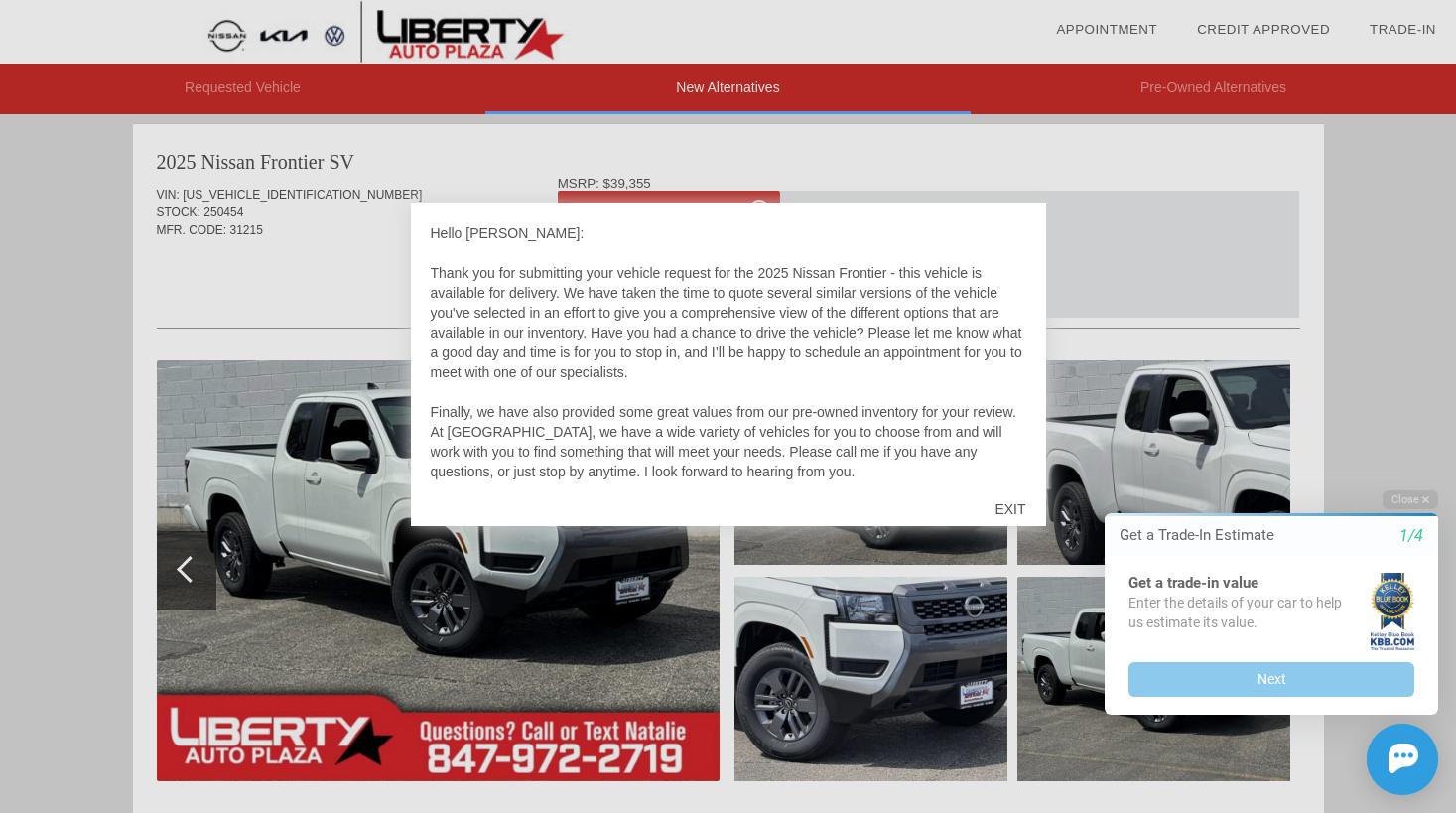 scroll, scrollTop: 0, scrollLeft: 0, axis: both 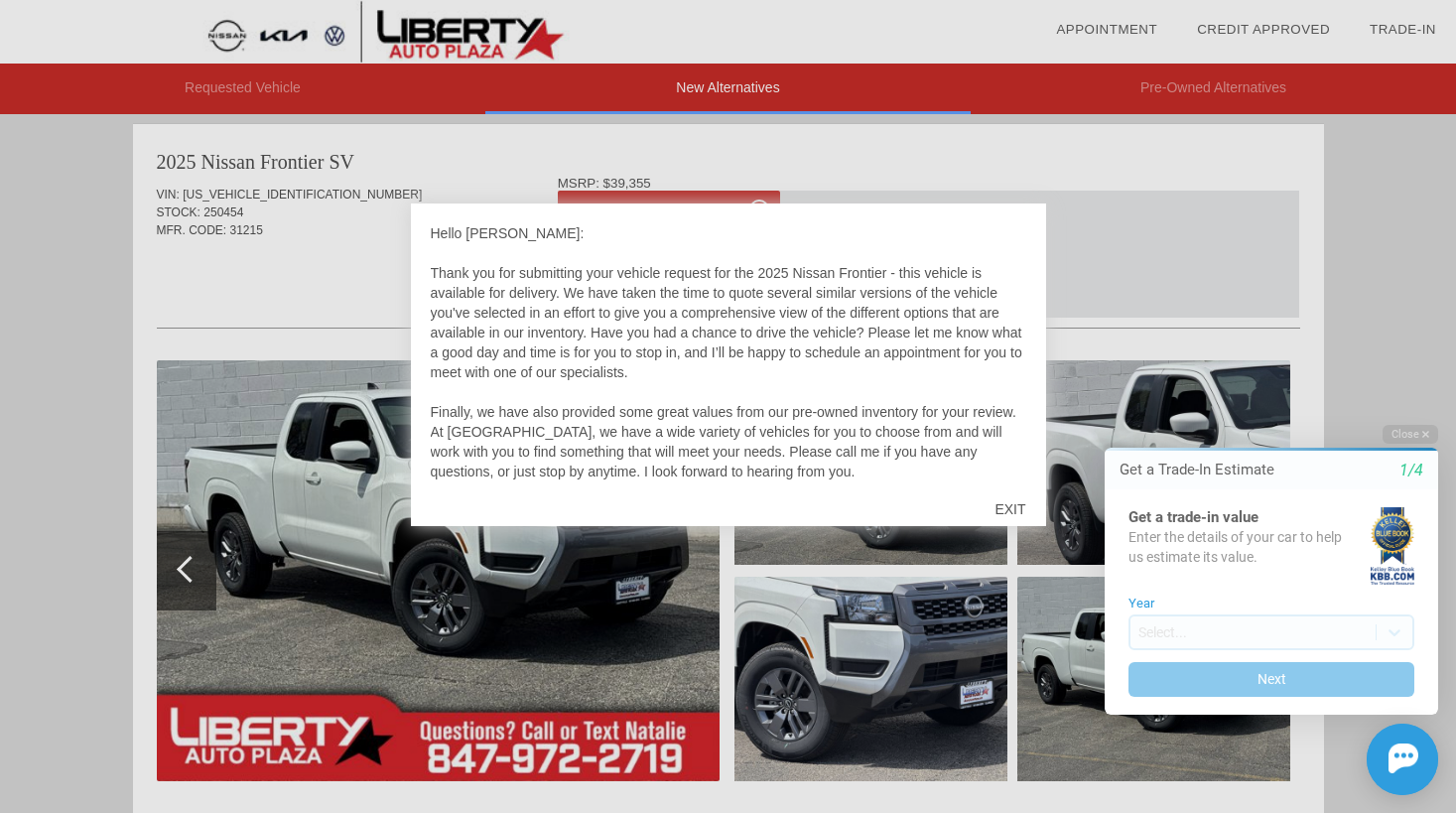 click at bounding box center (728, 406) 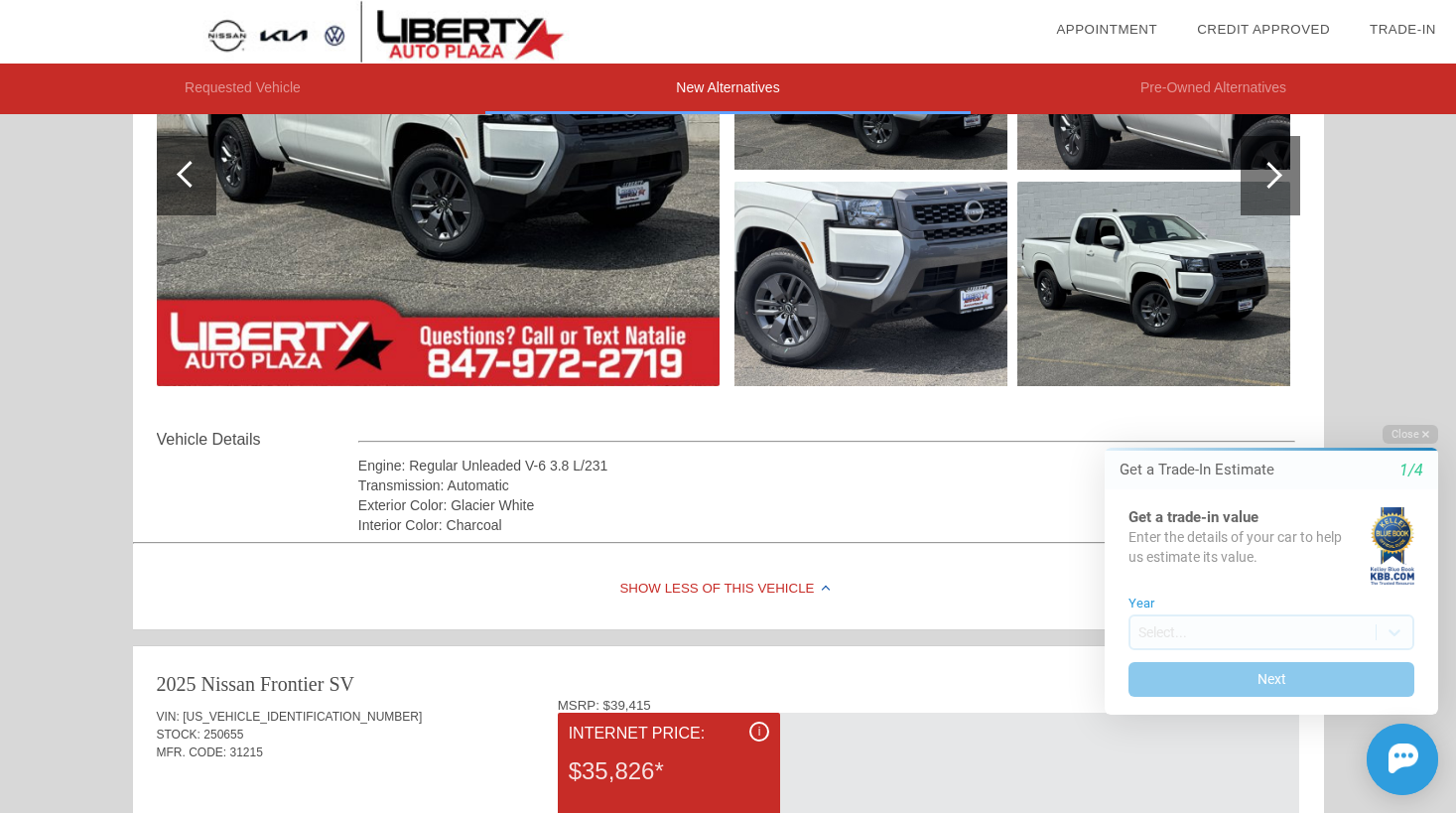 scroll, scrollTop: 233, scrollLeft: 0, axis: vertical 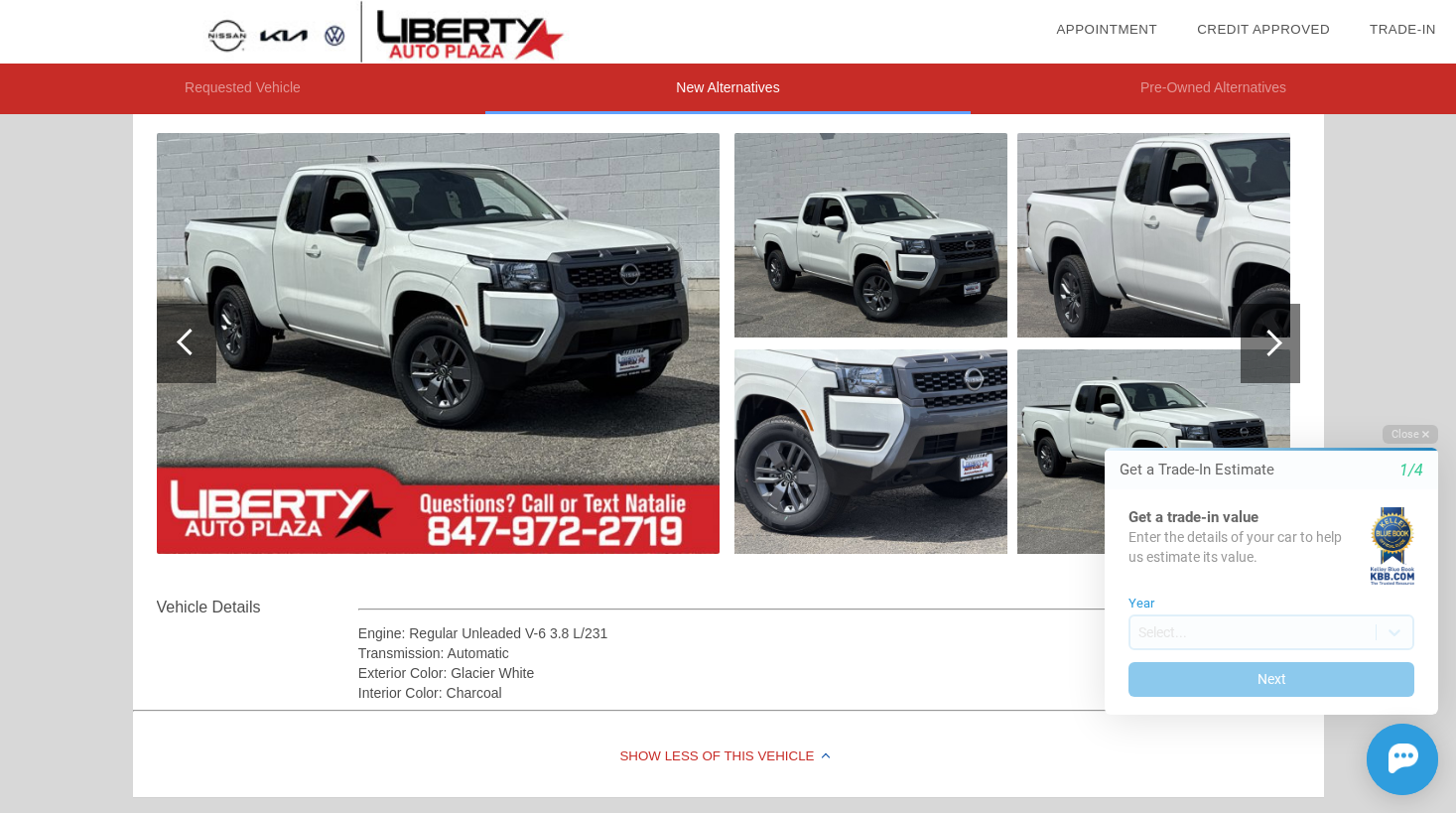 click at bounding box center [1268, 342] 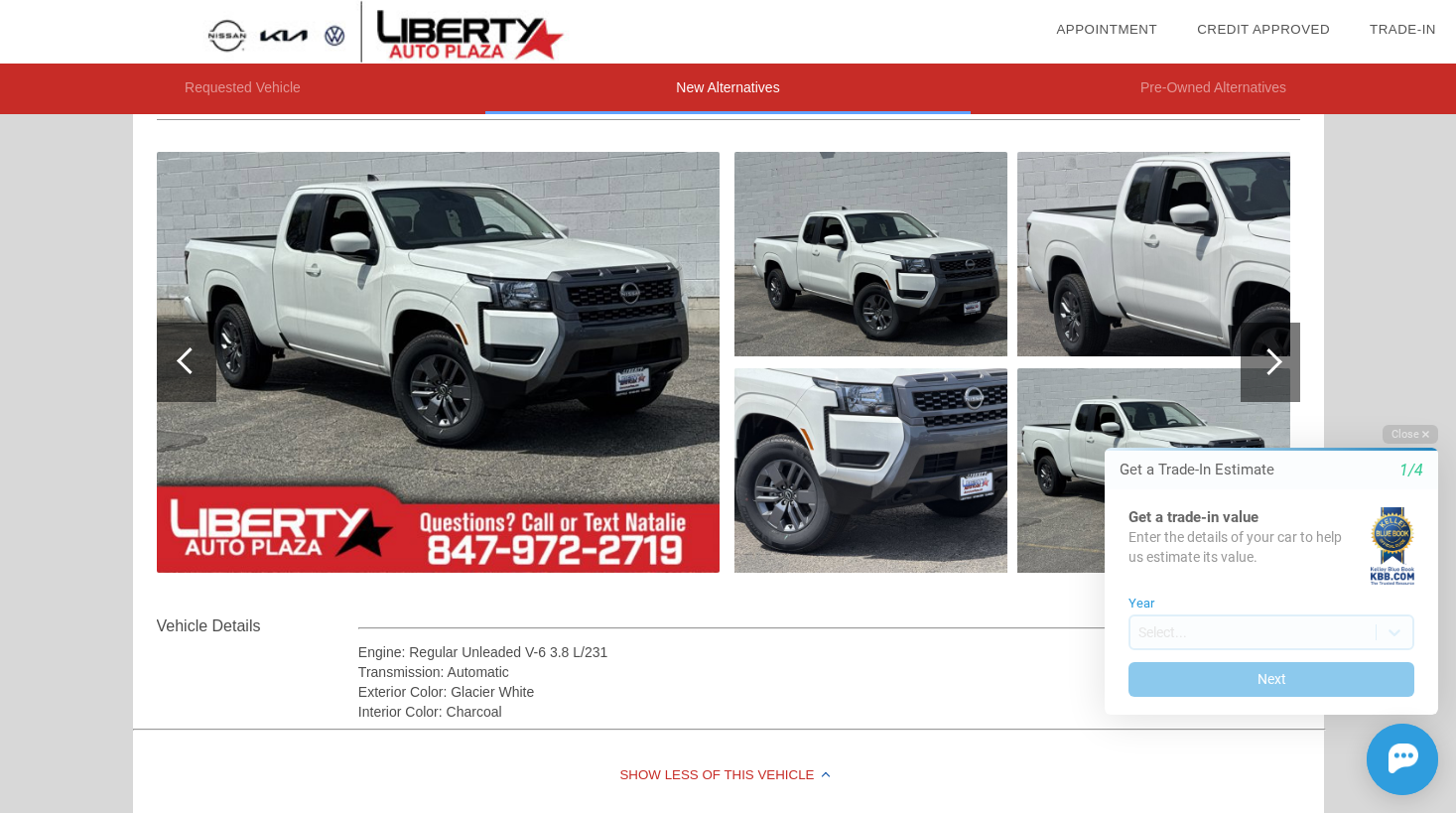 scroll, scrollTop: 207, scrollLeft: 0, axis: vertical 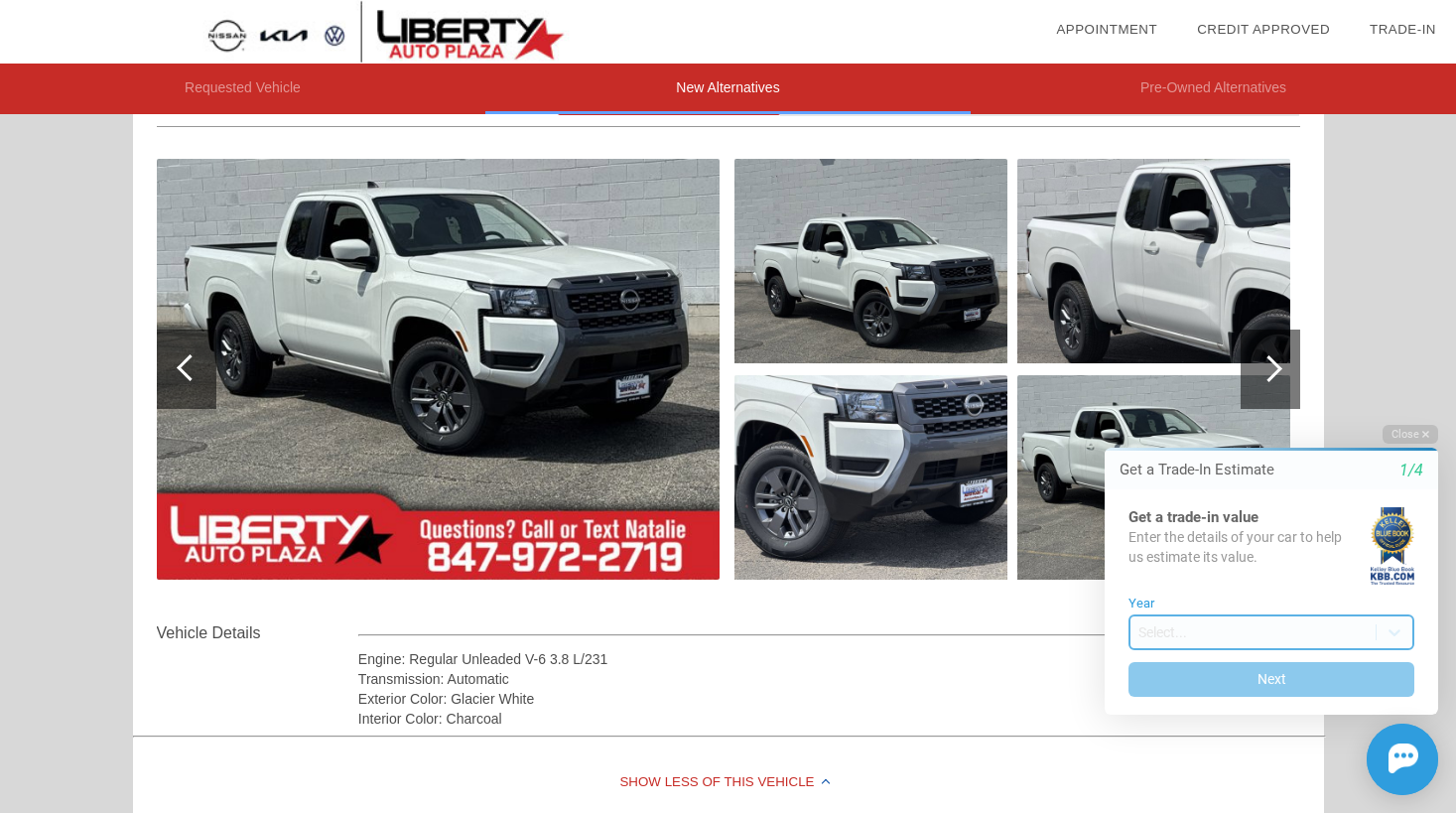 click on "Welcome! Get a Trade-In Estimate 1/4 Get a trade-in value Enter the details of your car to help us estimate its value. Year Select... Next Close Get a Trade-In Estimate 1/4 Get a trade-in value Enter the details of your car to help us estimate its value. Year Select... Next Chat Assistance Initial Toast" at bounding box center (1259, 409) 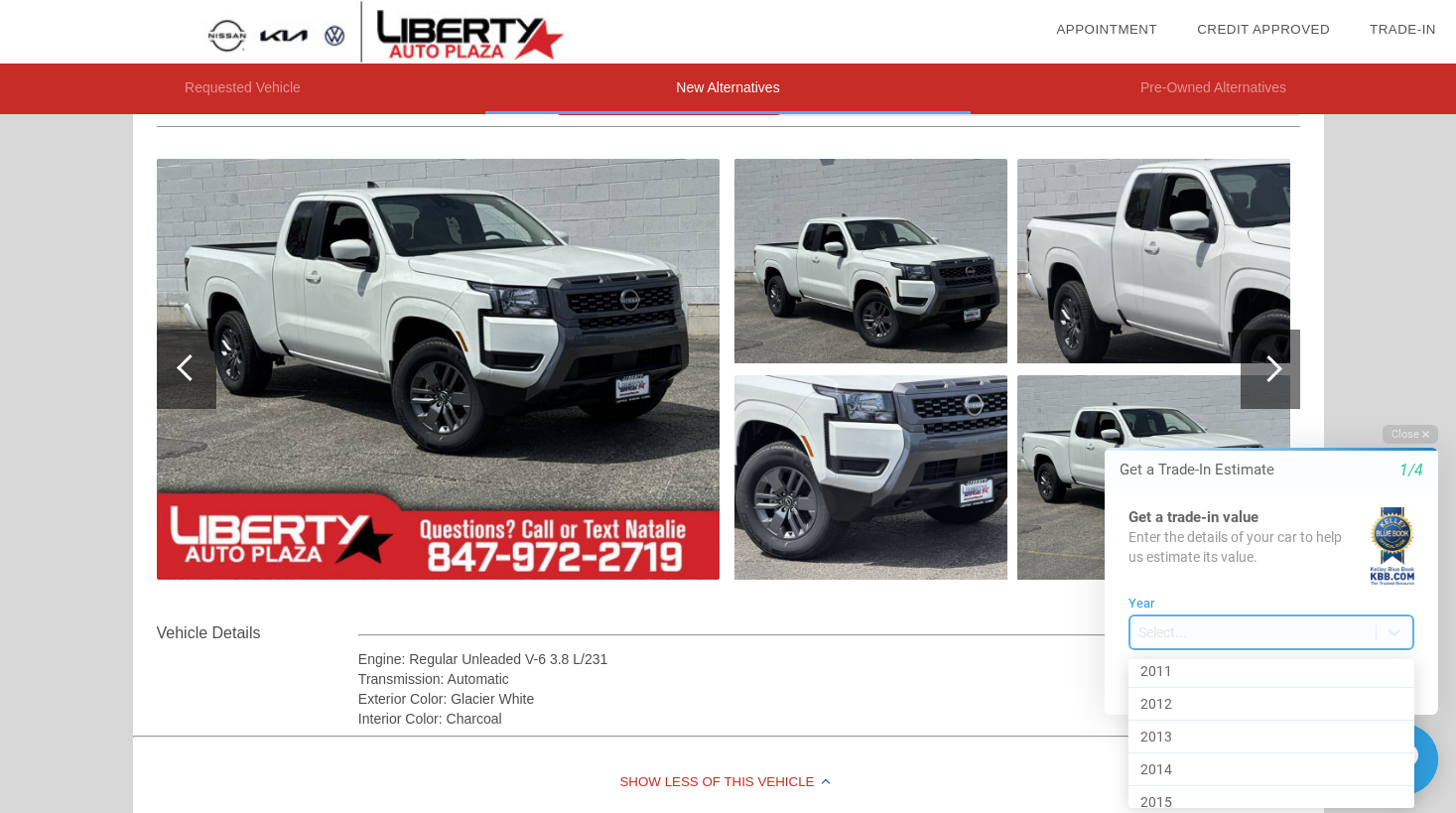 scroll, scrollTop: 634, scrollLeft: 0, axis: vertical 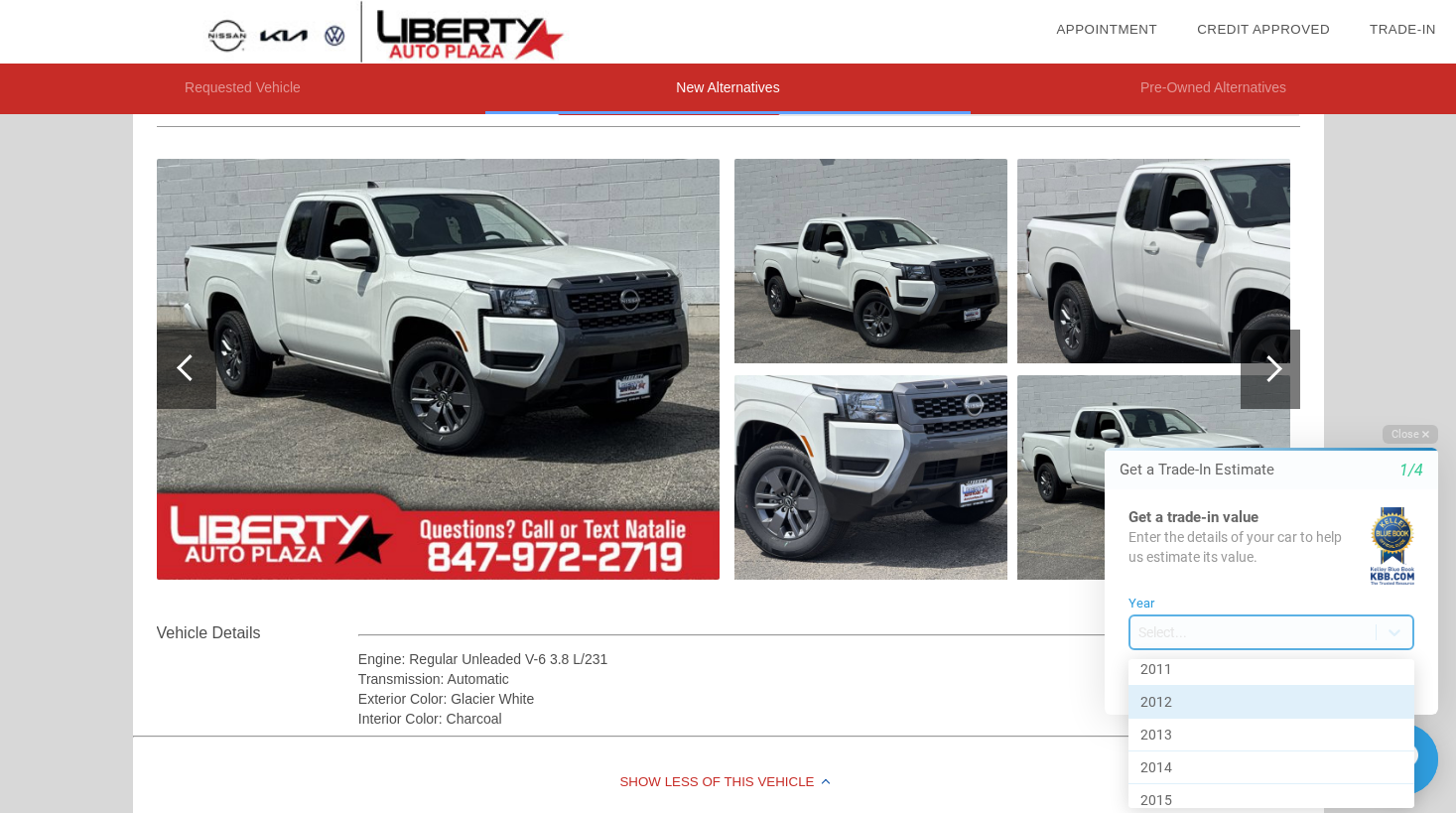 click on "2012" at bounding box center [1271, 702] 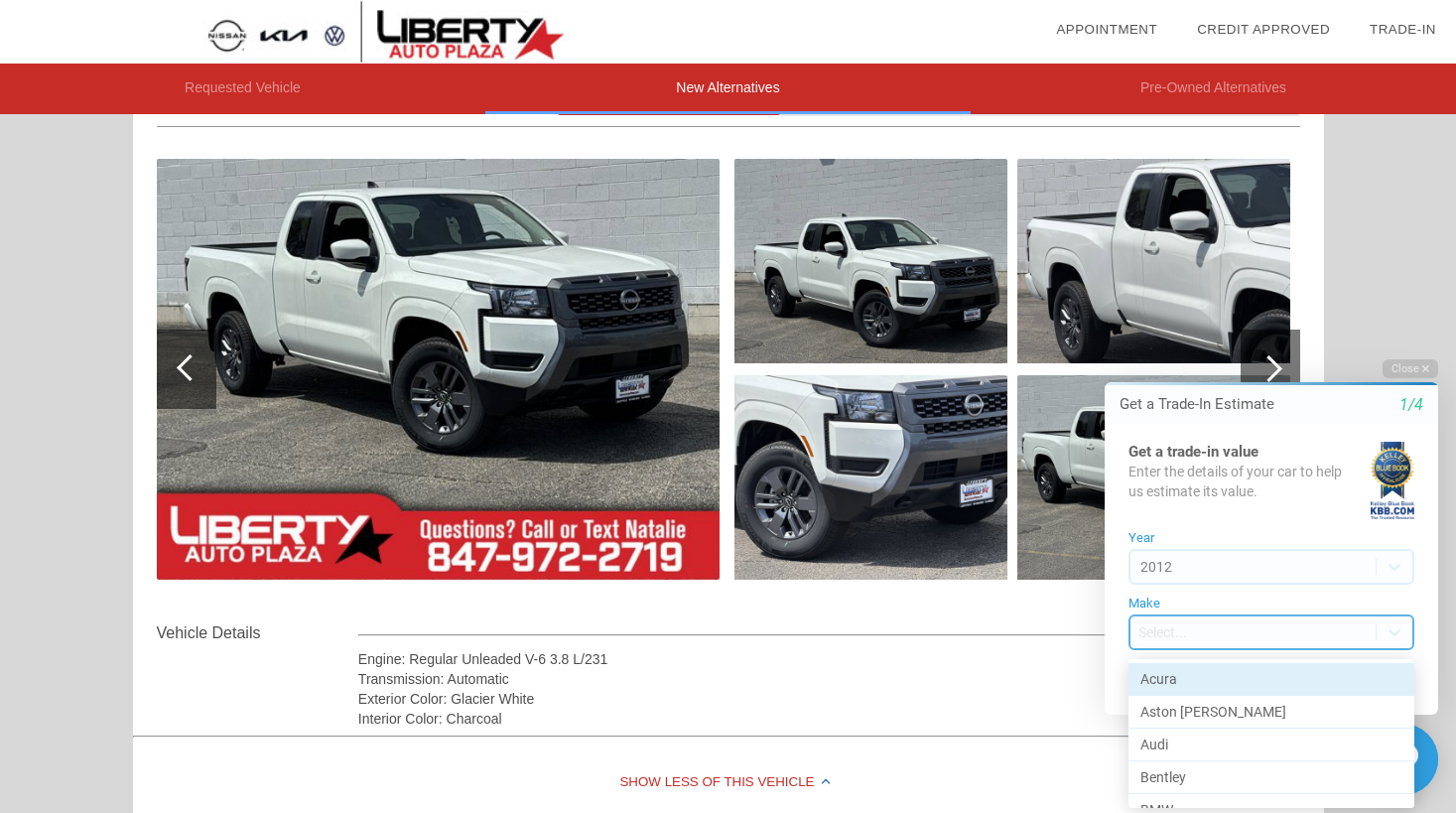 click on "Welcome! Get a Trade-In Estimate 1/4 Get a trade-in value Enter the details of your car to help us estimate its value. Year [DATE] Make Select... Next Close Get a Trade-In Estimate 1/4 Get a trade-in value Enter the details of your car to help us estimate its value. Year [DATE] Make      option Acura focused, 1 of 46. 46 results available. Use Up and Down to choose options, press Enter to select the currently focused option, press Escape to exit the menu, press Tab to select the option and exit the menu. Select... Next Chat Assistance Initial Toast Acura Aston [PERSON_NAME] Audi Bentley BMW Buick Cadillac Chevrolet Chrysler CODA Dodge Ferrari FIAT Fisker Ford GMC Honda Hyundai INFINITI Jaguar Jeep Kia Lamborghini Land Rover Lexus Lincoln Lotus Maserati Maybach MAZDA McLaren Mercedes-Benz MINI Mitsubishi Nissan Porsche Ram Rolls-Royce Scion Smart Subaru Suzuki Tesla Toyota Volkswagen Volvo" at bounding box center [1259, 344] 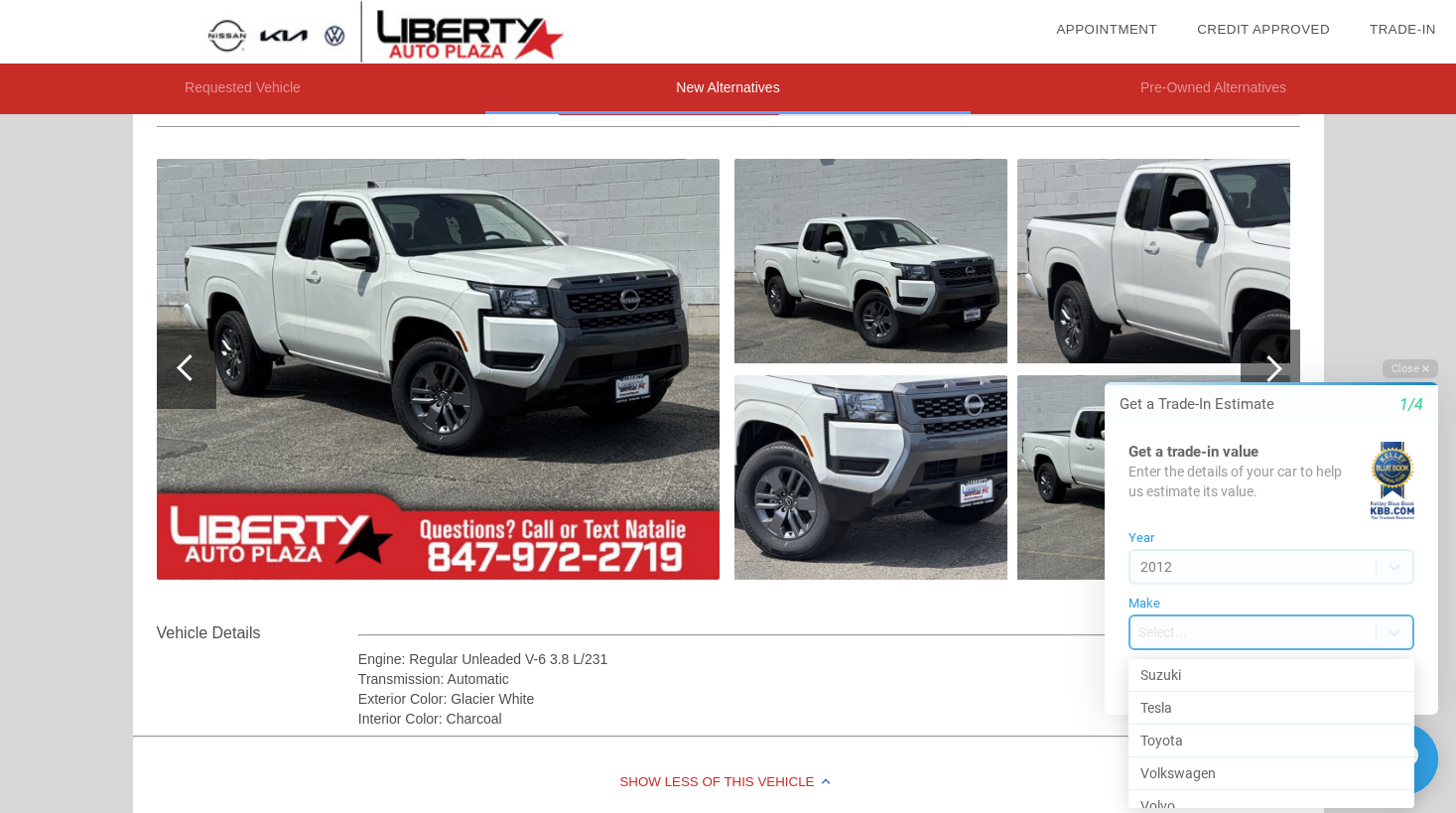 scroll, scrollTop: 1357, scrollLeft: 0, axis: vertical 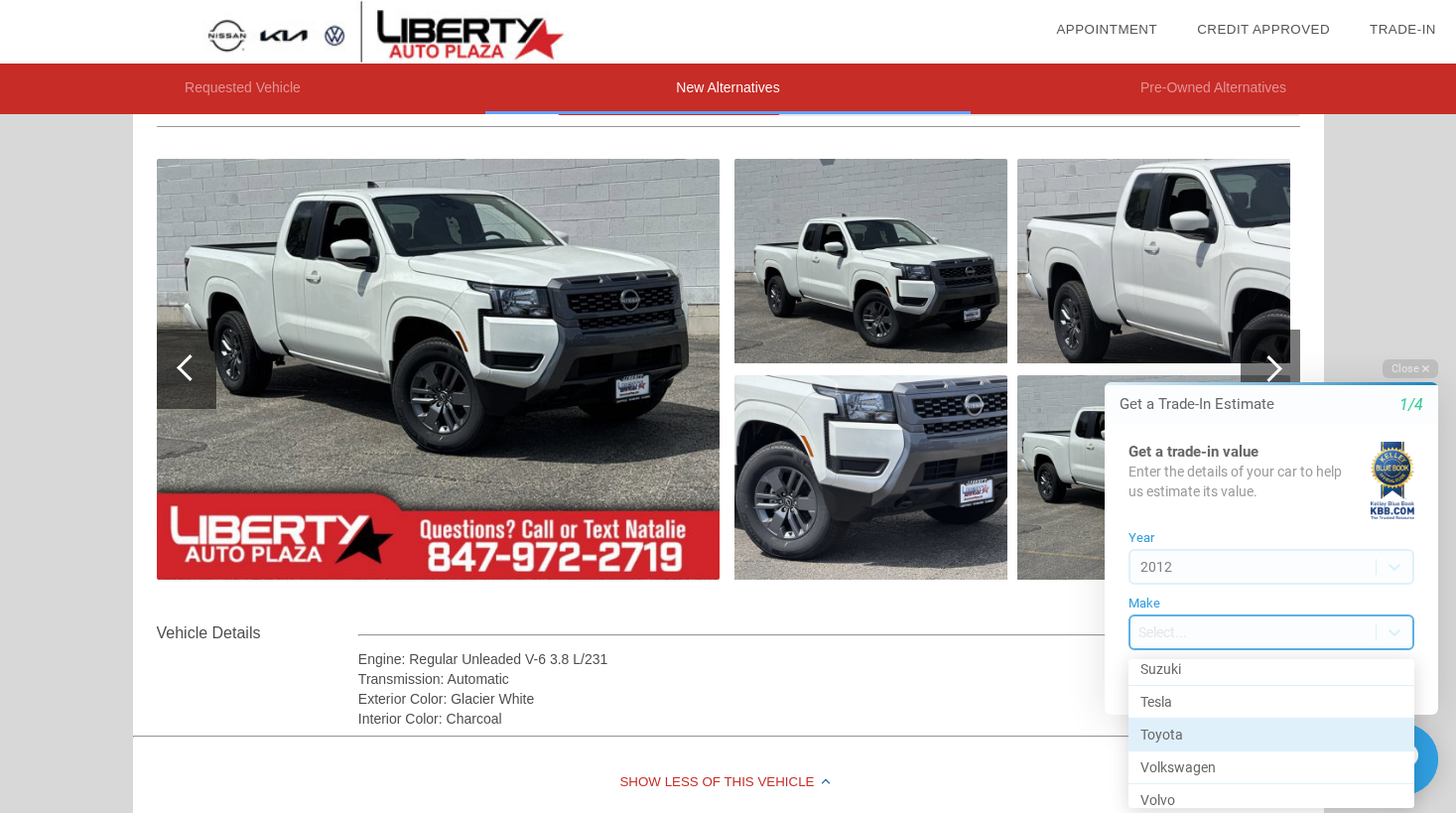 click on "Toyota" at bounding box center (1271, 735) 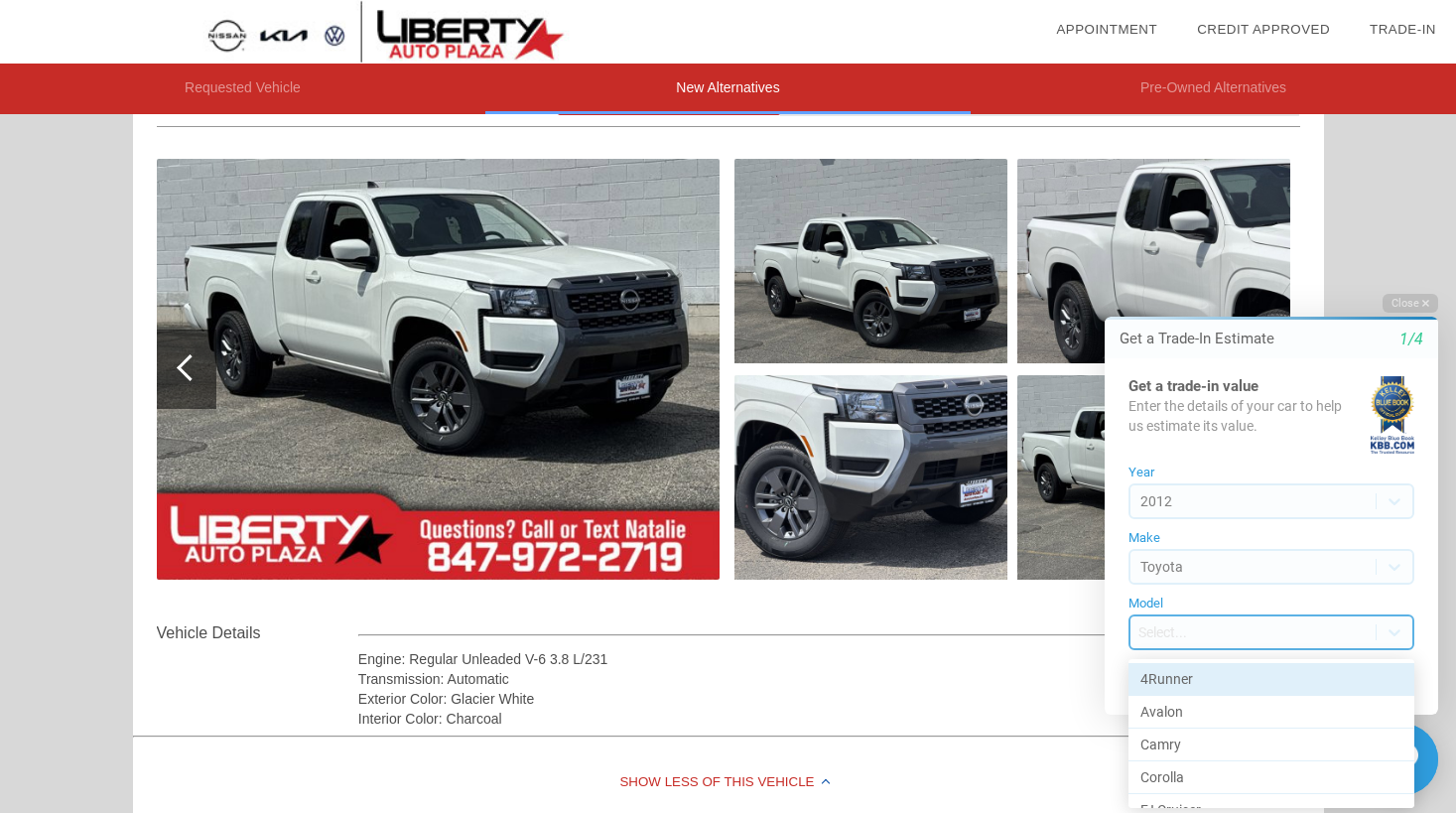 click on "Welcome! Get a Trade-In Estimate 1/4 Get a trade-in value Enter the details of your car to help us estimate its value. Year [DATE] Make Toyota Model Select... Next Close Get a Trade-In Estimate 1/4 Get a trade-in value Enter the details of your car to help us estimate its value. Year [DATE] Make Toyota Model      option 4Runner focused, 1 of 22. 22 results available. Use Up and Down to choose options, press Enter to select the currently focused option, press Escape to exit the menu, press Tab to select the option and exit the menu. Select... Next Chat Assistance Initial Toast 4Runner Avalon Camry Corolla FJ Cruiser Highlander Matrix Prius Prius c Prius Plug-in Hybrid Prius v RAV4 Sequoia Sienna Tacoma Access Cab Tacoma Double Cab Tacoma Regular Cab Tundra CrewMax Tundra Double Cab Tundra Regular Cab Venza Yaris" at bounding box center (1259, 280) 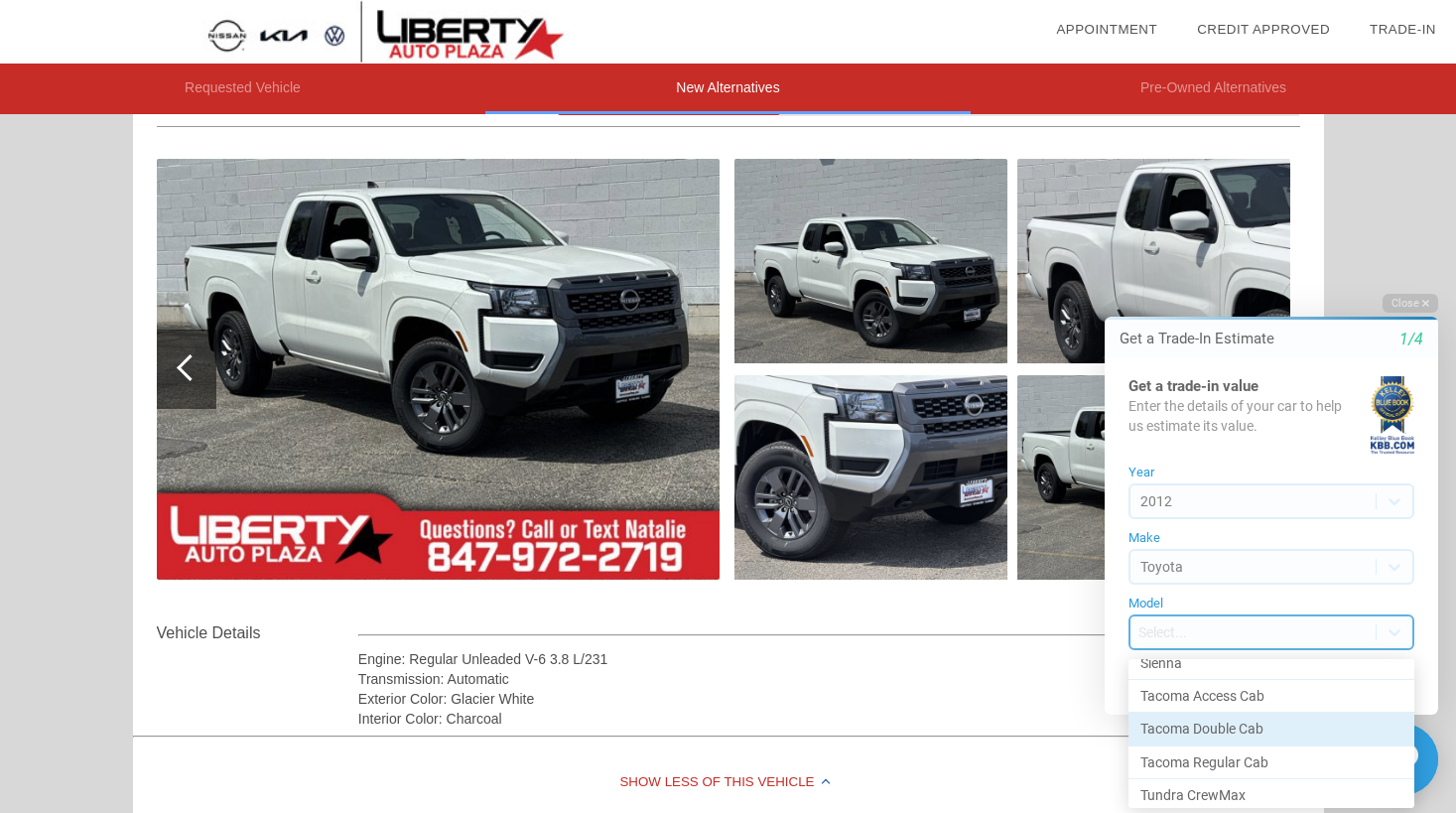 scroll, scrollTop: 423, scrollLeft: 0, axis: vertical 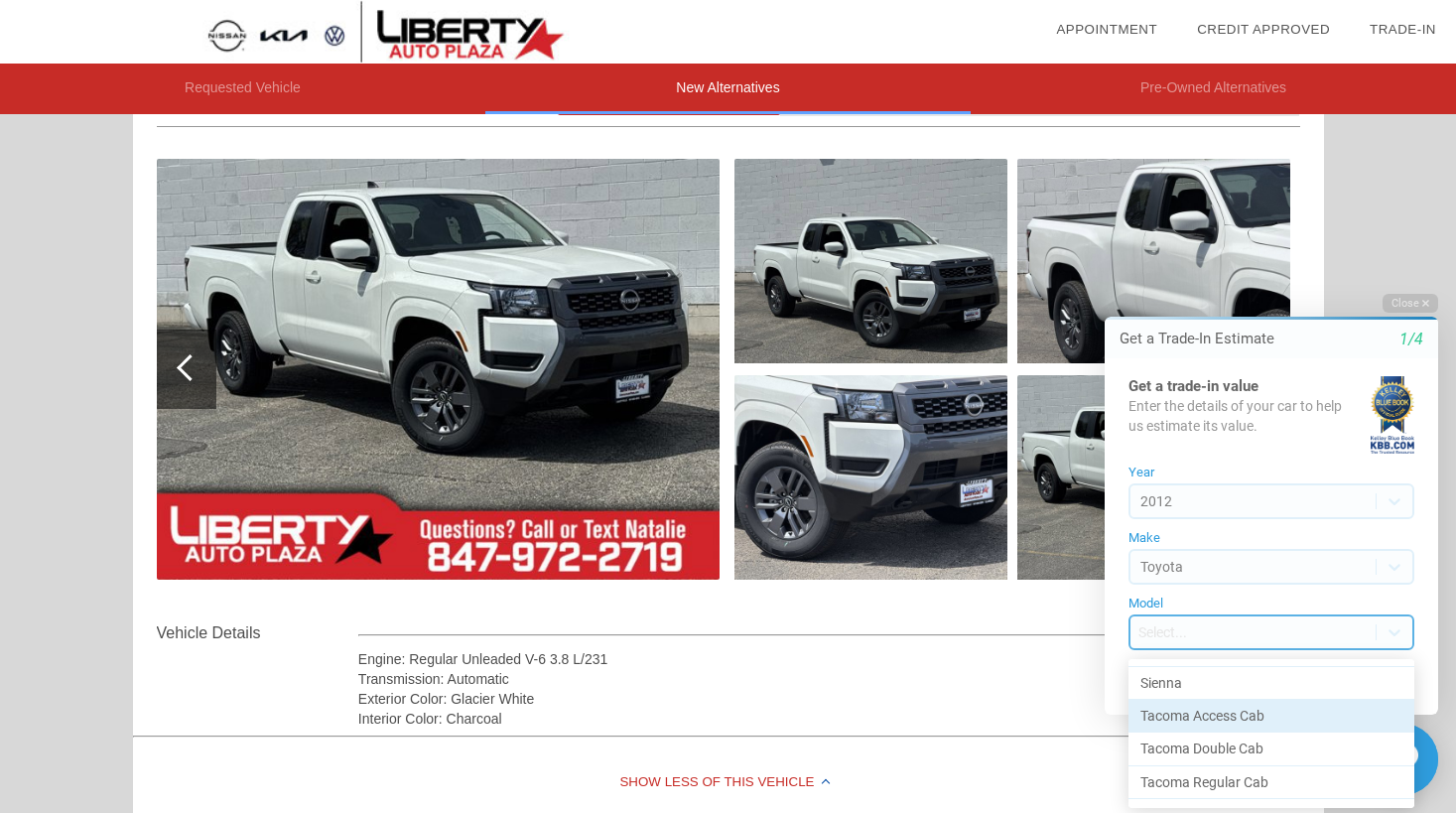 click on "Tacoma Access Cab" at bounding box center (1271, 716) 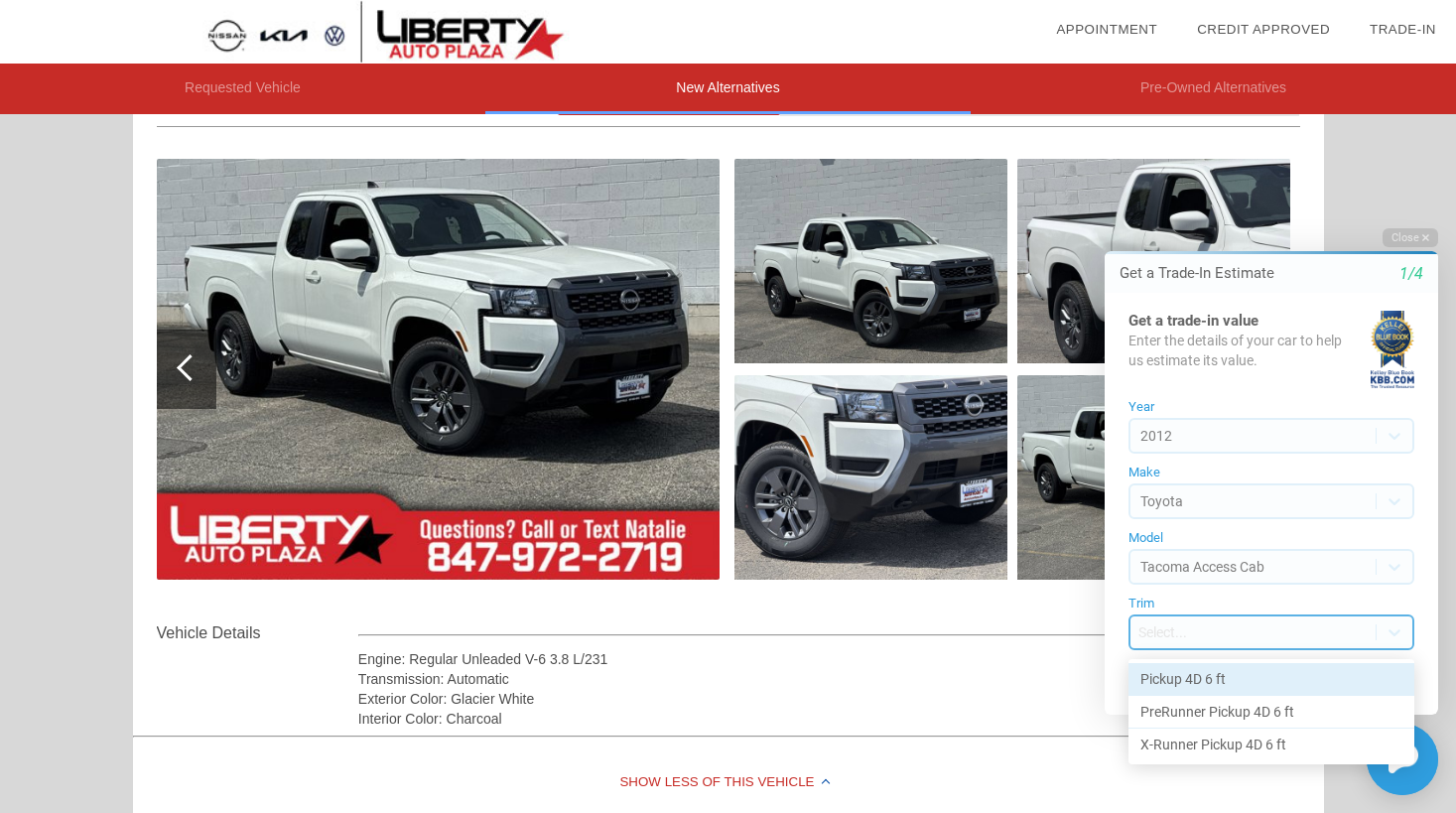 click on "Welcome! Get a Trade-In Estimate 1/4 Get a trade-in value Enter the details of your car to help us estimate its value. Year [DATE] Make Toyota Model Tacoma Access Cab Trim Select... Next Close Get a Trade-In Estimate 1/4 Get a trade-in value Enter the details of your car to help us estimate its value. Year [DATE] Make Toyota Model Tacoma Access Cab Trim      option Pickup 4D 6 ft focused, 1 of 3. 3 results available. Use Up and Down to choose options, press Enter to select the currently focused option, press Escape to exit the menu, press Tab to select the option and exit the menu. Select... Next Chat Assistance Initial Toast Pickup 4D 6 ft PreRunner Pickup 4D 6 ft X-Runner Pickup 4D 6 ft" at bounding box center [1259, 215] 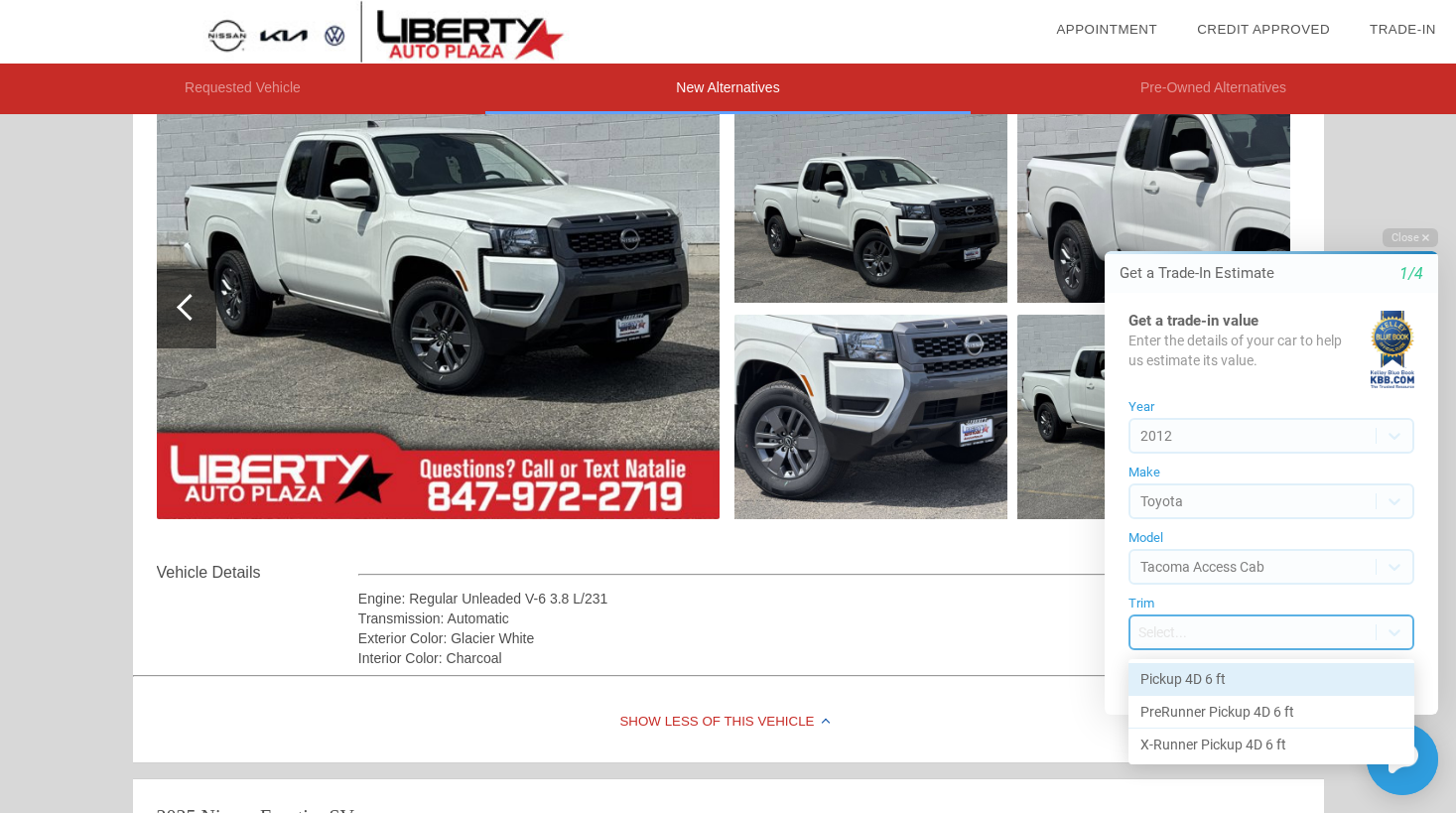 scroll, scrollTop: 268, scrollLeft: 0, axis: vertical 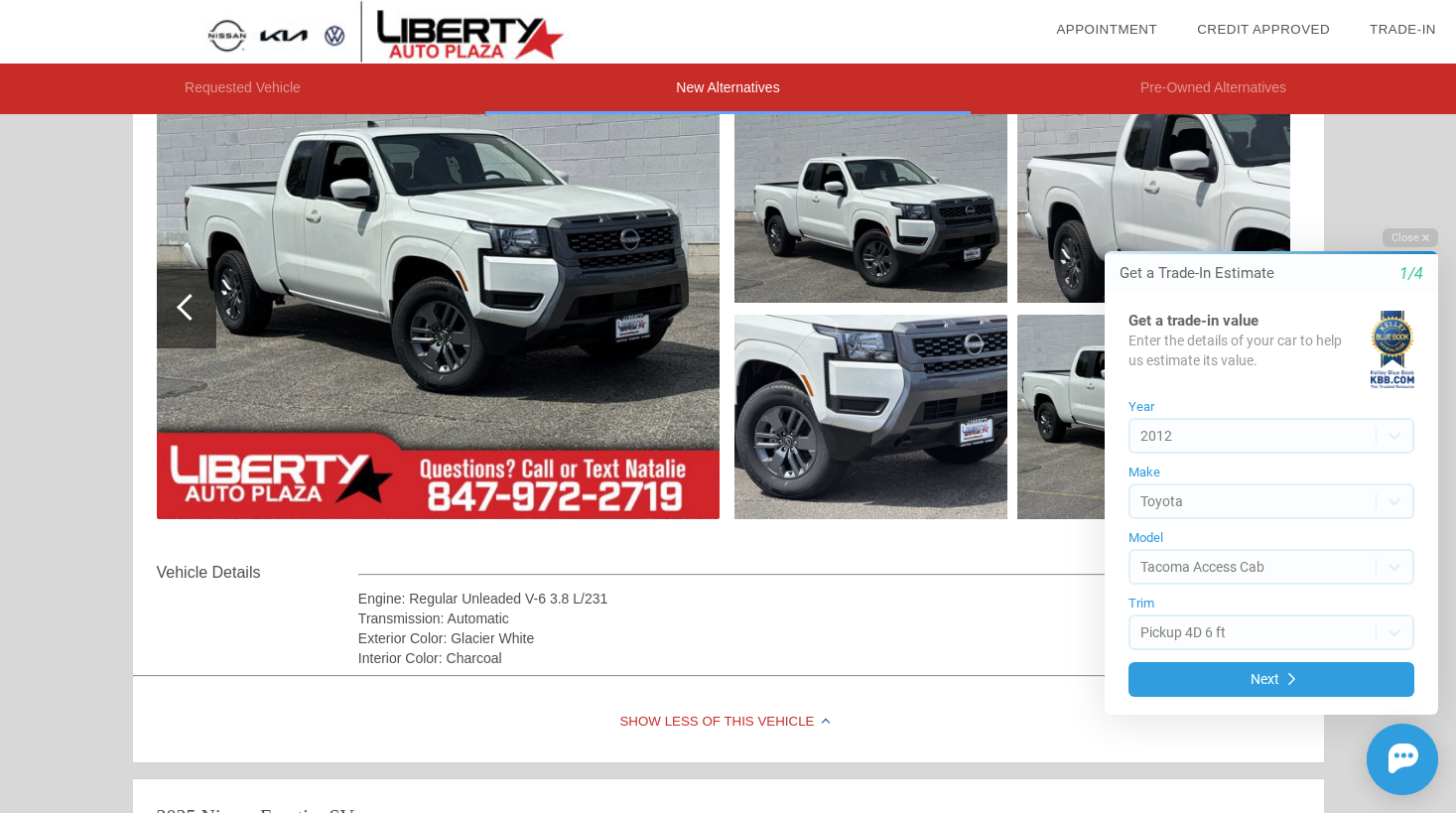 click on "Next" at bounding box center (1271, 679) 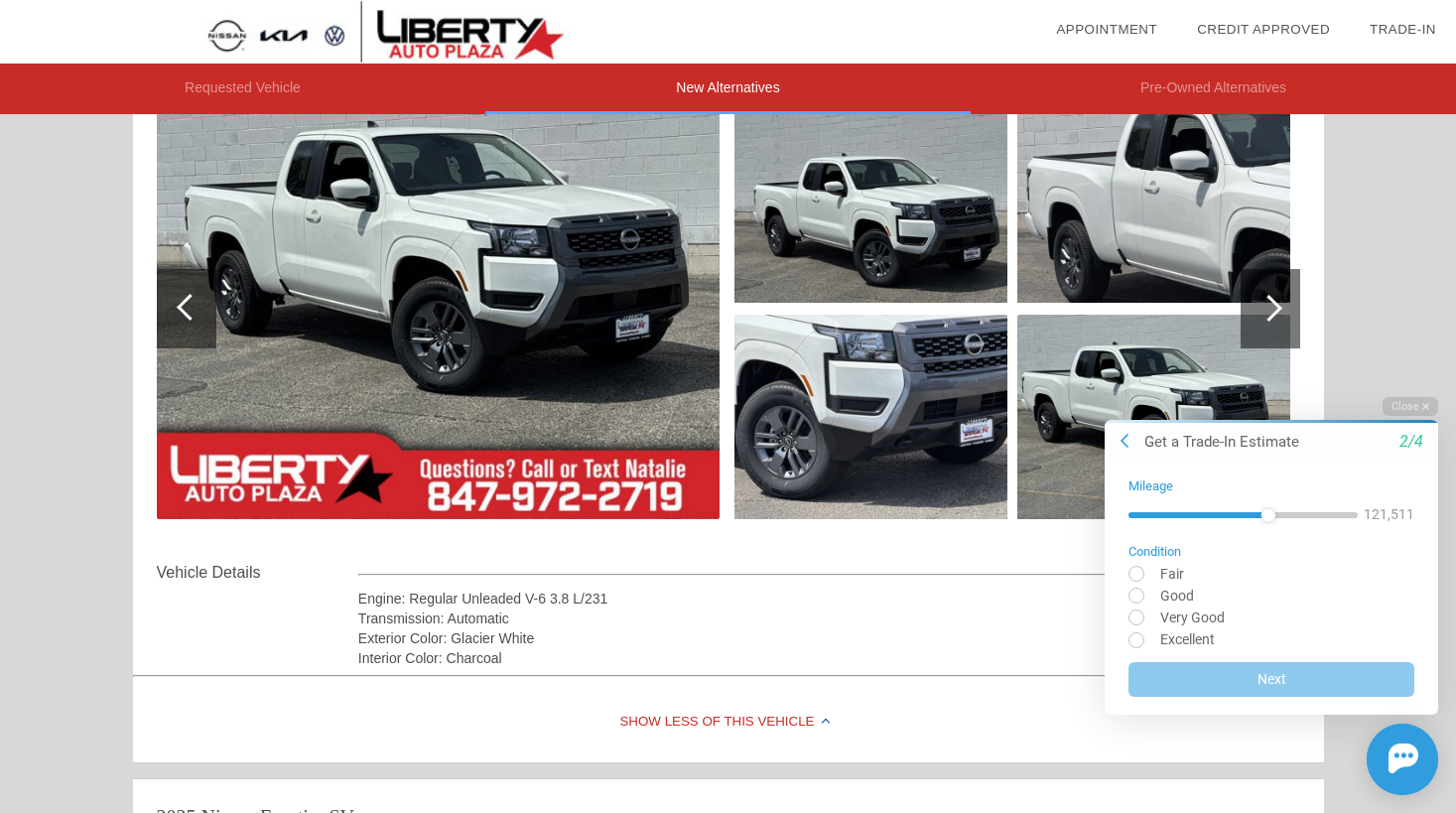 drag, startPoint x: 1130, startPoint y: 516, endPoint x: 1268, endPoint y: 488, distance: 140.8119 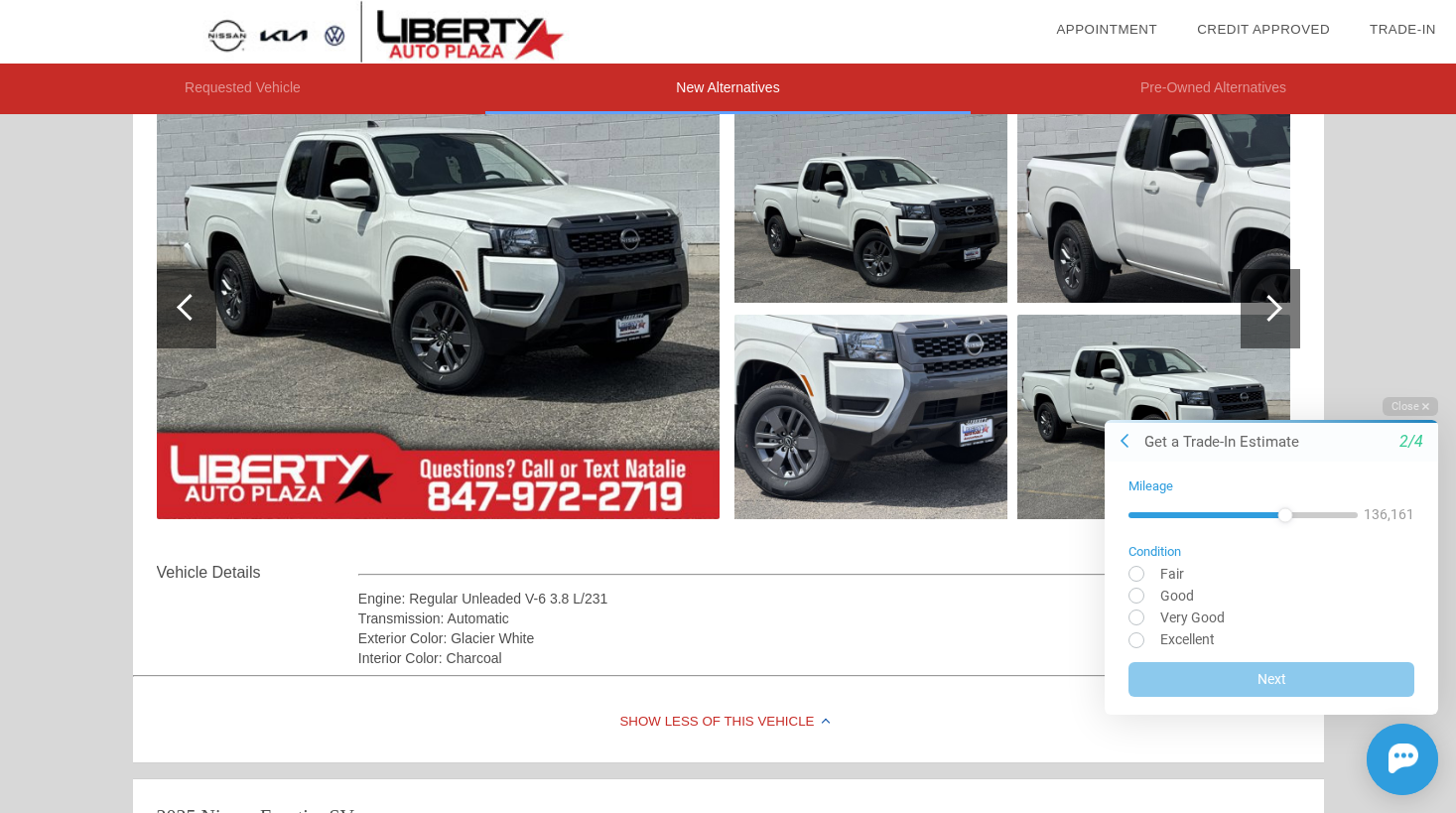 drag, startPoint x: 1274, startPoint y: 520, endPoint x: 1285, endPoint y: 518, distance: 11.18034 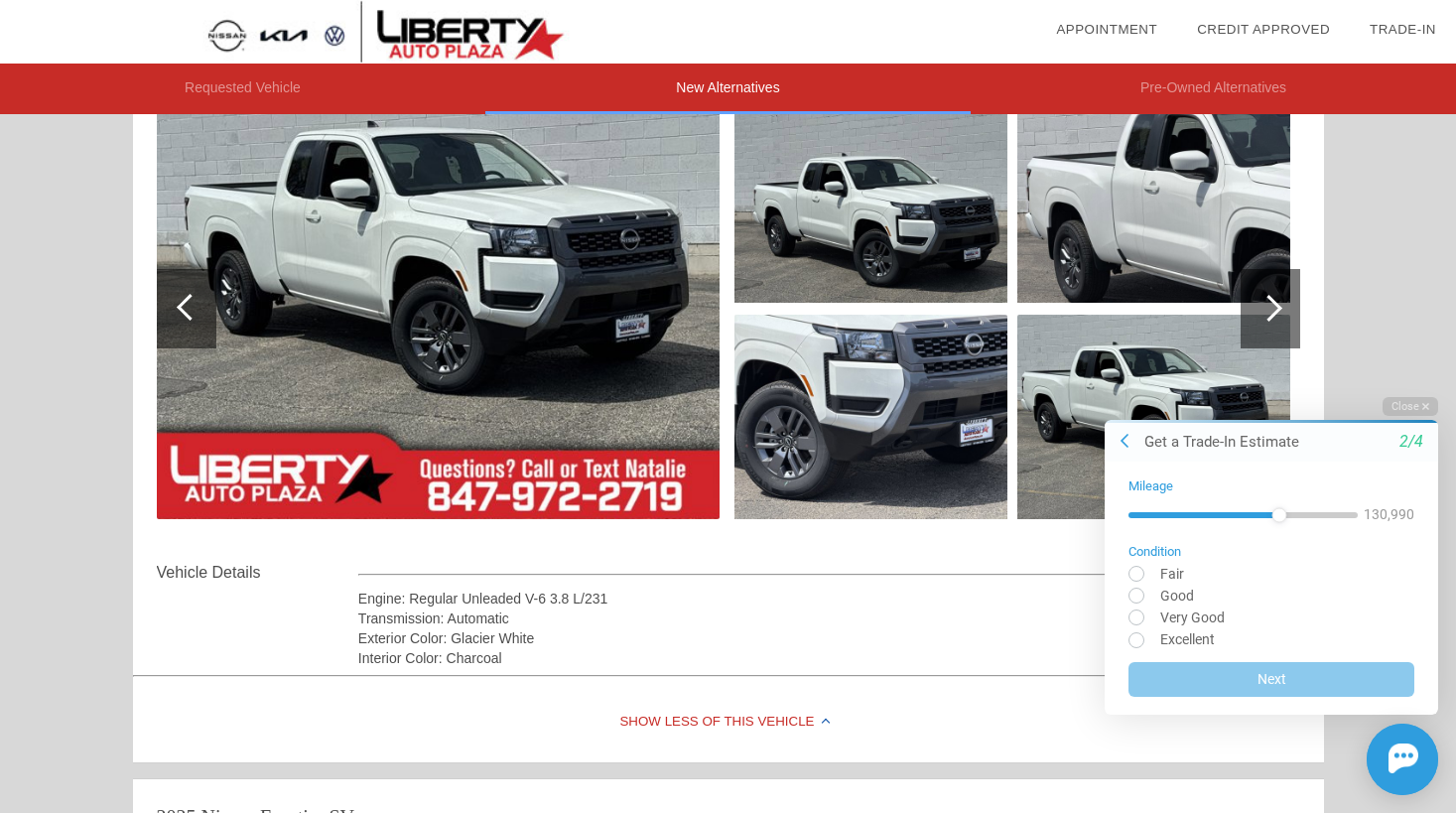 click at bounding box center [1278, 514] 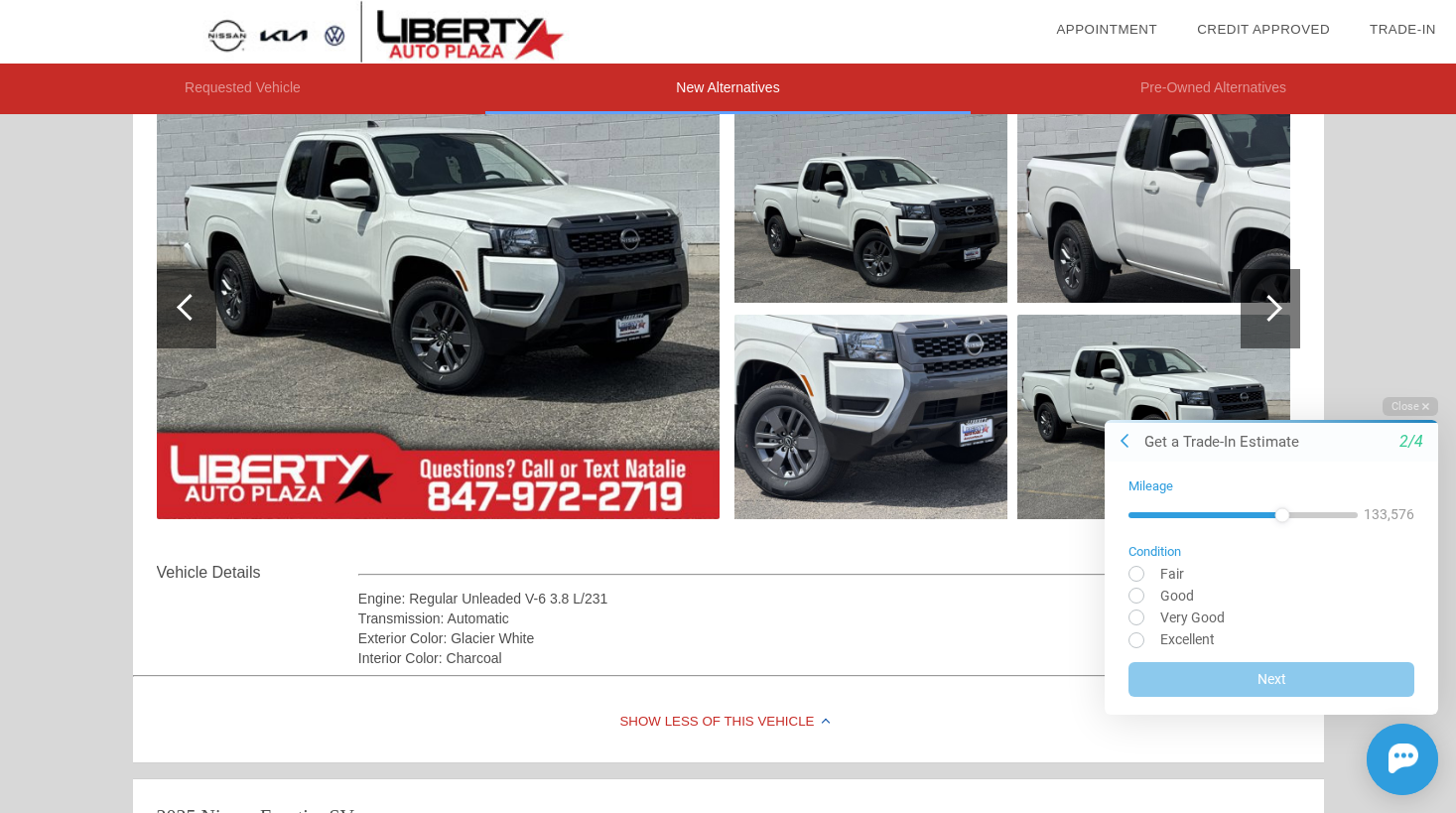 click at bounding box center (1282, 514) 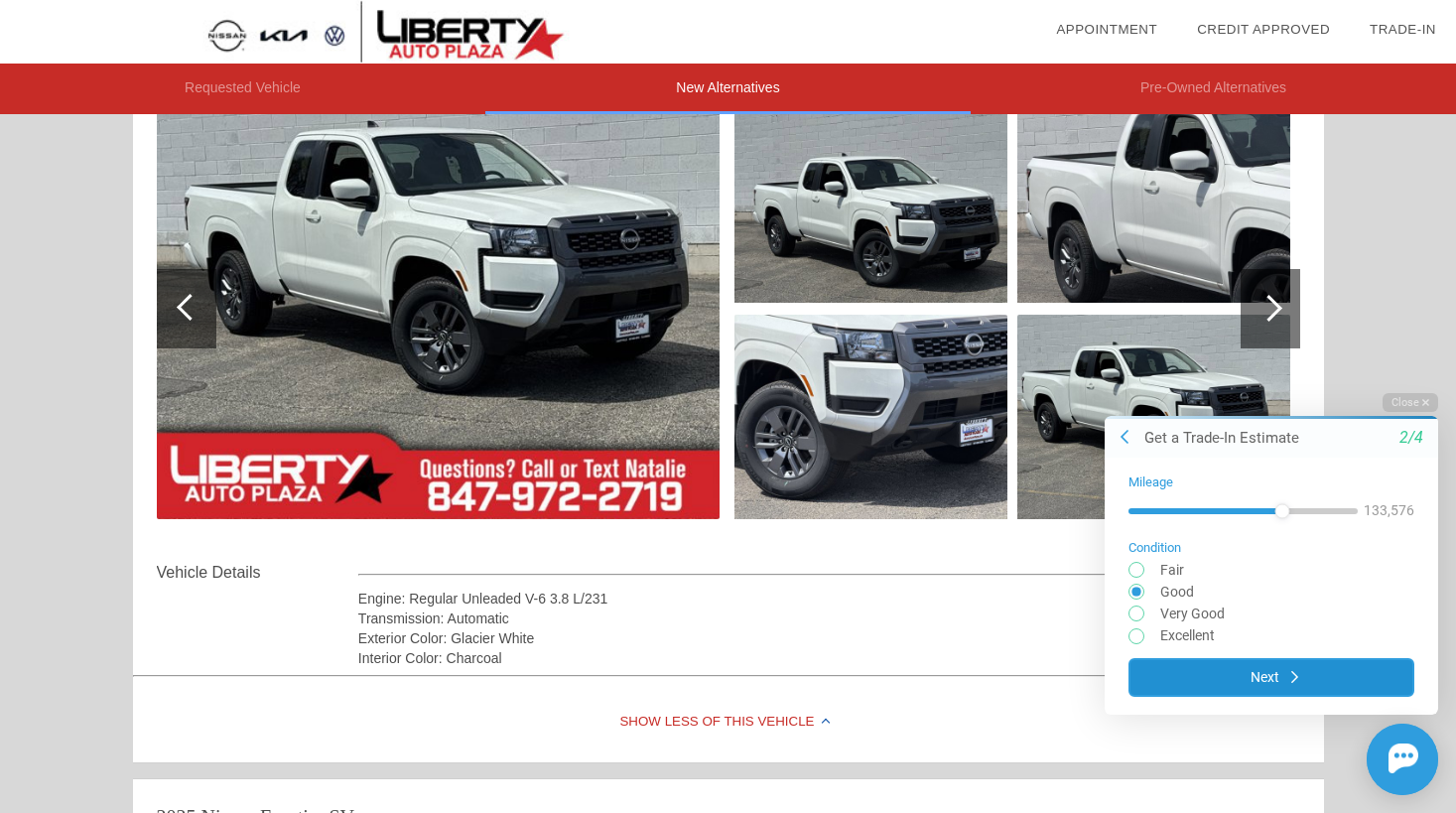 click on "Next" at bounding box center (1271, 677) 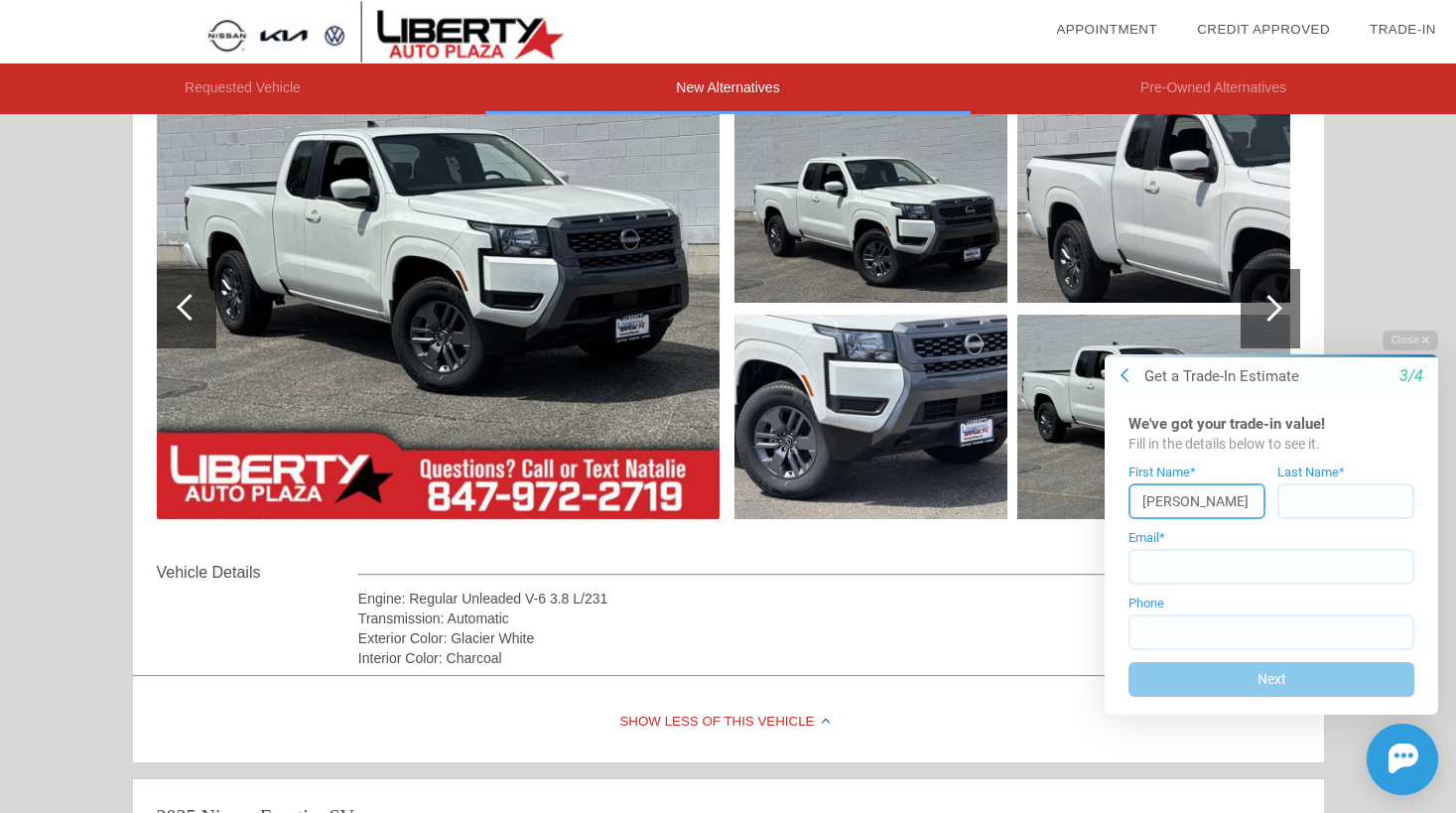type on "[PERSON_NAME]" 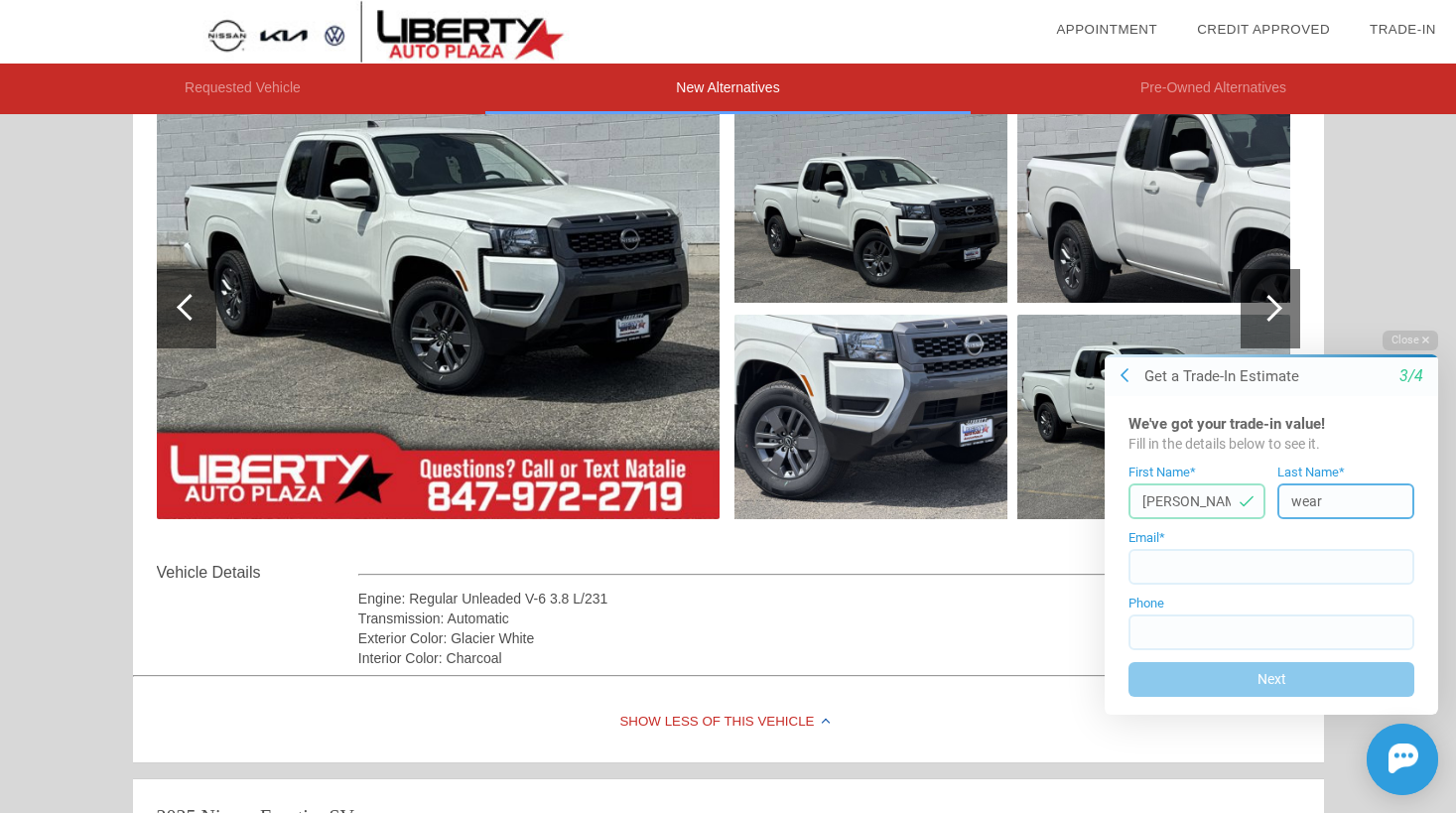 type on "wear" 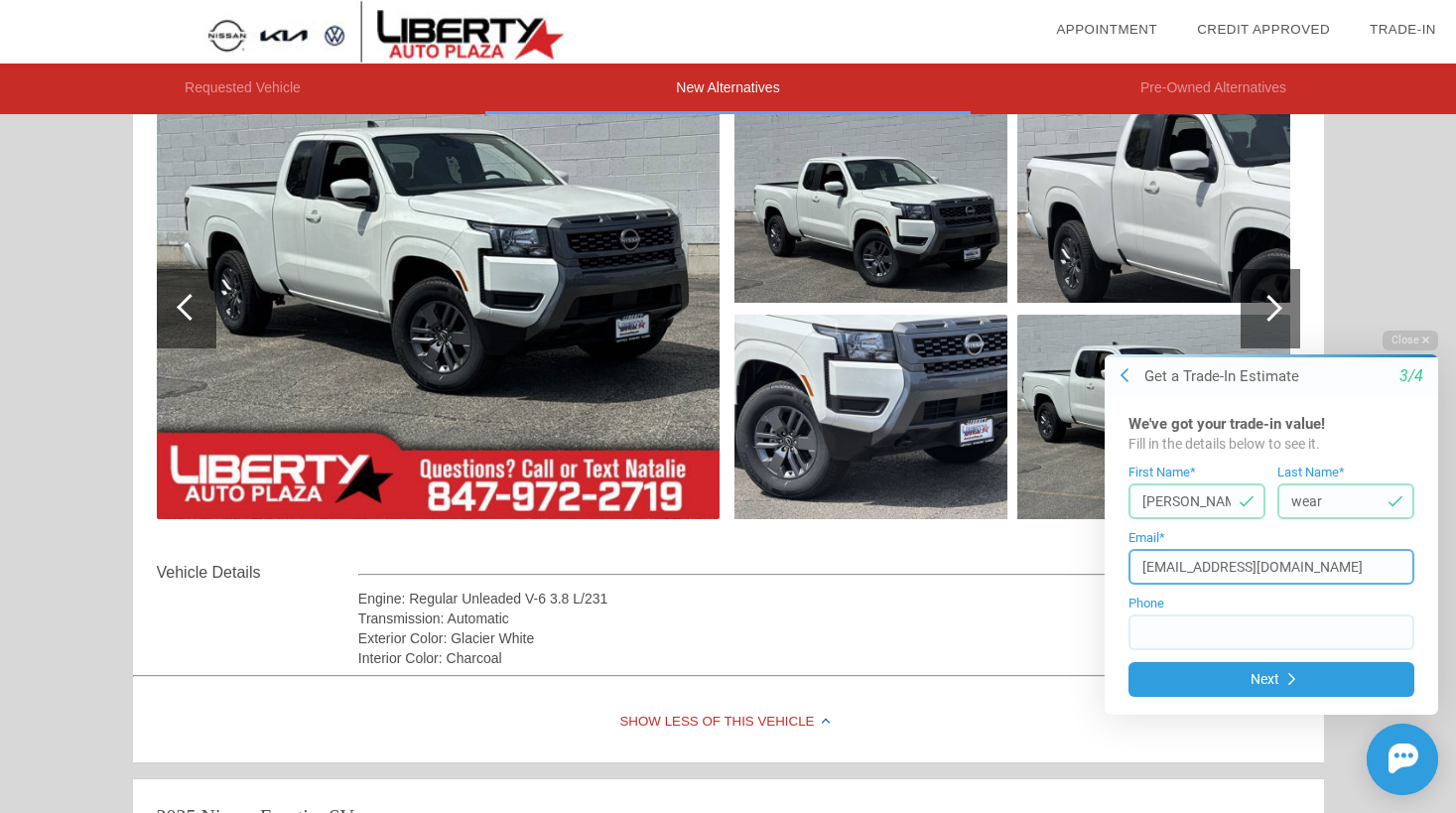 type on "[EMAIL_ADDRESS][DOMAIN_NAME]" 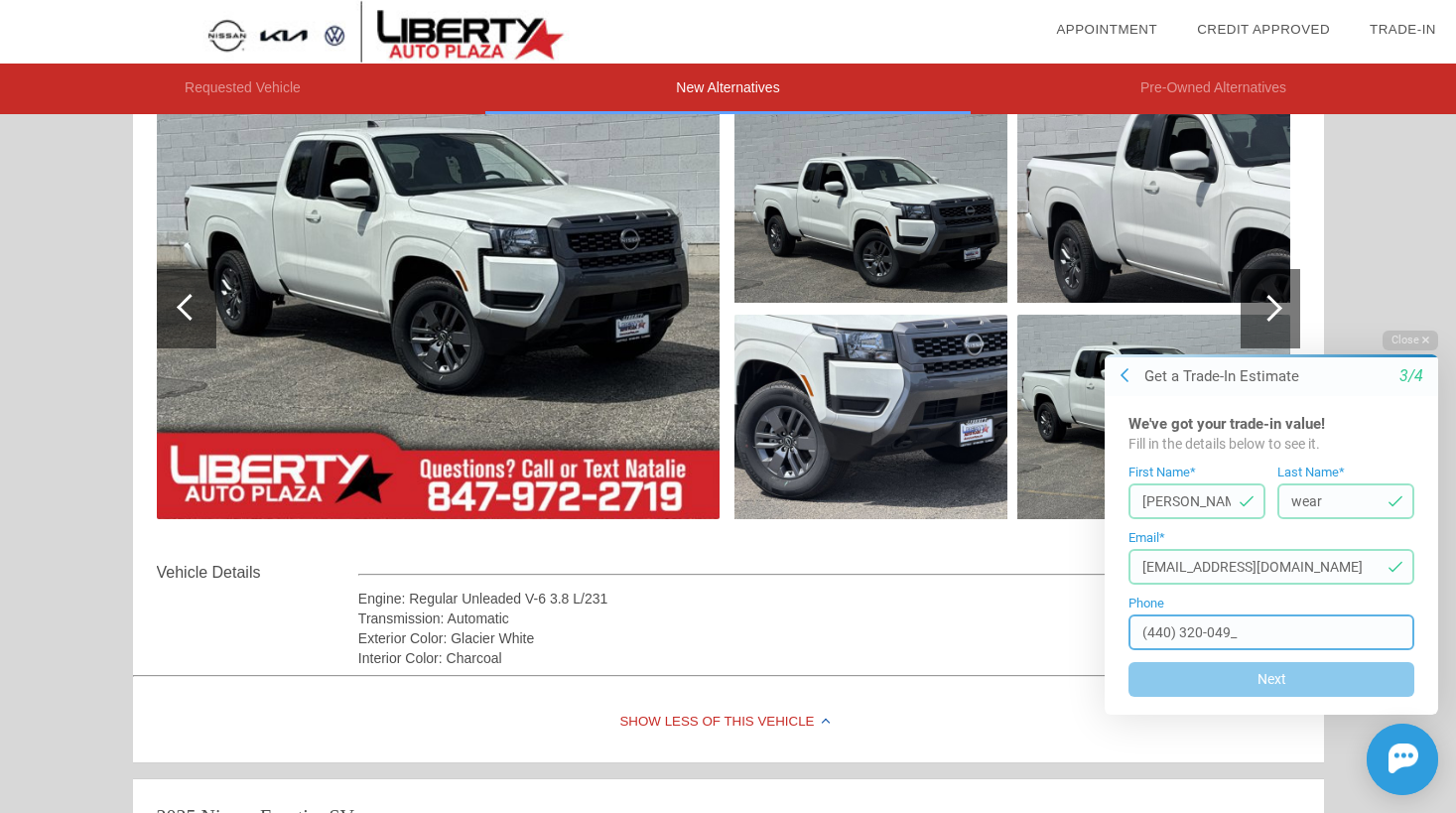type on "[PHONE_NUMBER]" 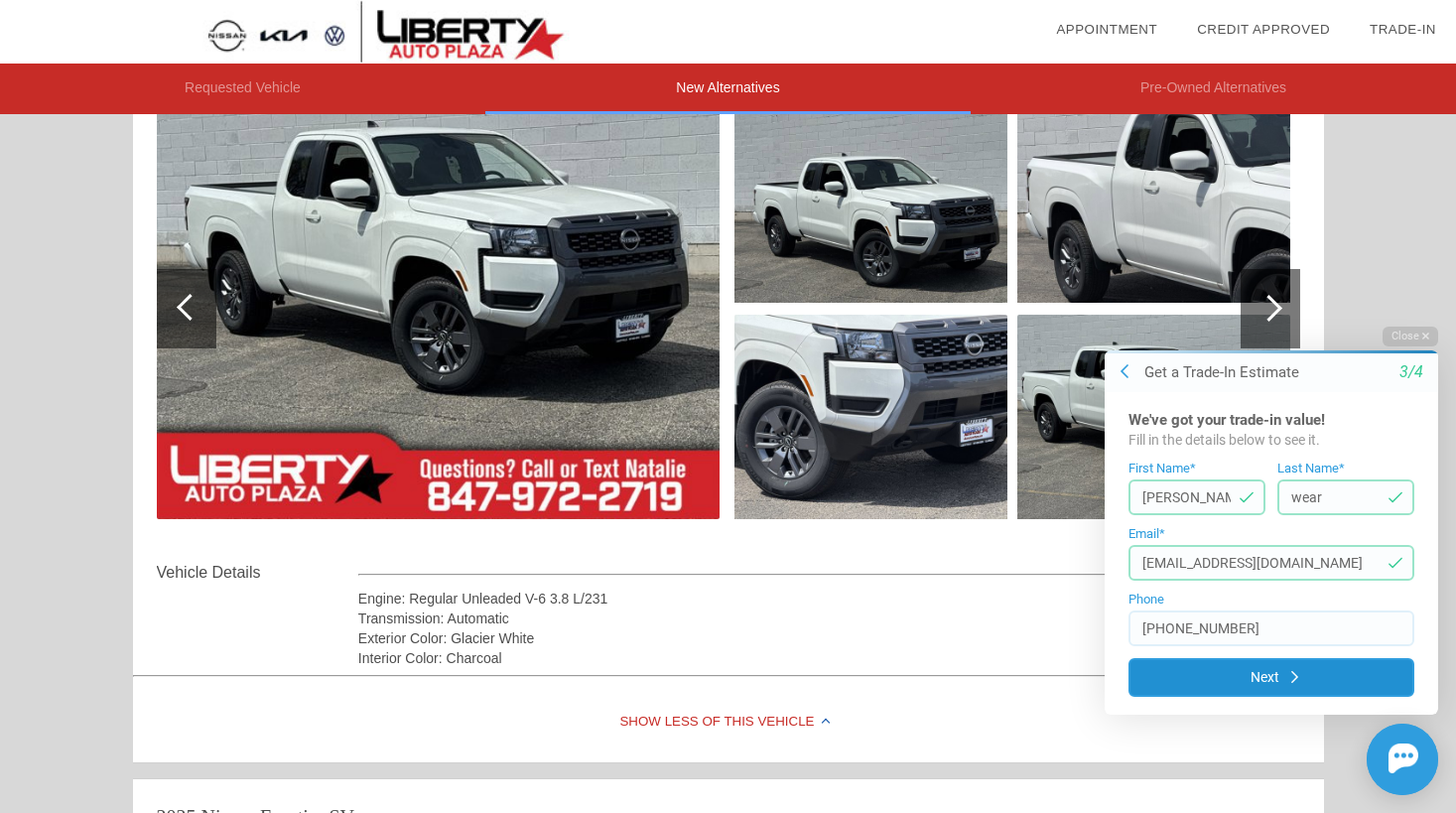 click on "Next" at bounding box center (1271, 676) 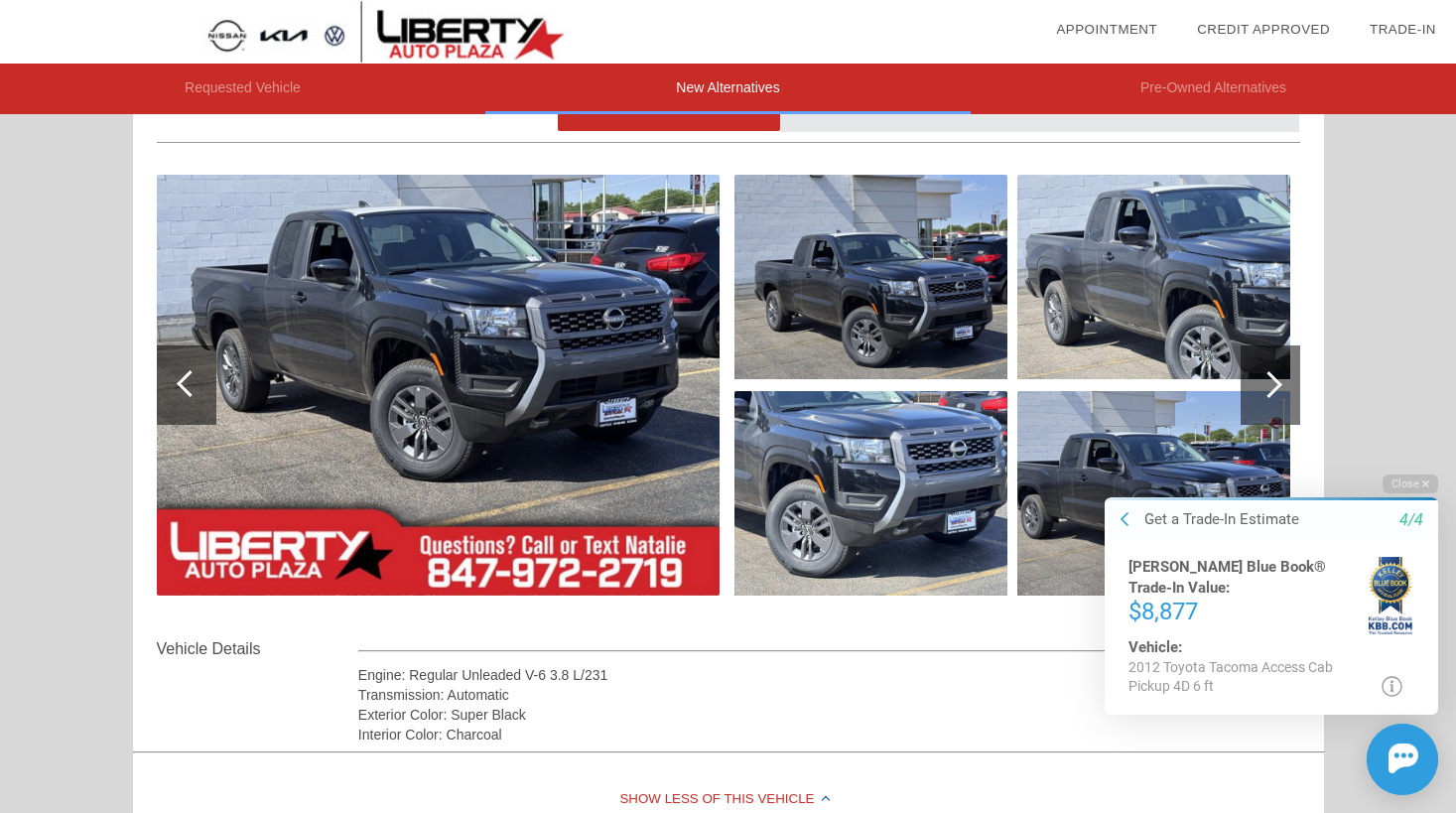 scroll, scrollTop: 1110, scrollLeft: 0, axis: vertical 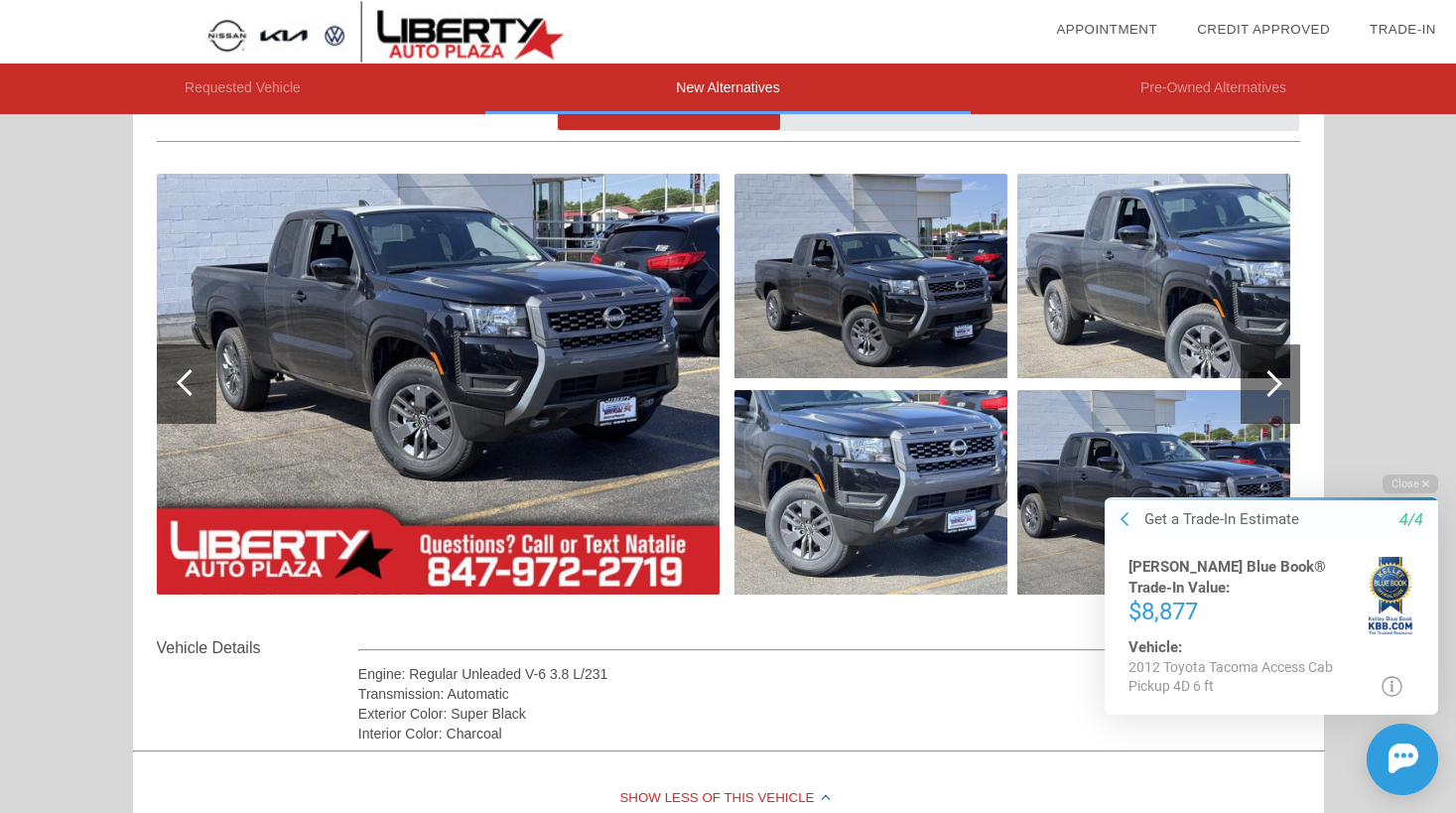 click 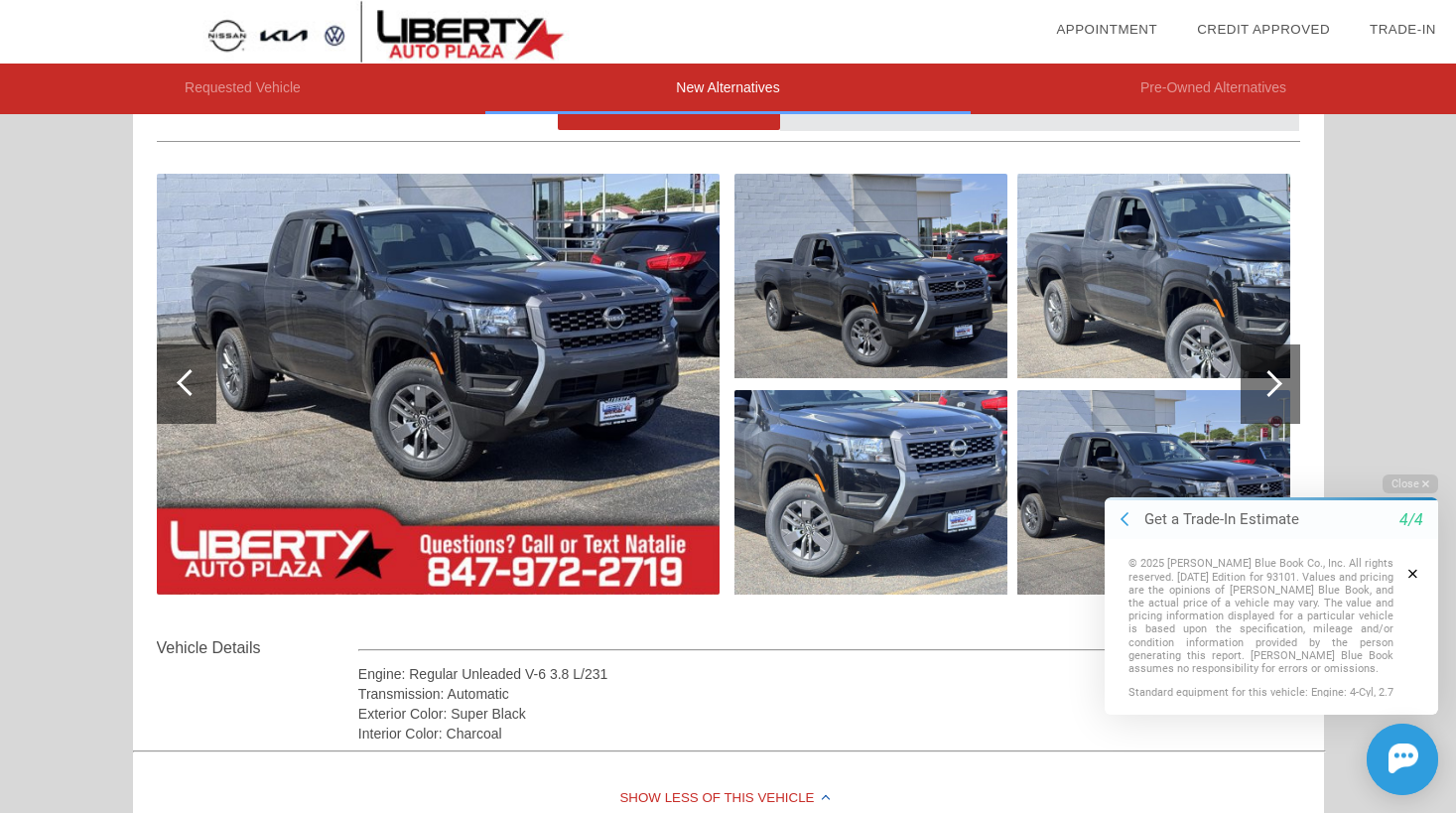 click on "Requested Vehicle
New Alternatives
Pre-Owned Alternatives
date_range
Appointment
check_box
Credit Approved" at bounding box center (728, 466) 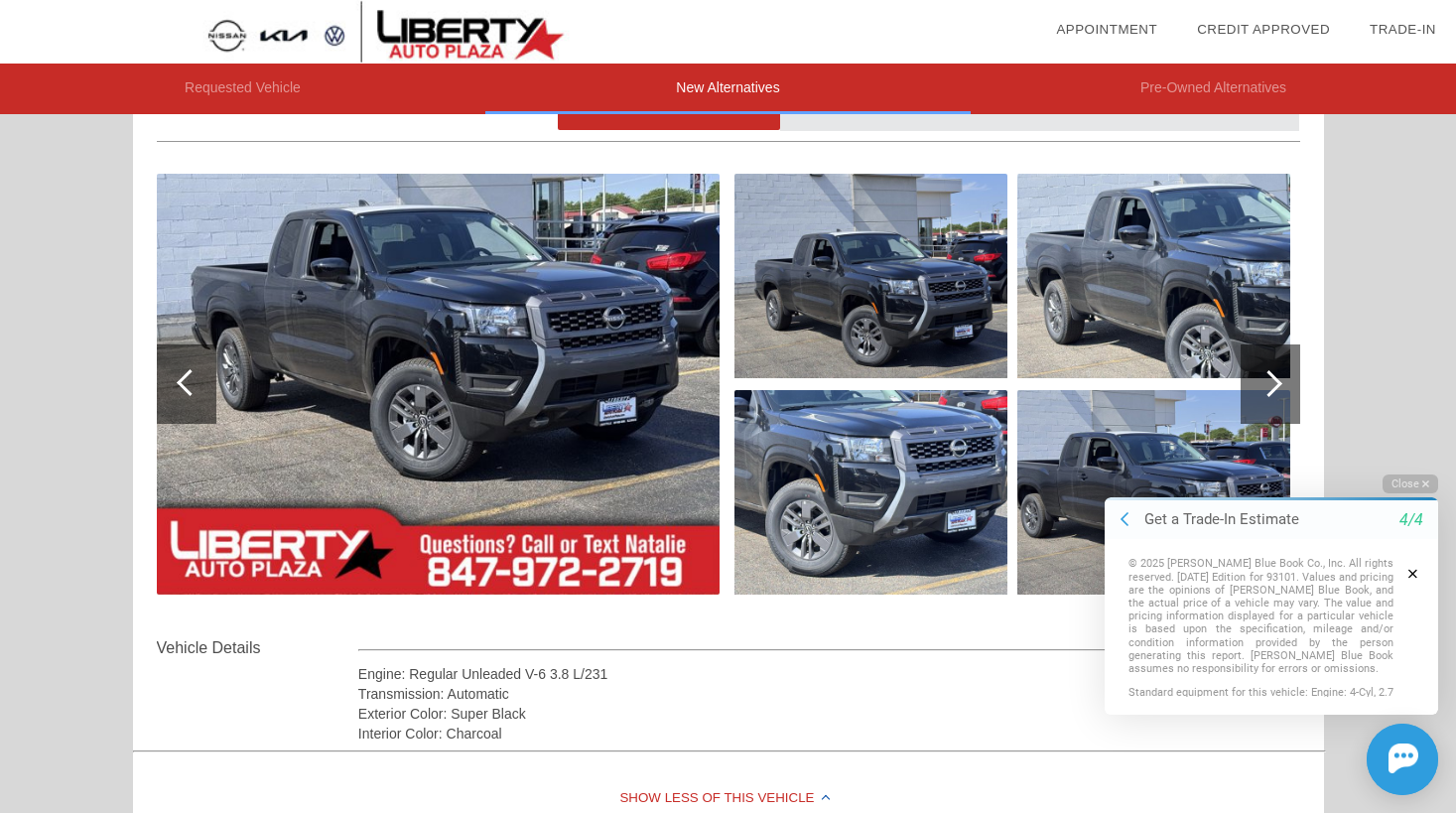 click on "Close" at bounding box center [1410, 483] 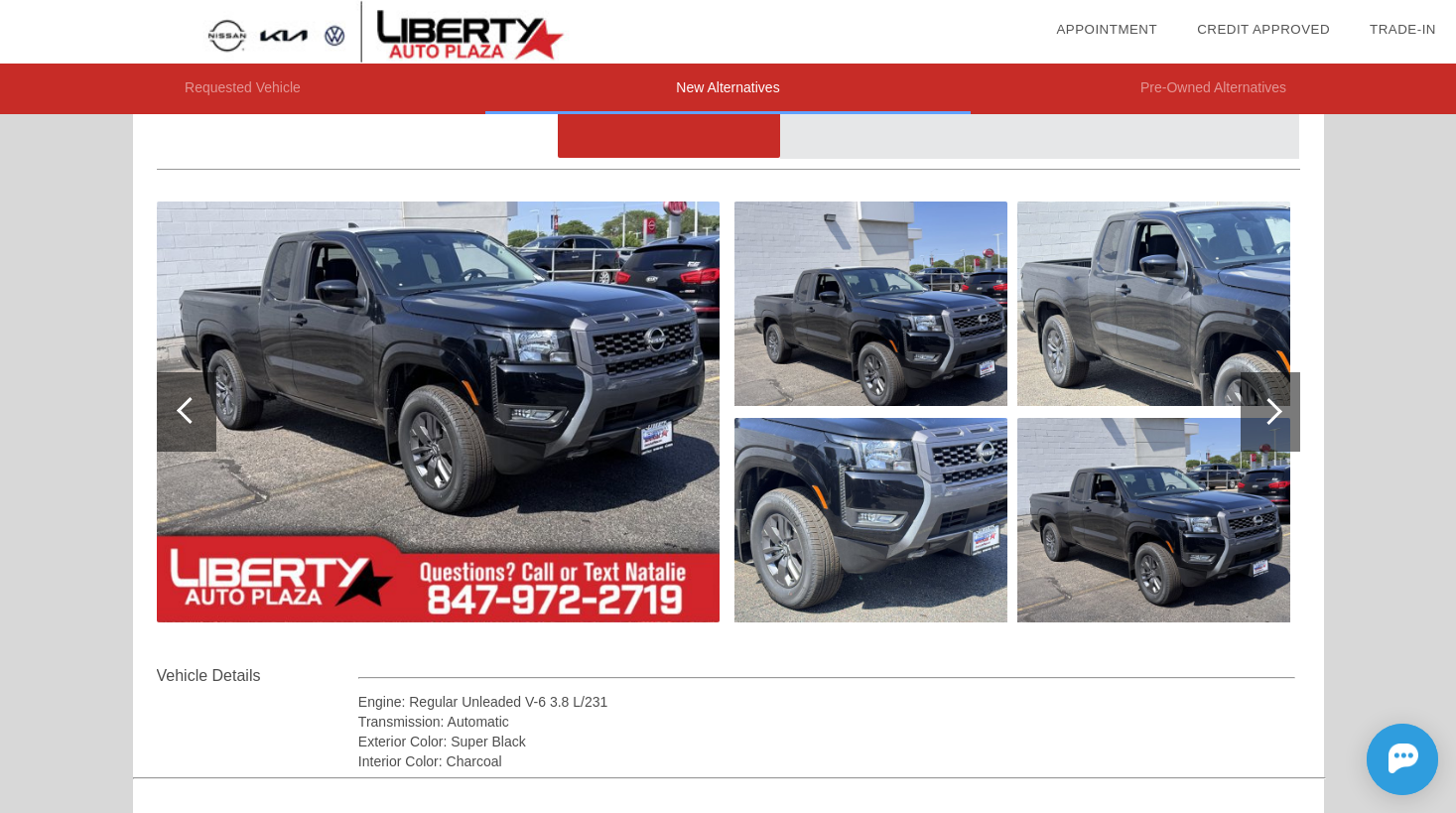 scroll, scrollTop: 1999, scrollLeft: 0, axis: vertical 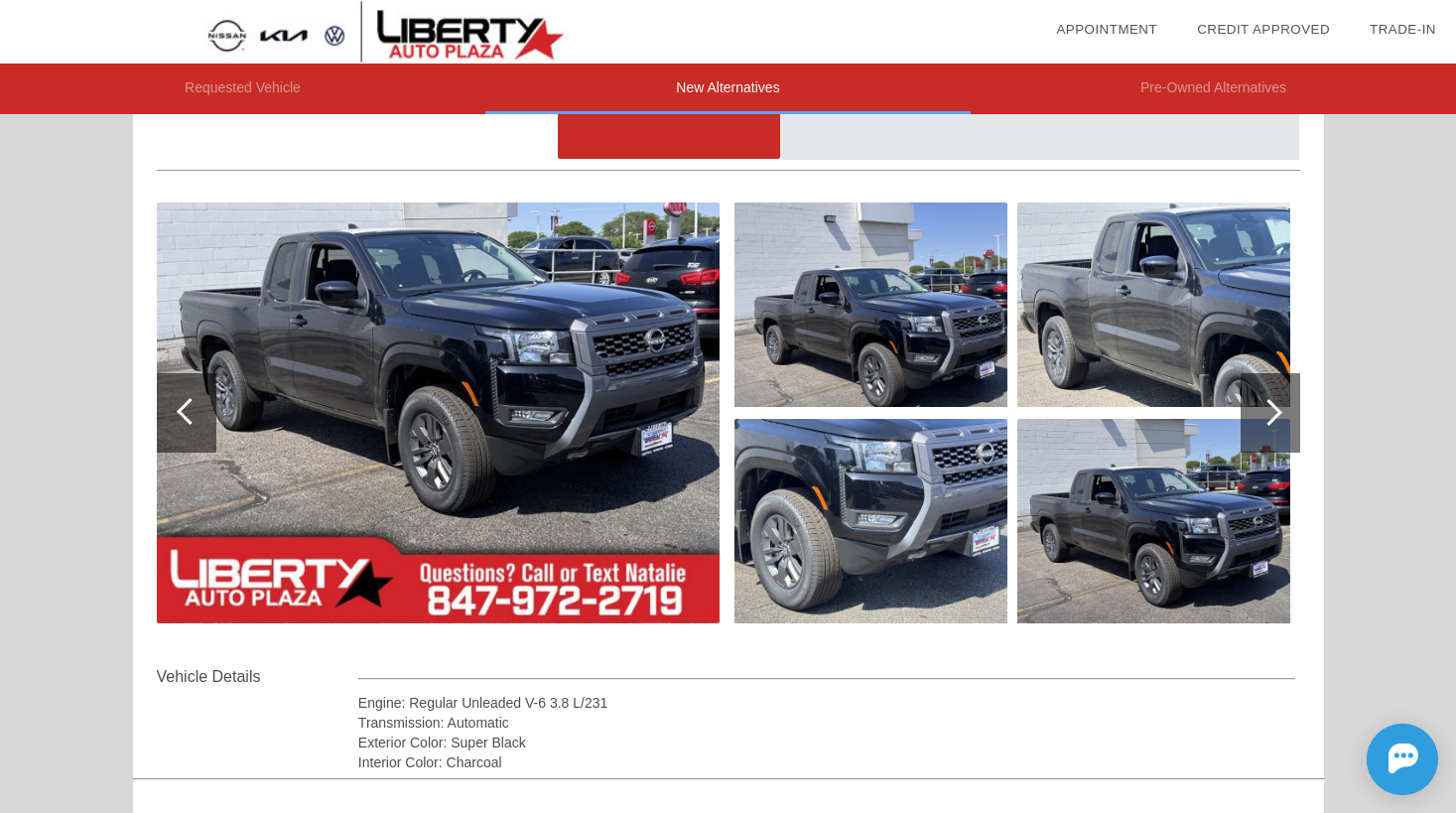 click at bounding box center [438, 413] 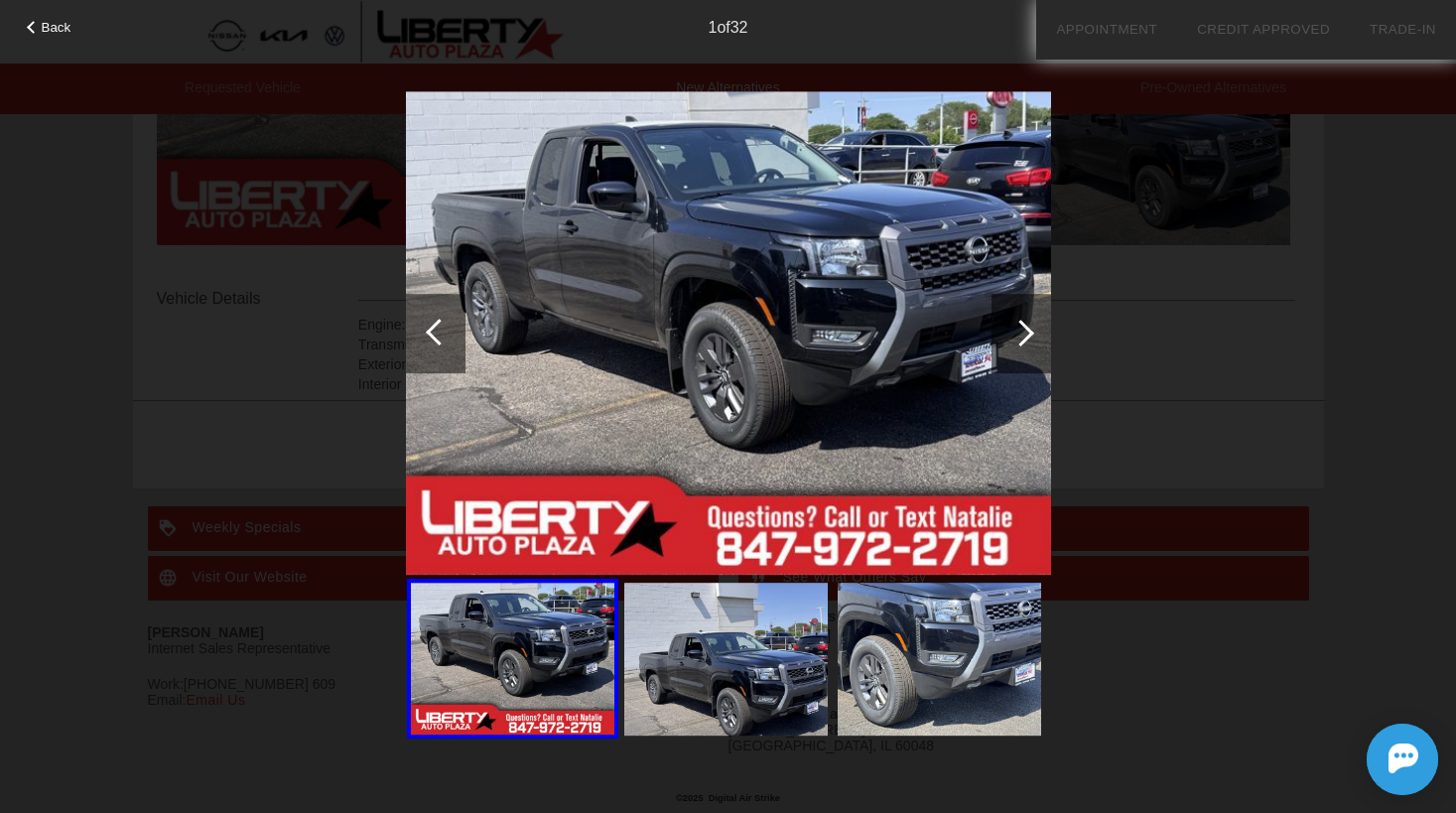 scroll, scrollTop: 2377, scrollLeft: 0, axis: vertical 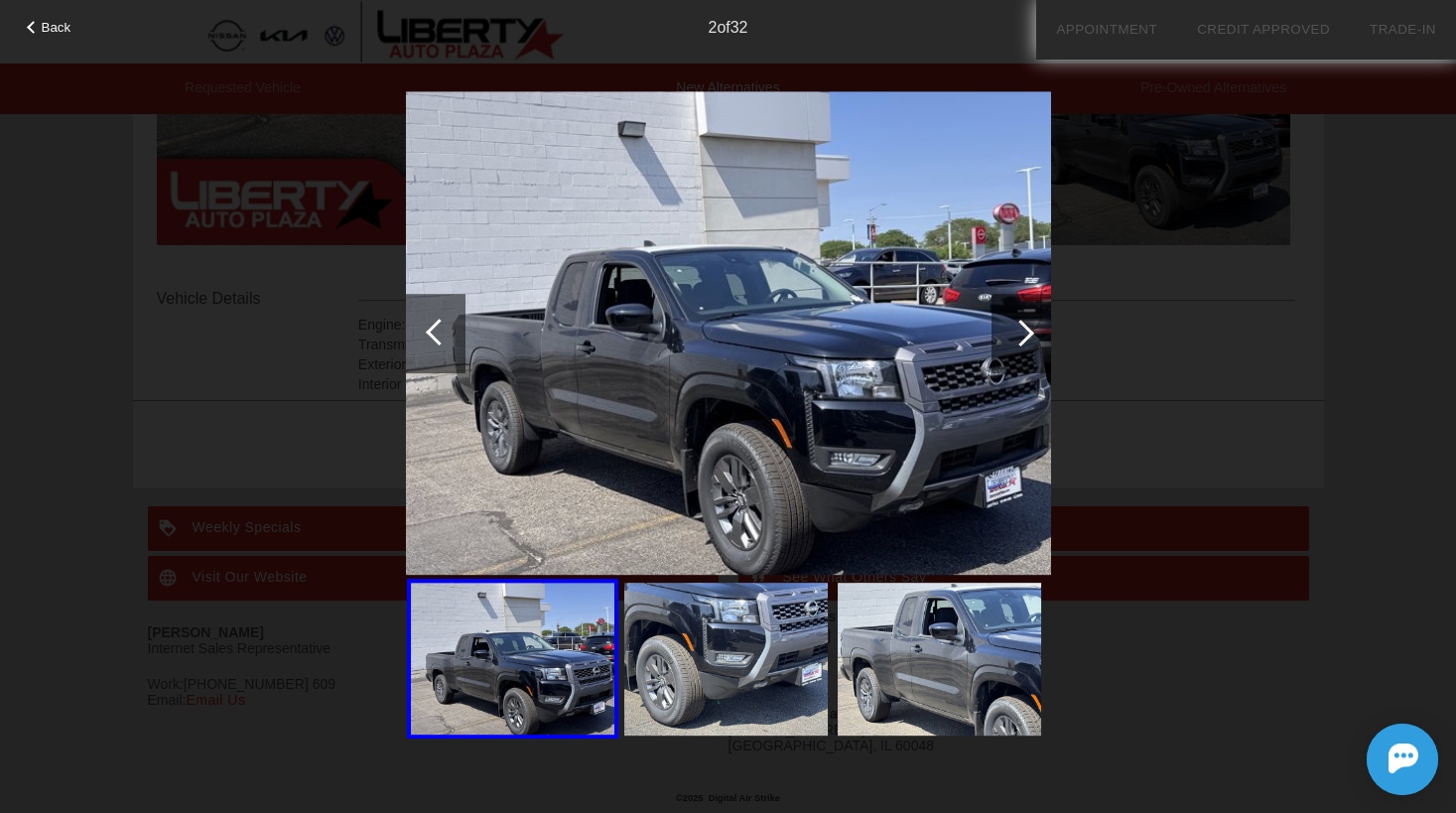 click at bounding box center [1020, 333] 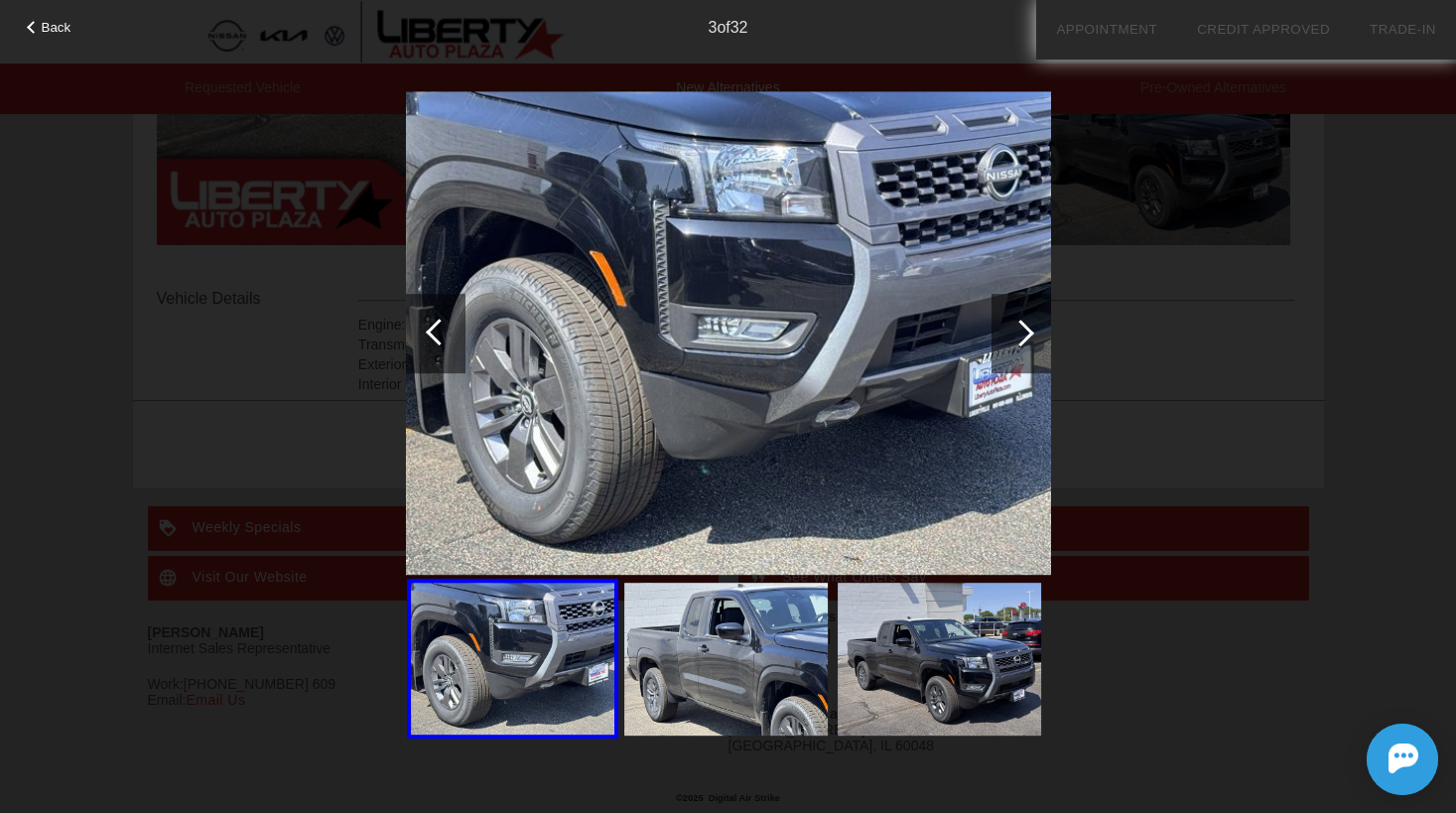 click at bounding box center (1021, 334) 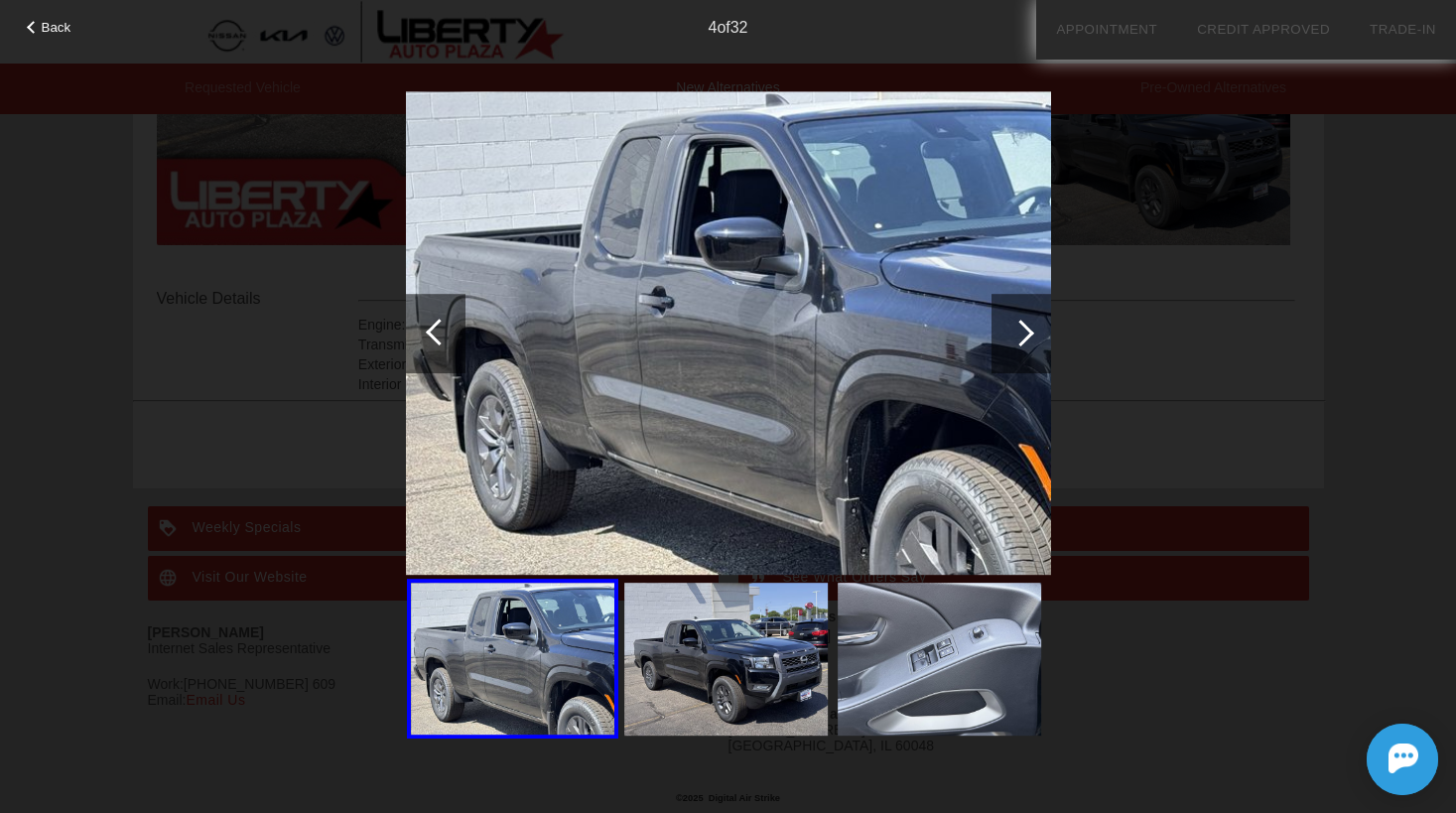 click at bounding box center [1021, 334] 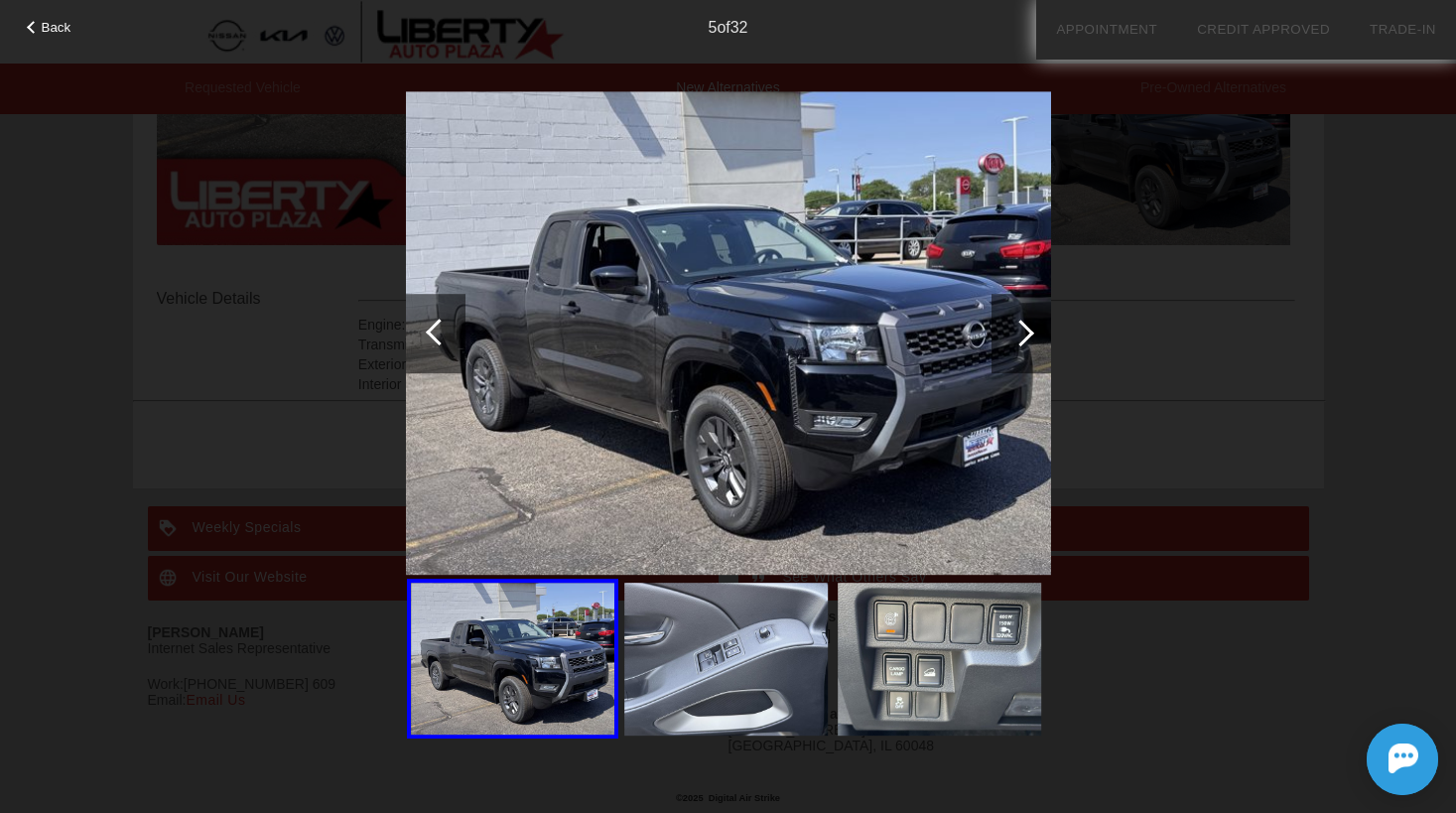 click at bounding box center [1021, 334] 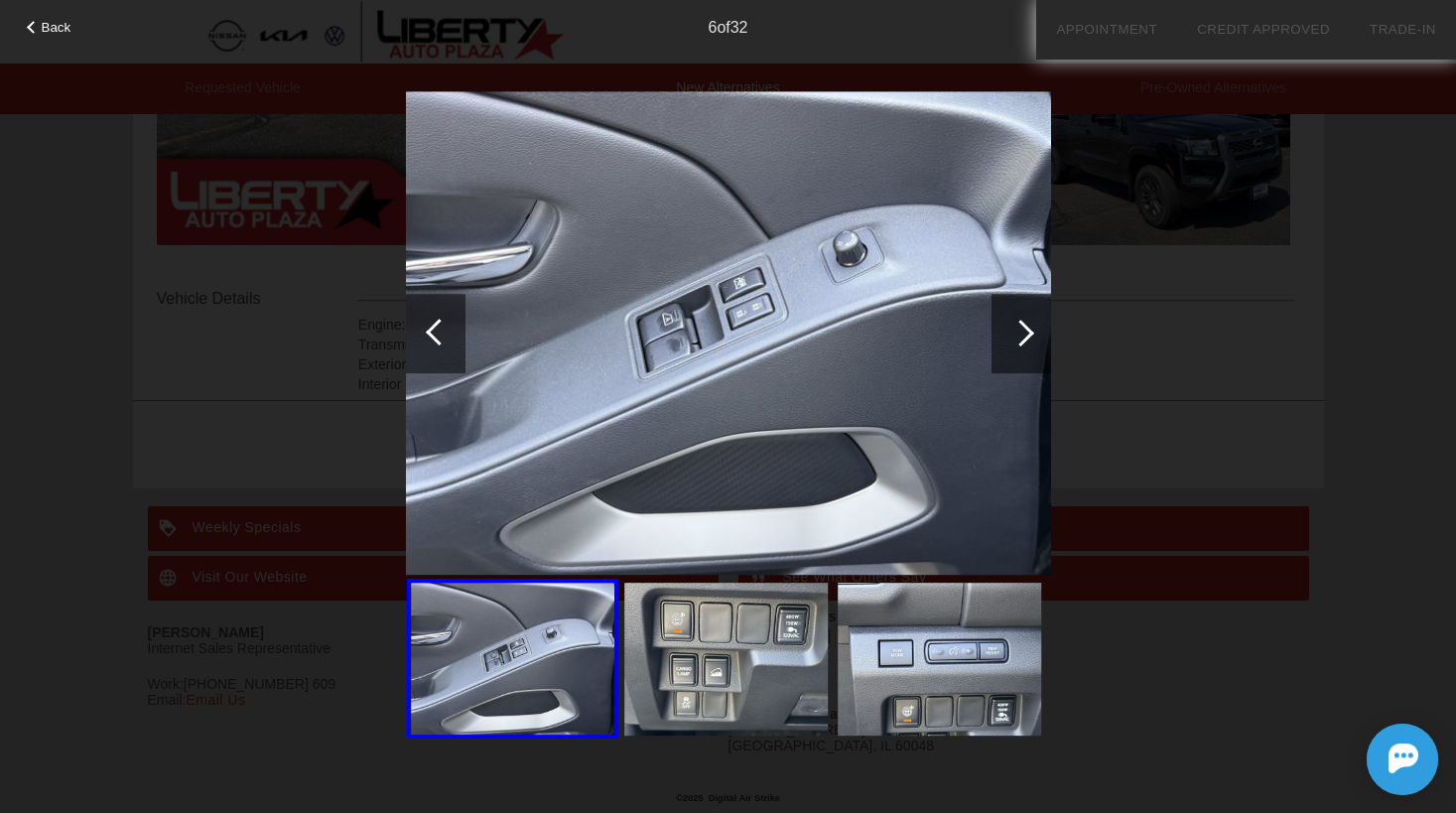 click at bounding box center (1021, 334) 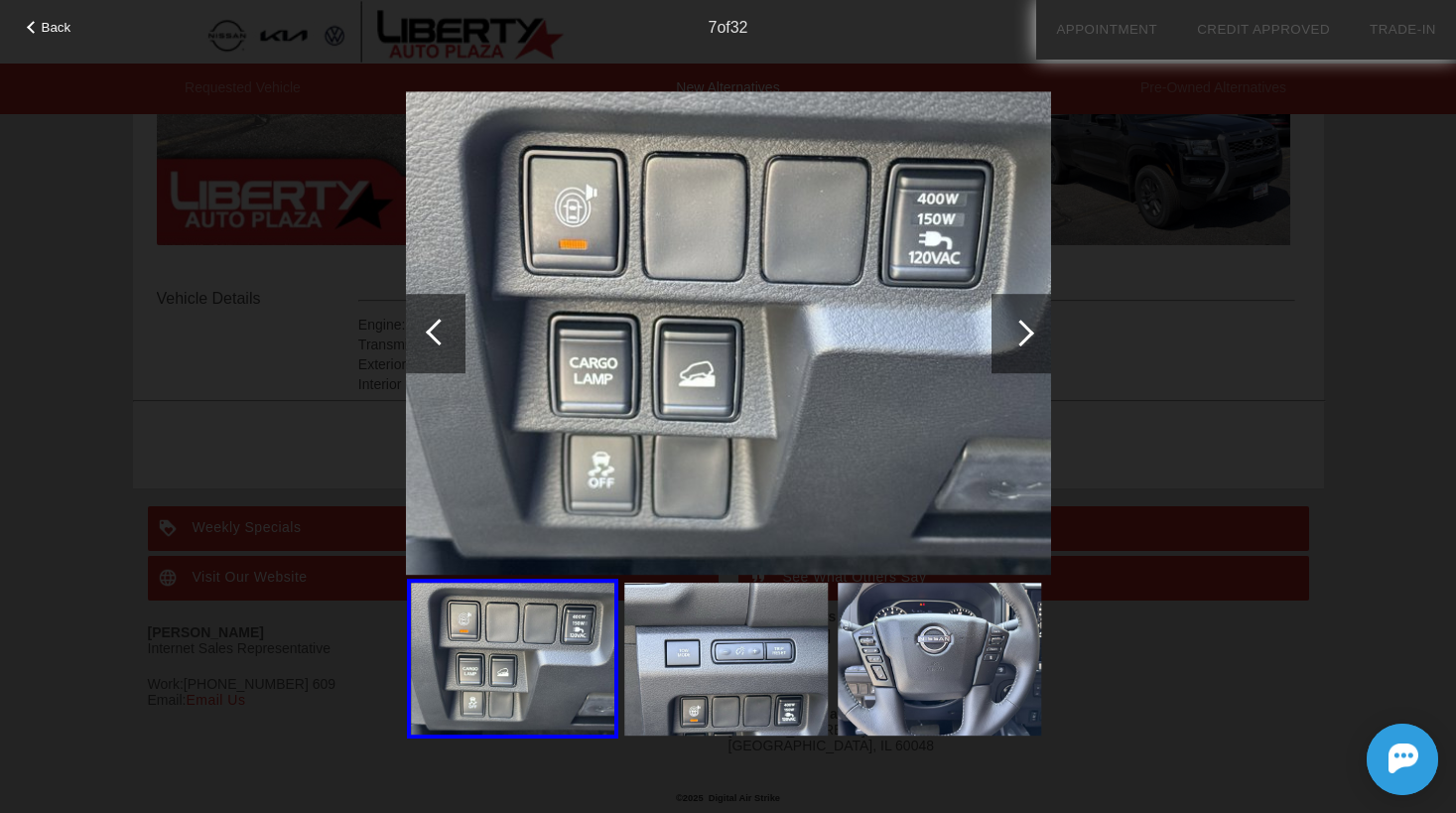 click at bounding box center [1020, 333] 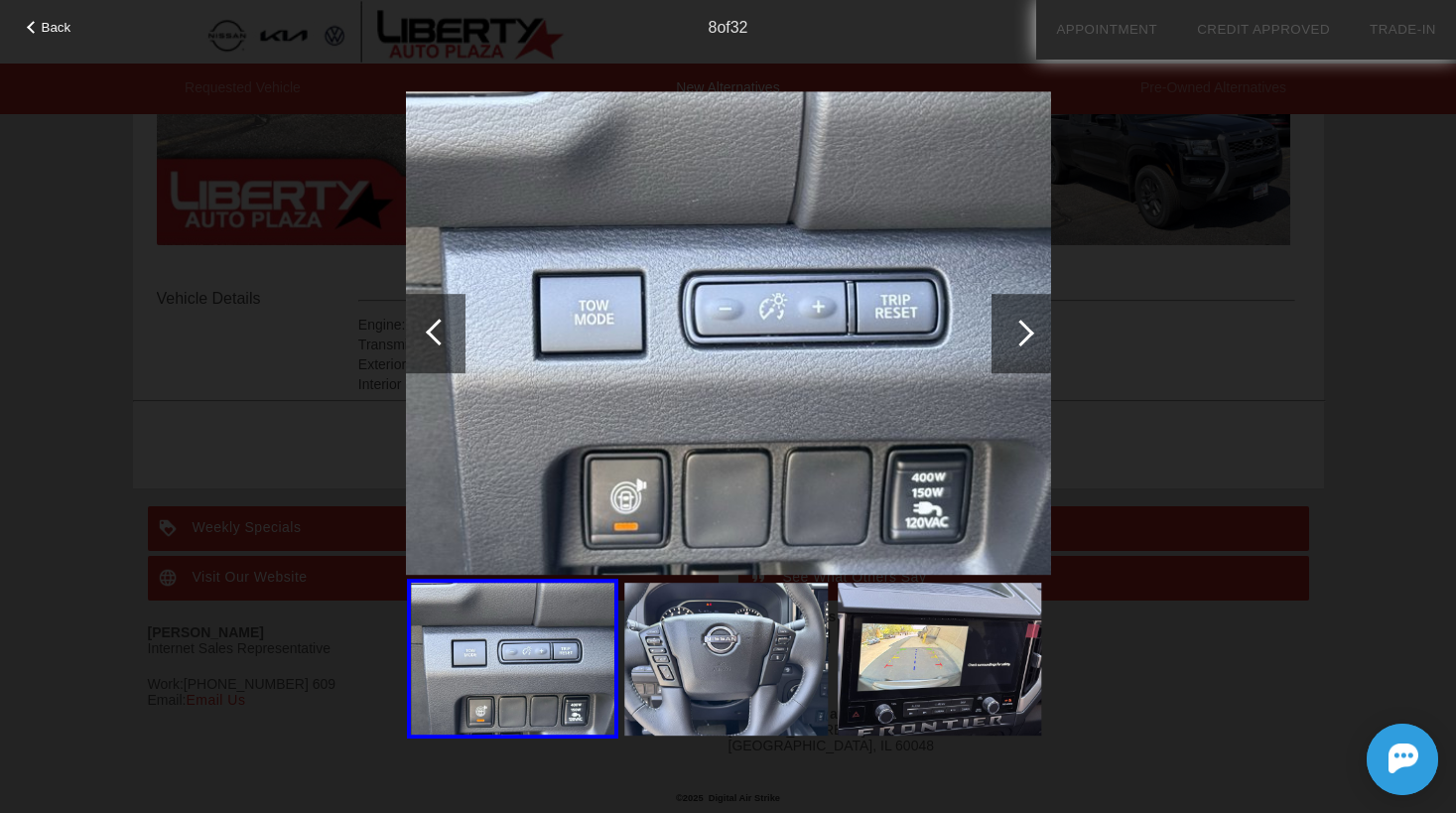 click at bounding box center (1020, 333) 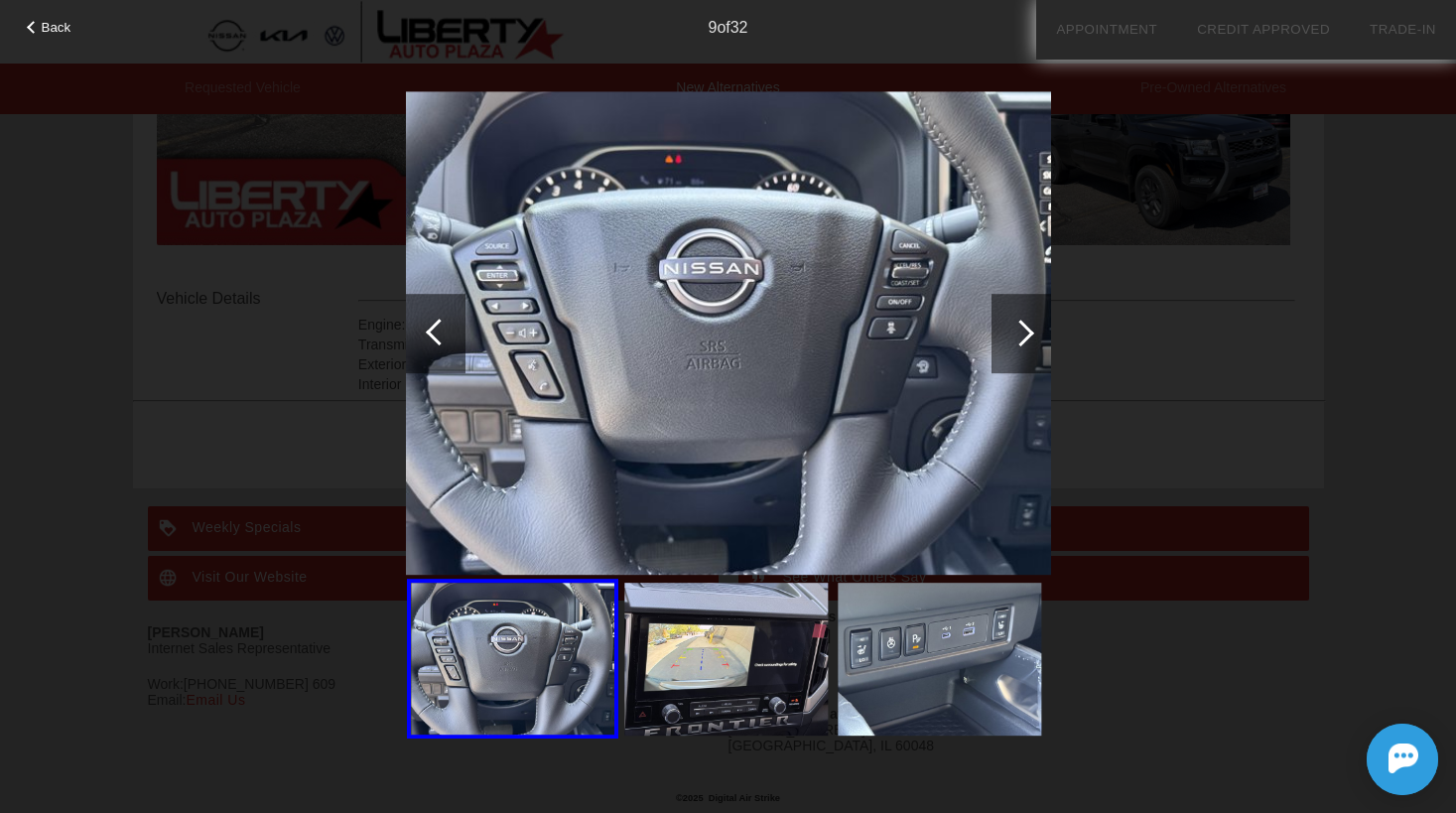 click at bounding box center [1020, 333] 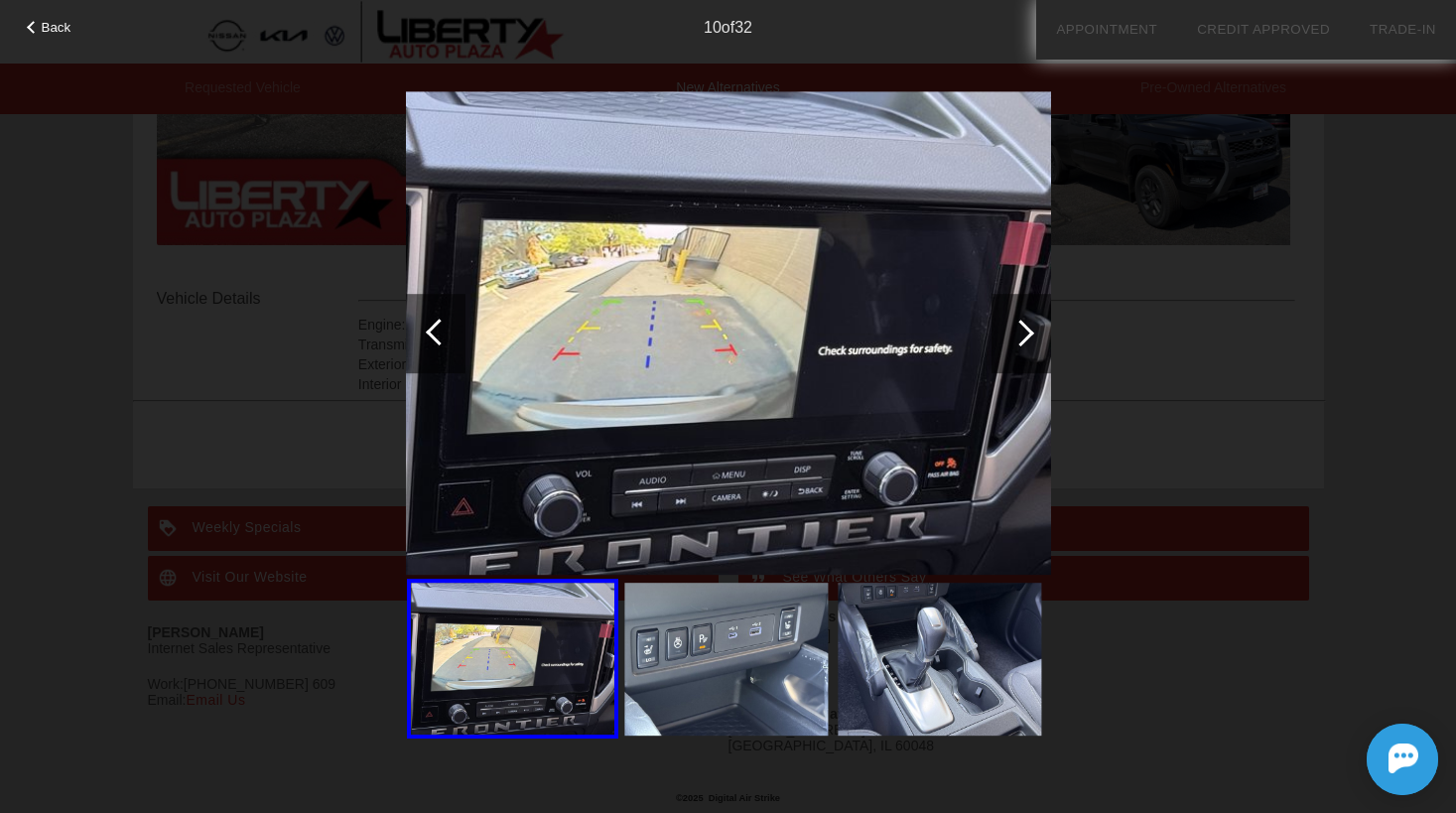 click at bounding box center [1020, 333] 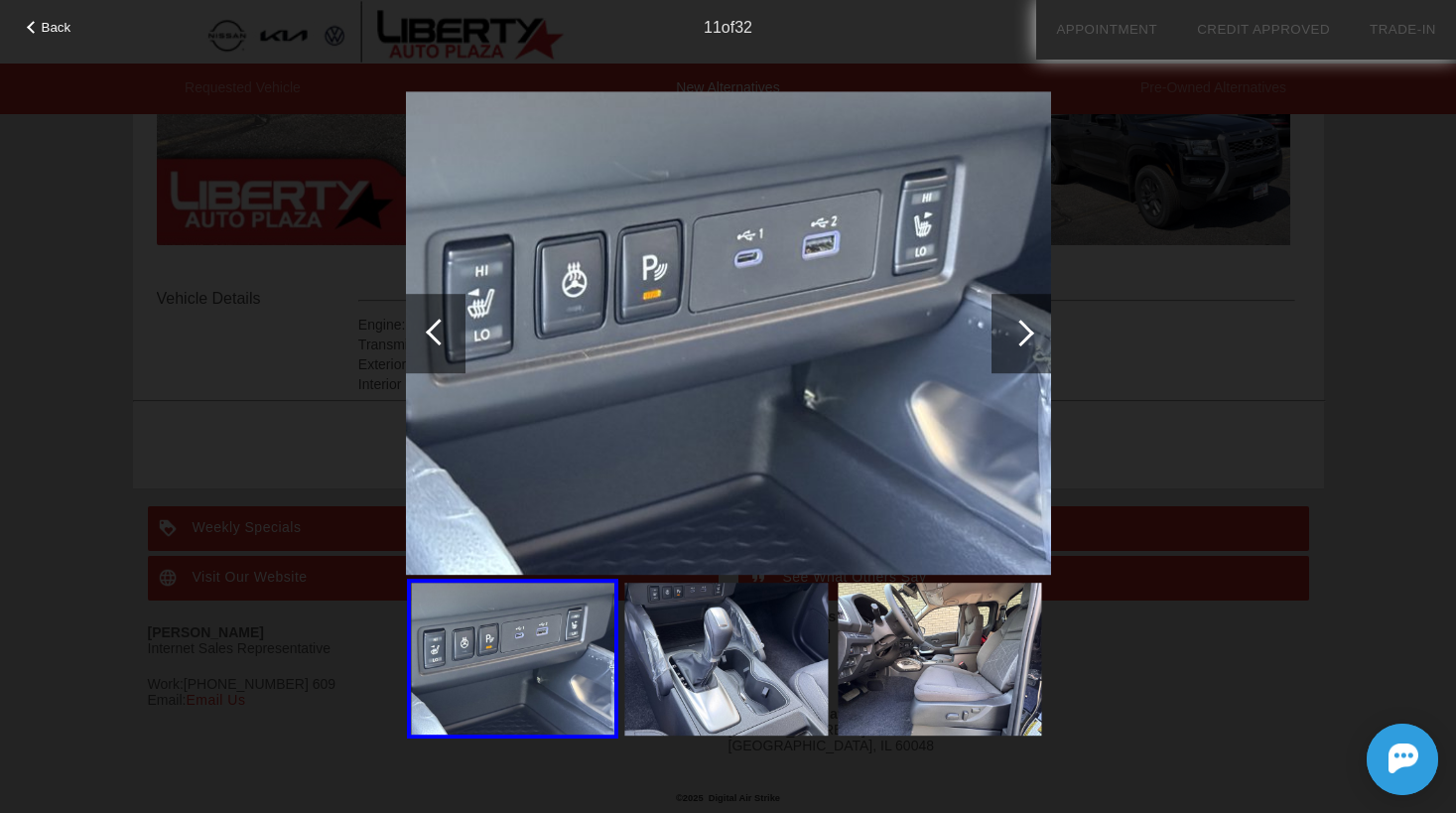click at bounding box center [1020, 333] 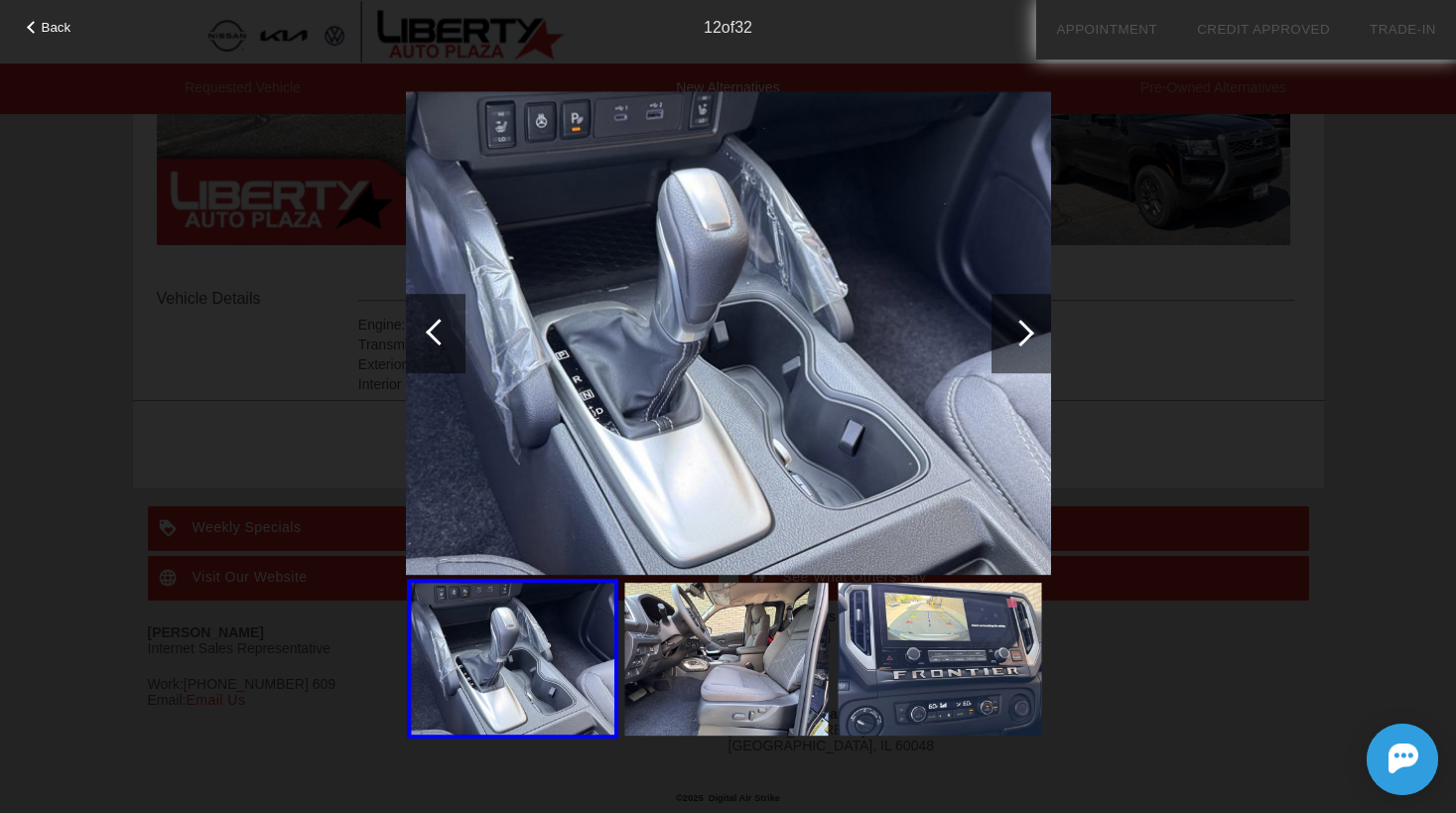 click at bounding box center (1020, 333) 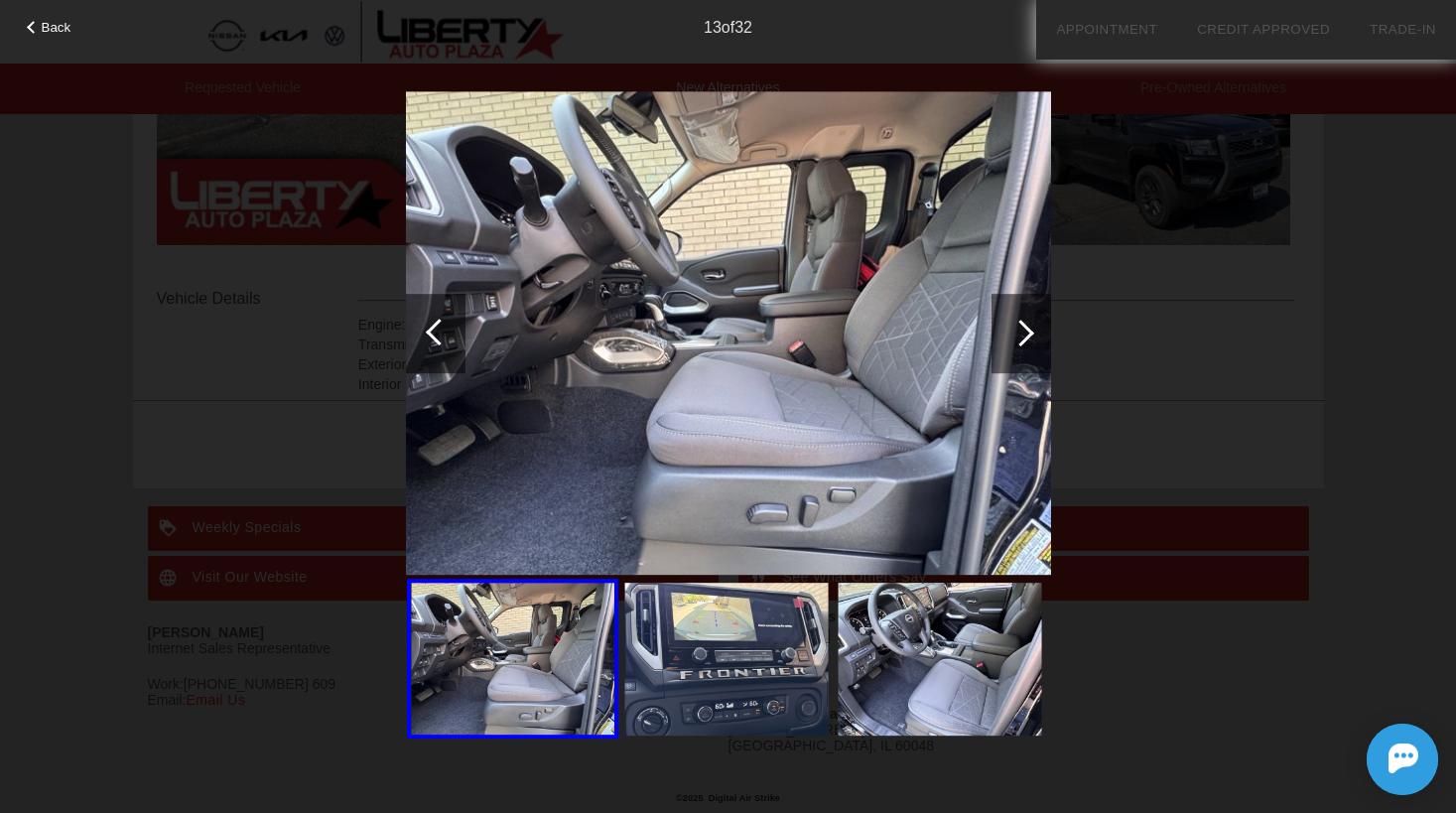 click at bounding box center (1020, 333) 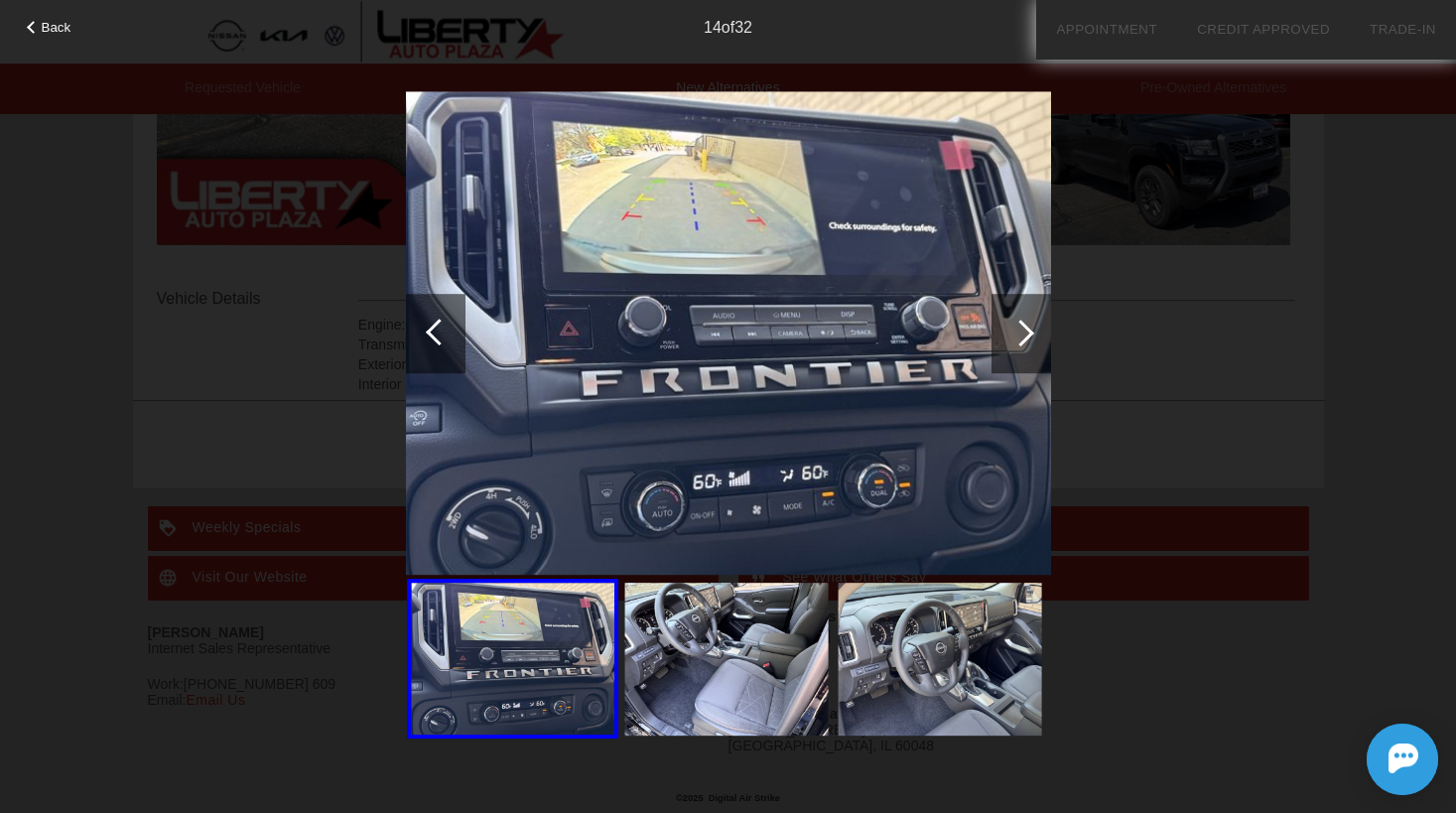click at bounding box center (1020, 333) 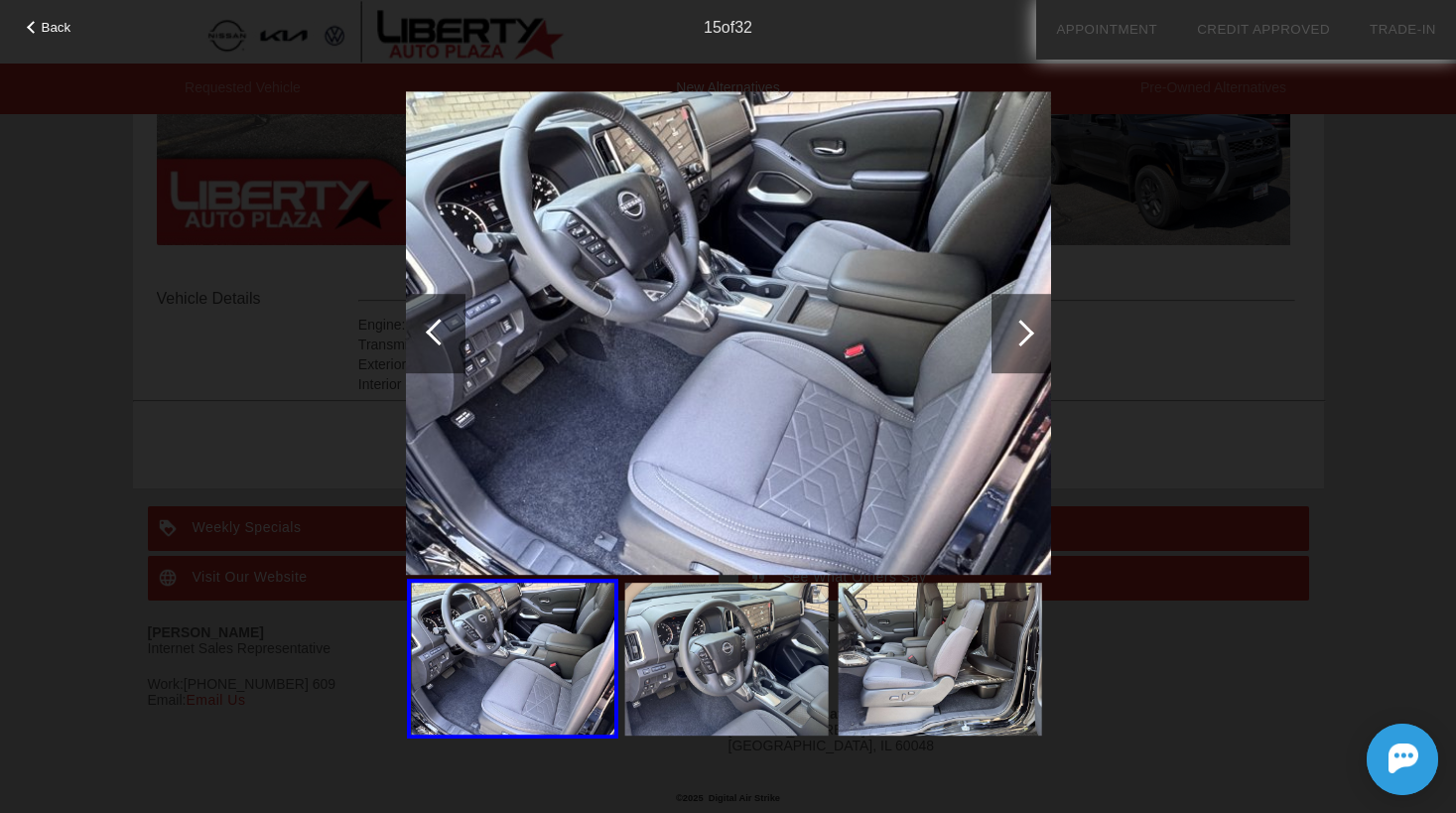click at bounding box center [1020, 333] 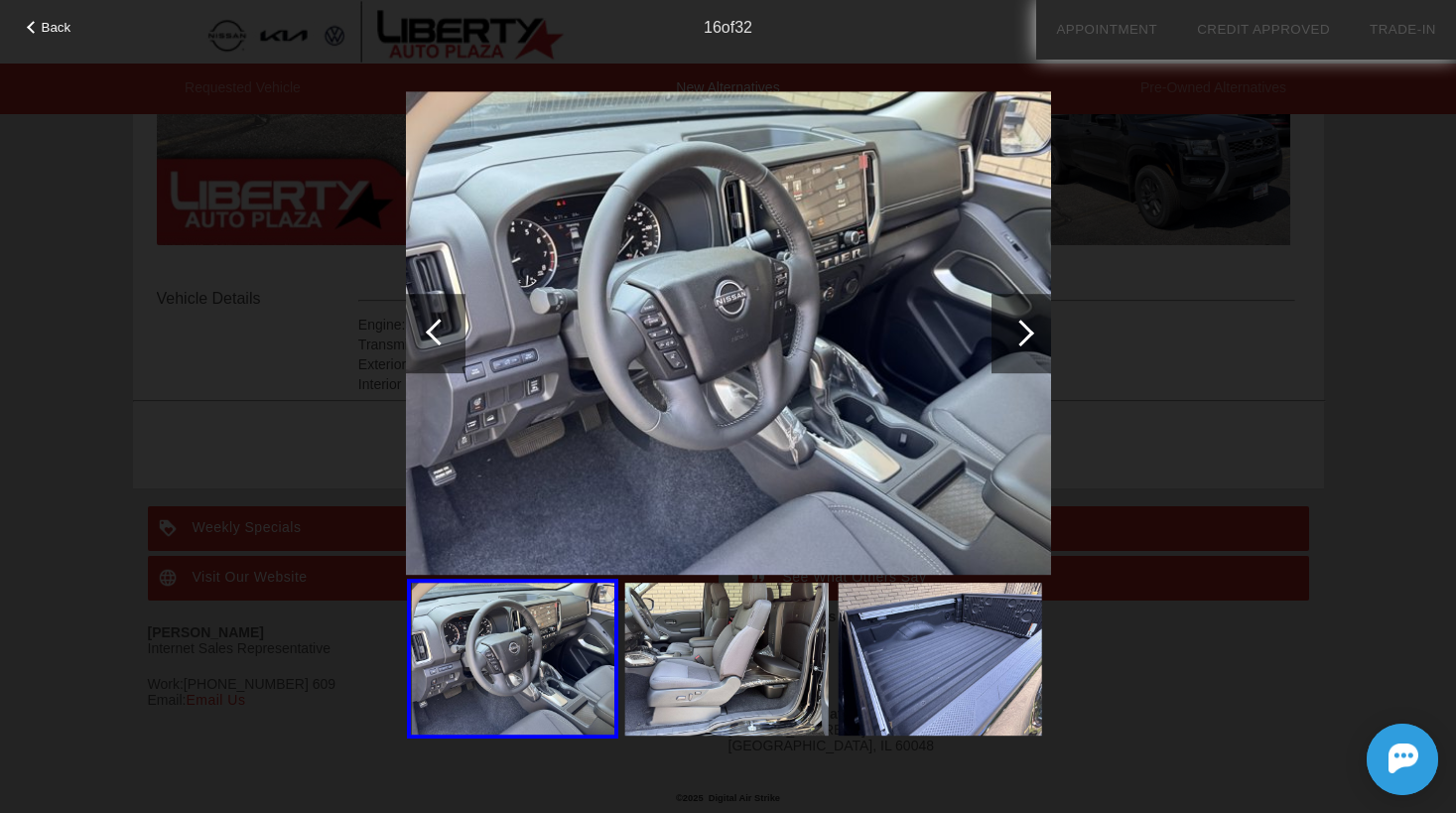 click at bounding box center (1020, 333) 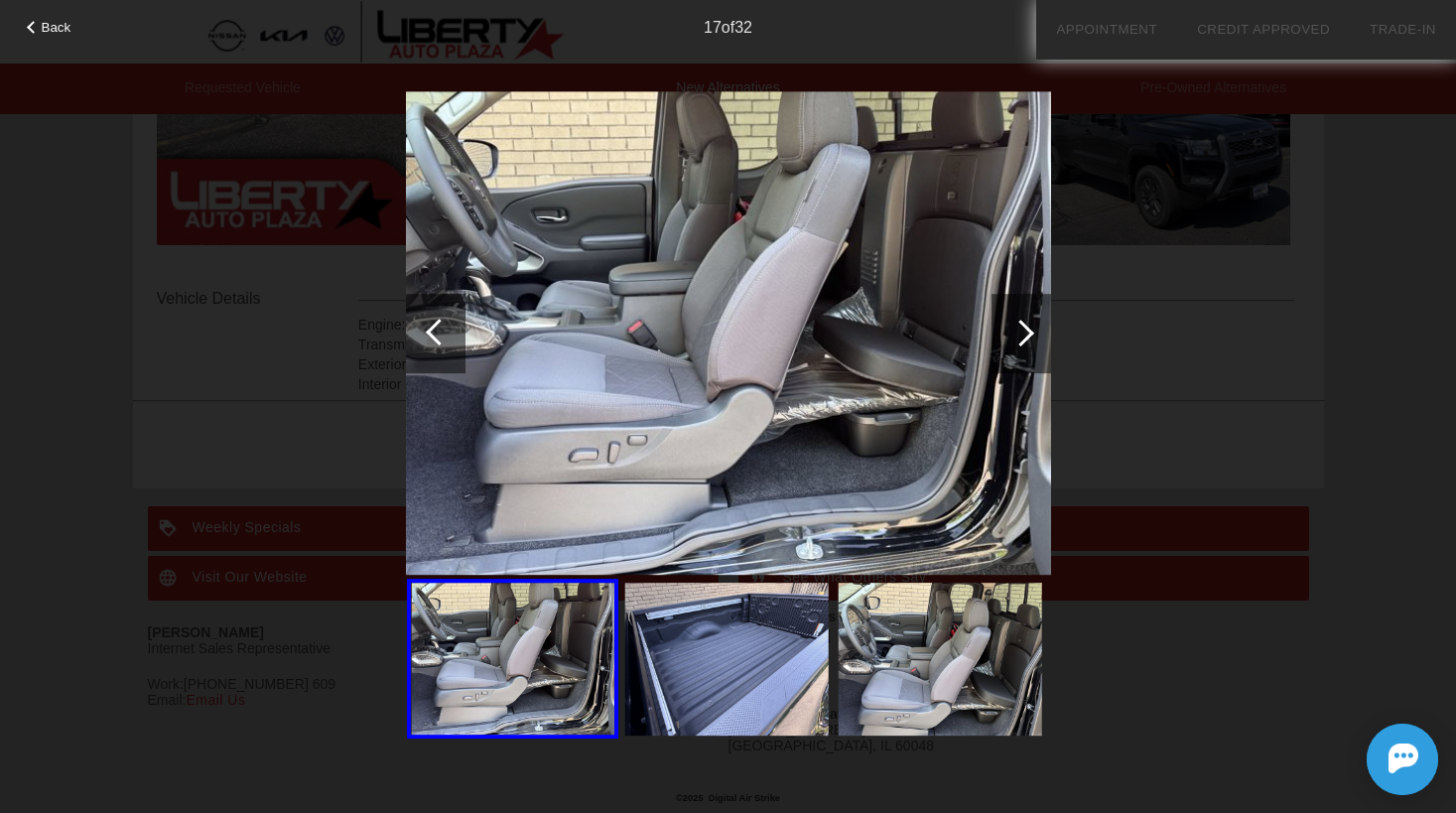 click at bounding box center (1020, 333) 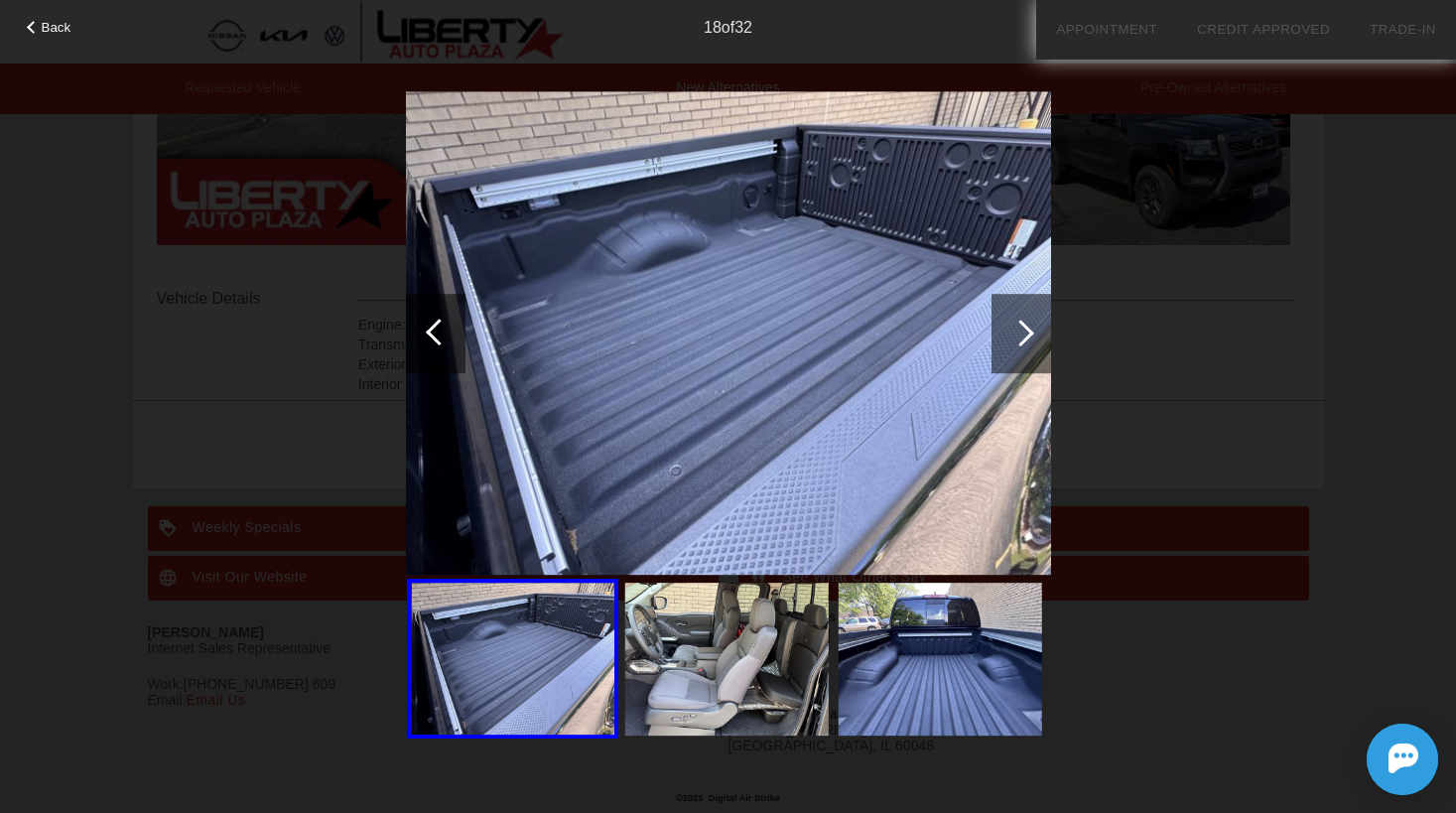 click at bounding box center (1020, 333) 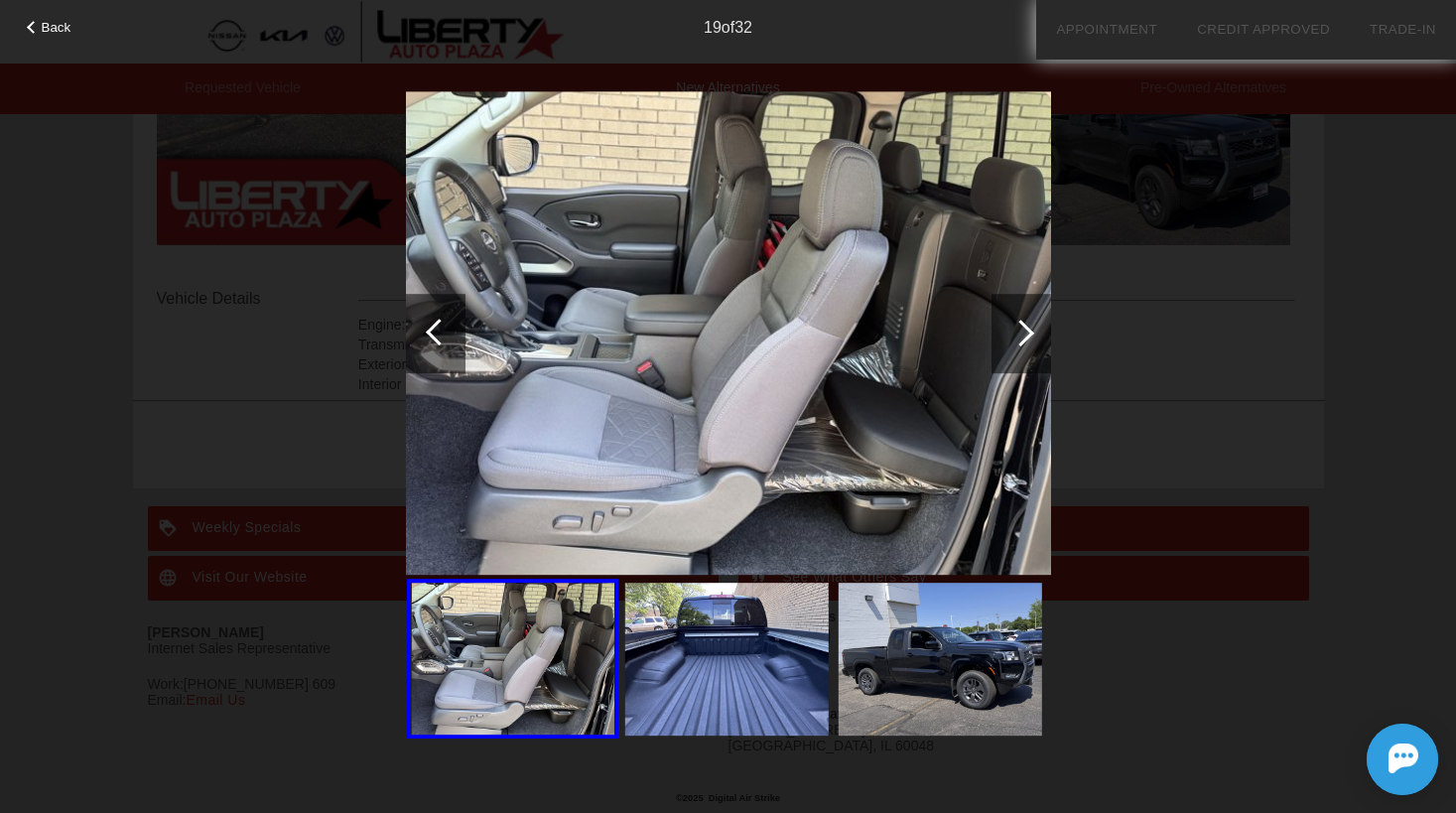 click at bounding box center [1020, 333] 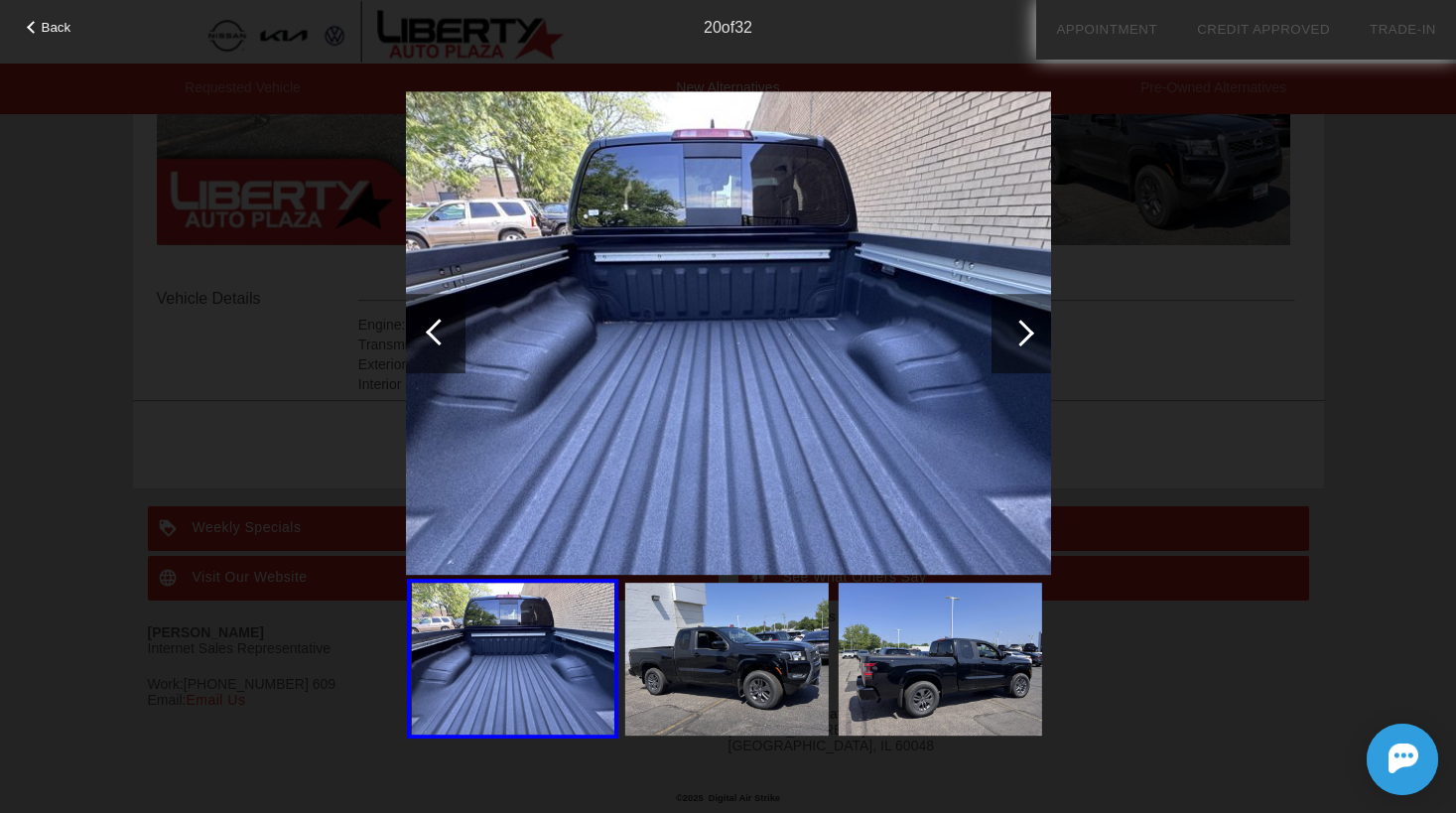 click at bounding box center [1020, 333] 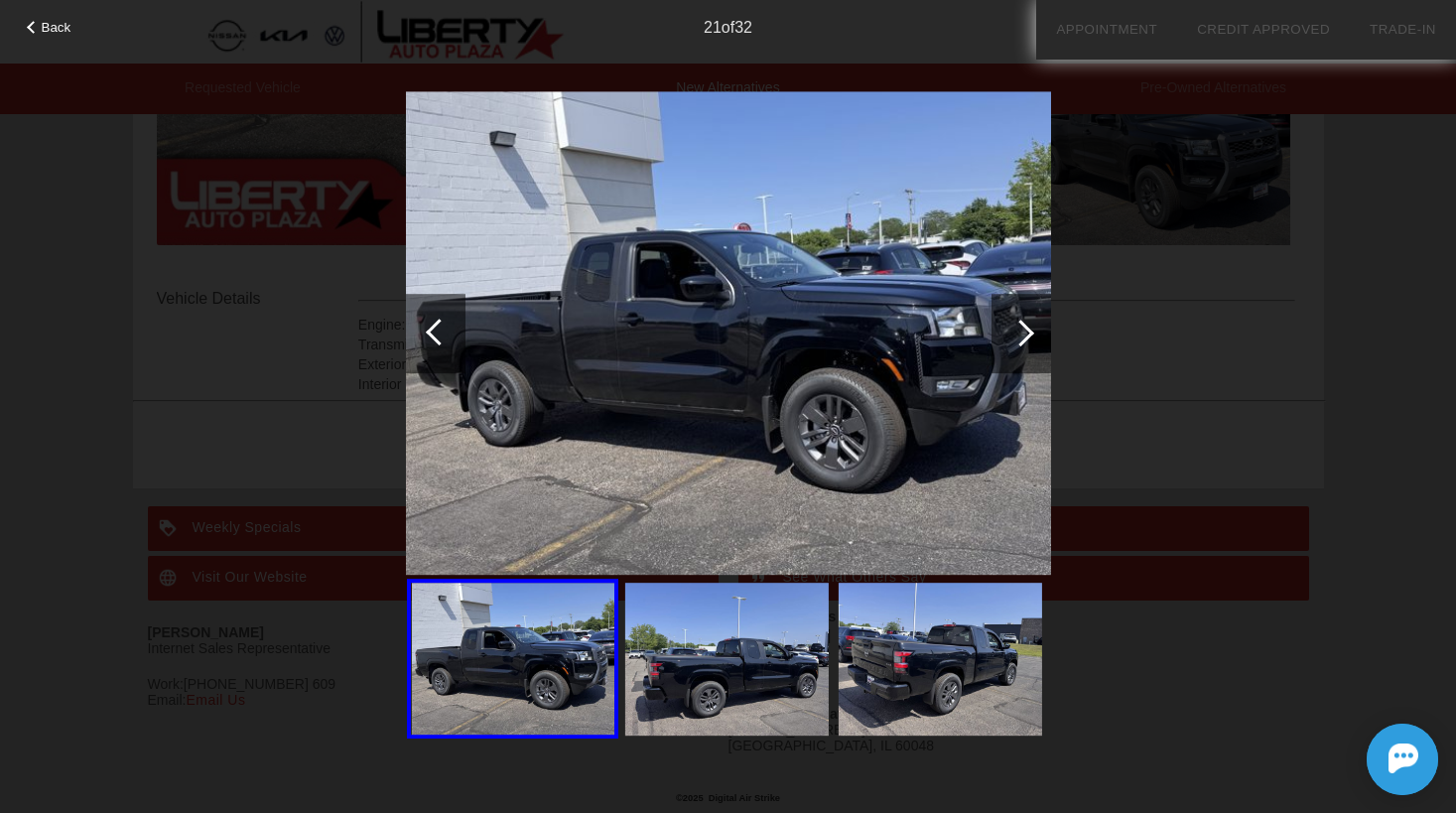 click at bounding box center (1020, 333) 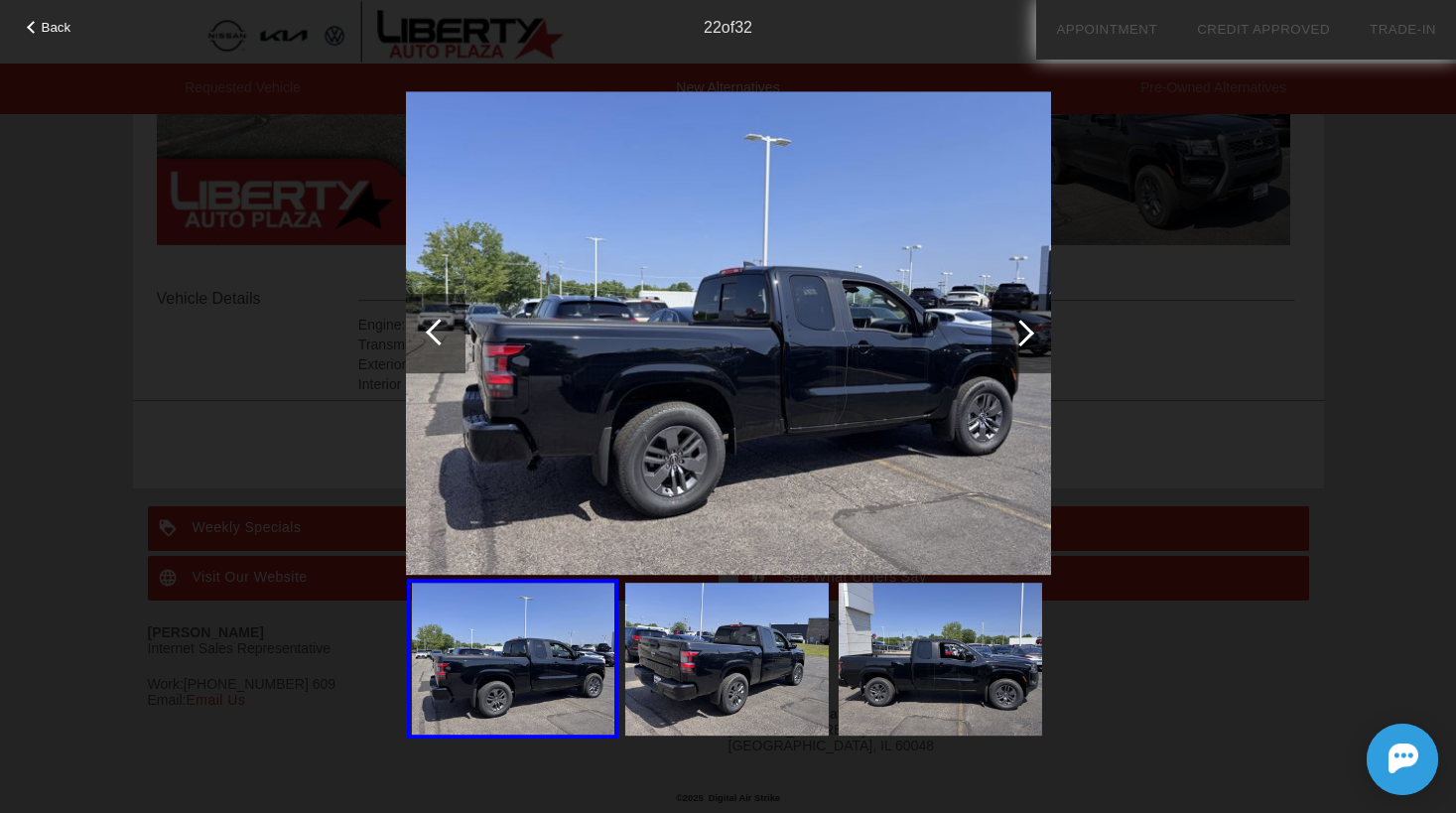 click at bounding box center [1020, 333] 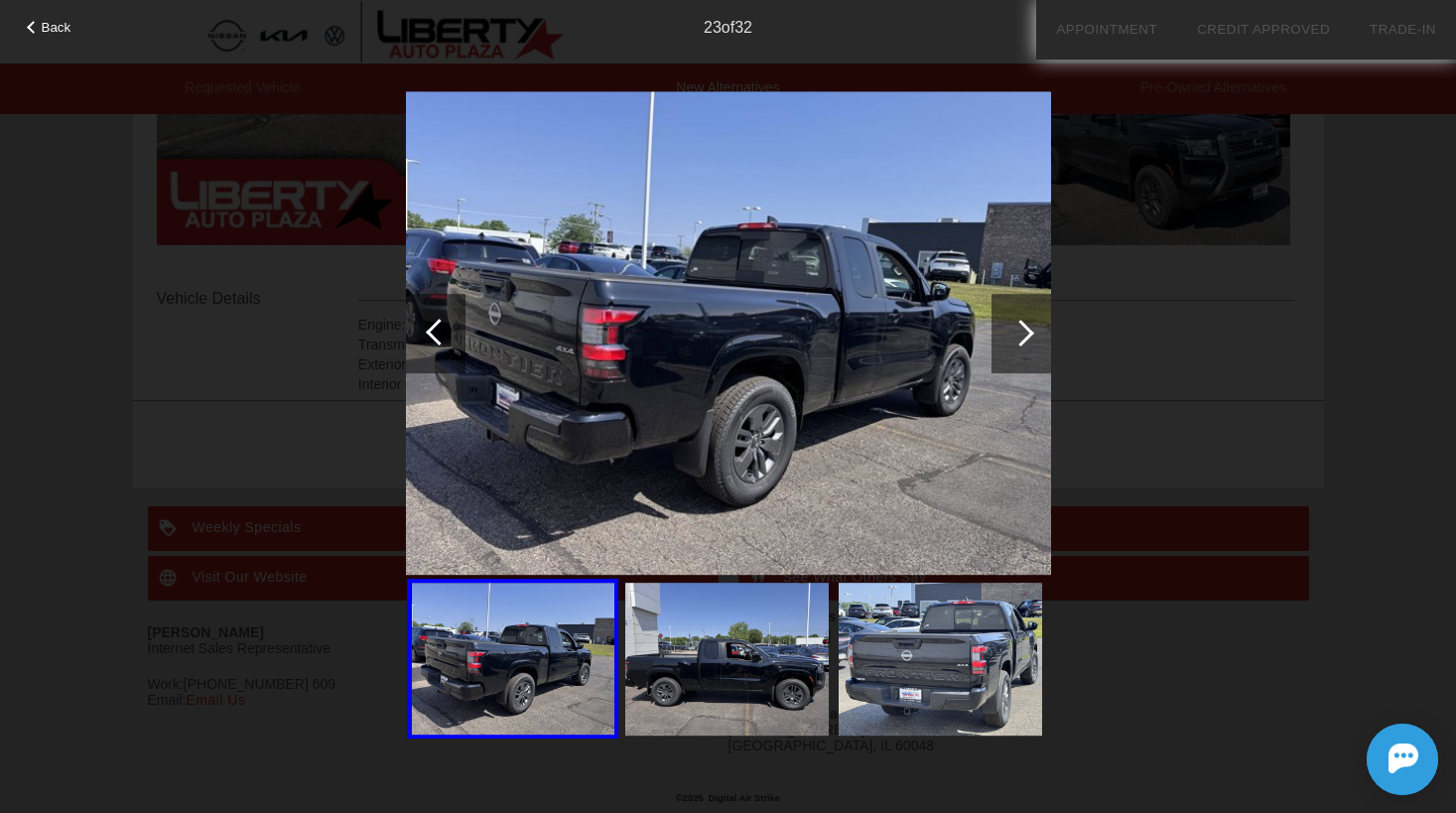 click at bounding box center (1020, 333) 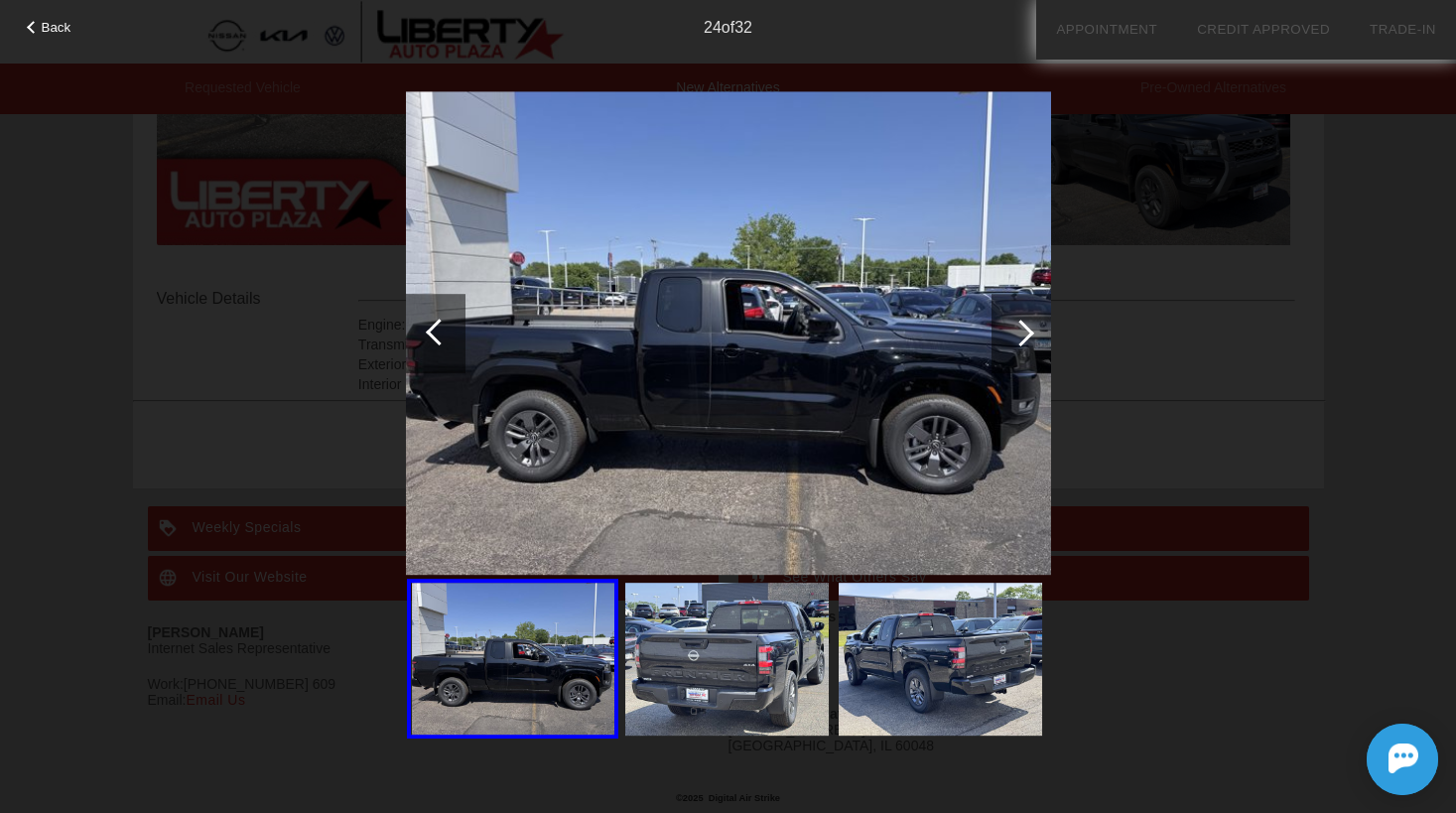 click at bounding box center [1020, 333] 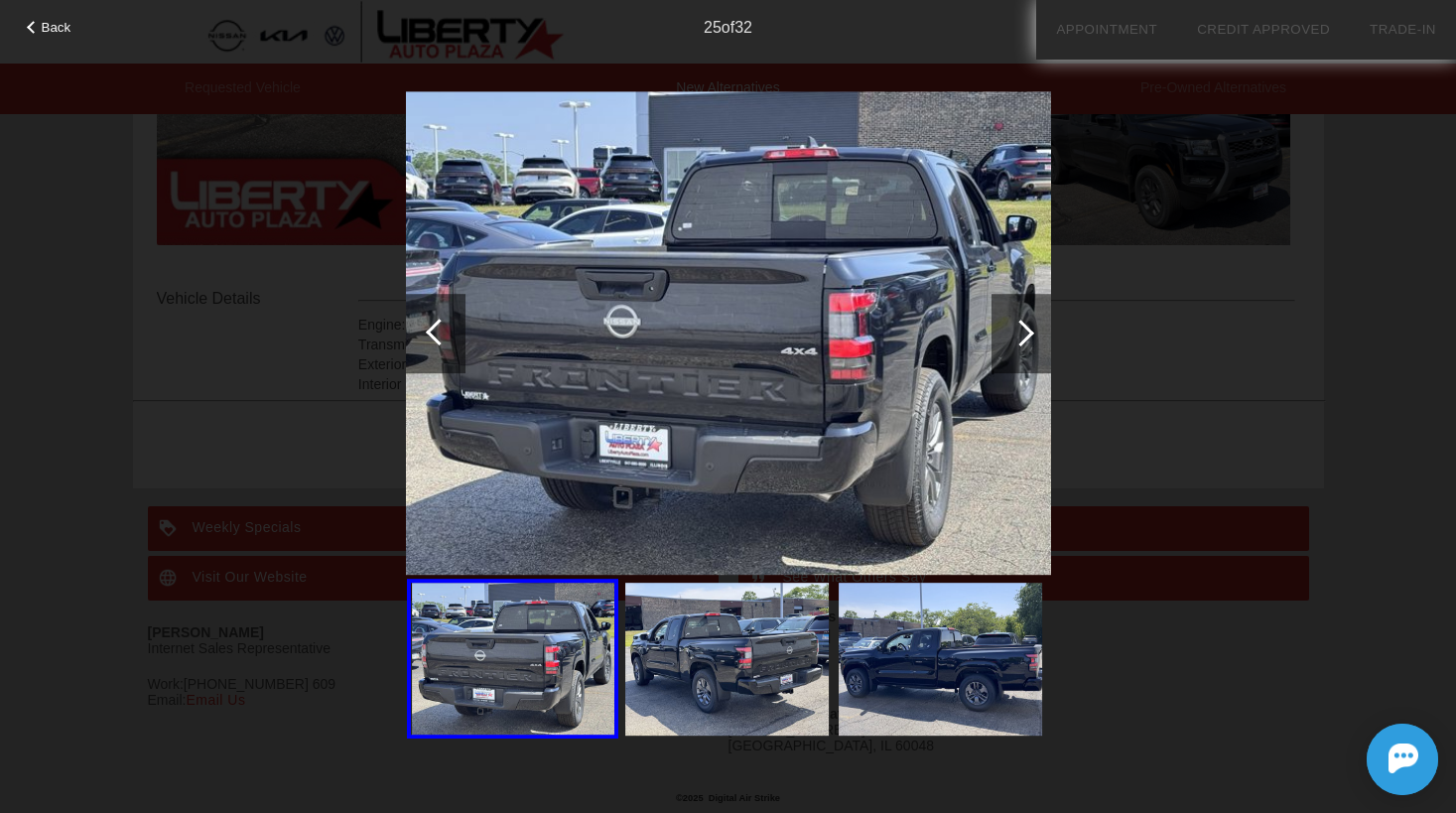 click at bounding box center [1020, 333] 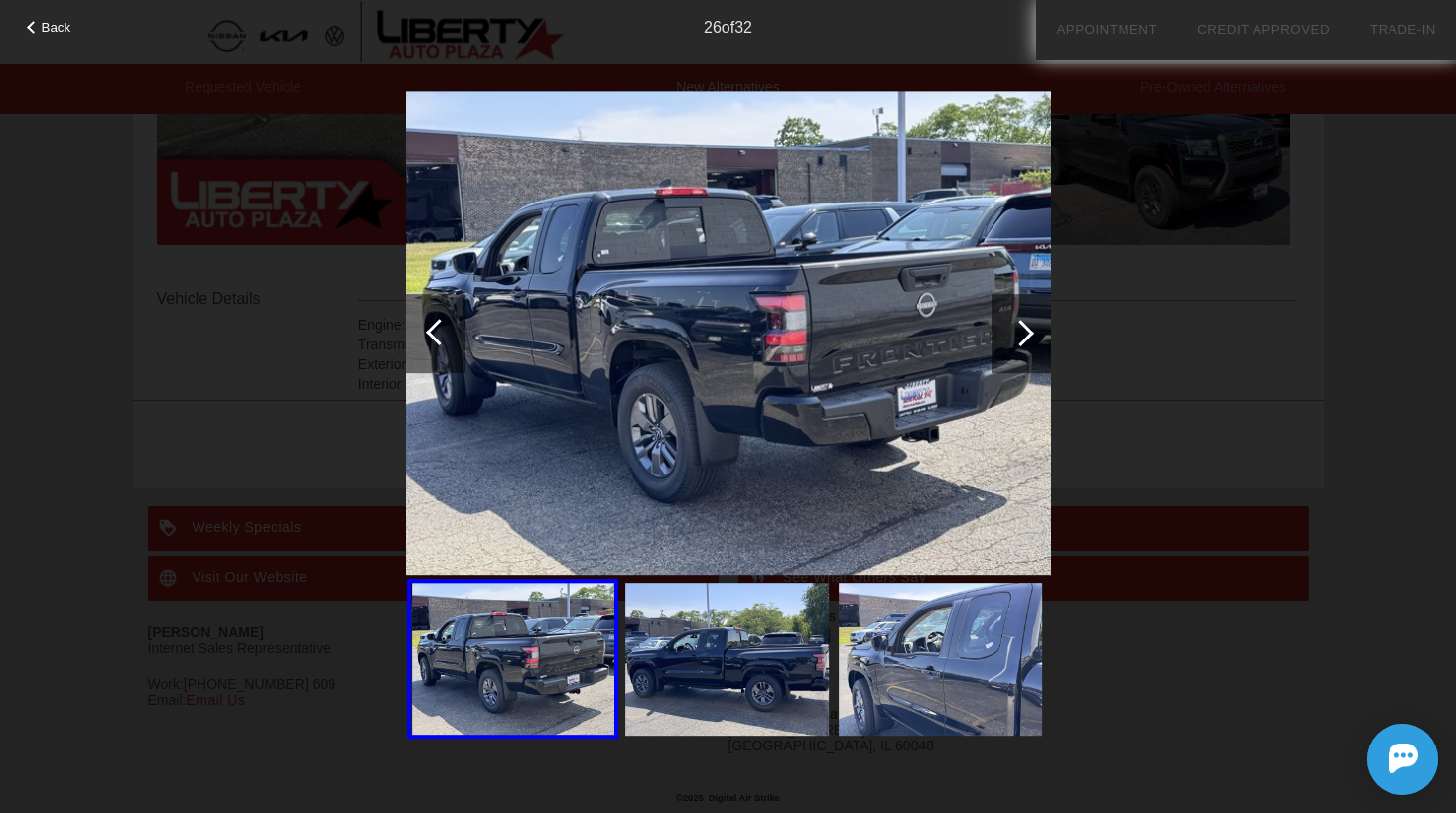 click at bounding box center (1020, 333) 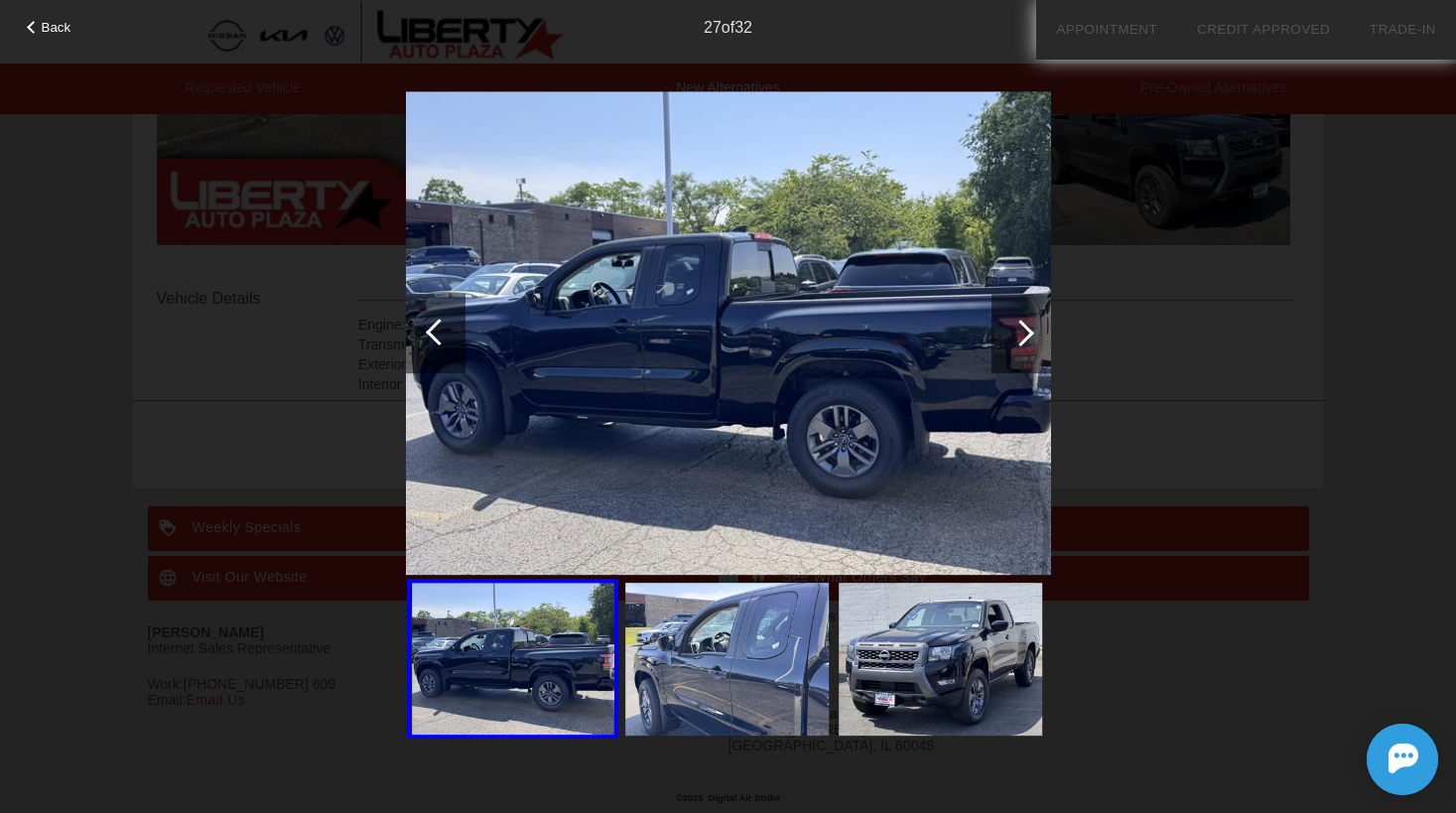 click at bounding box center (1020, 333) 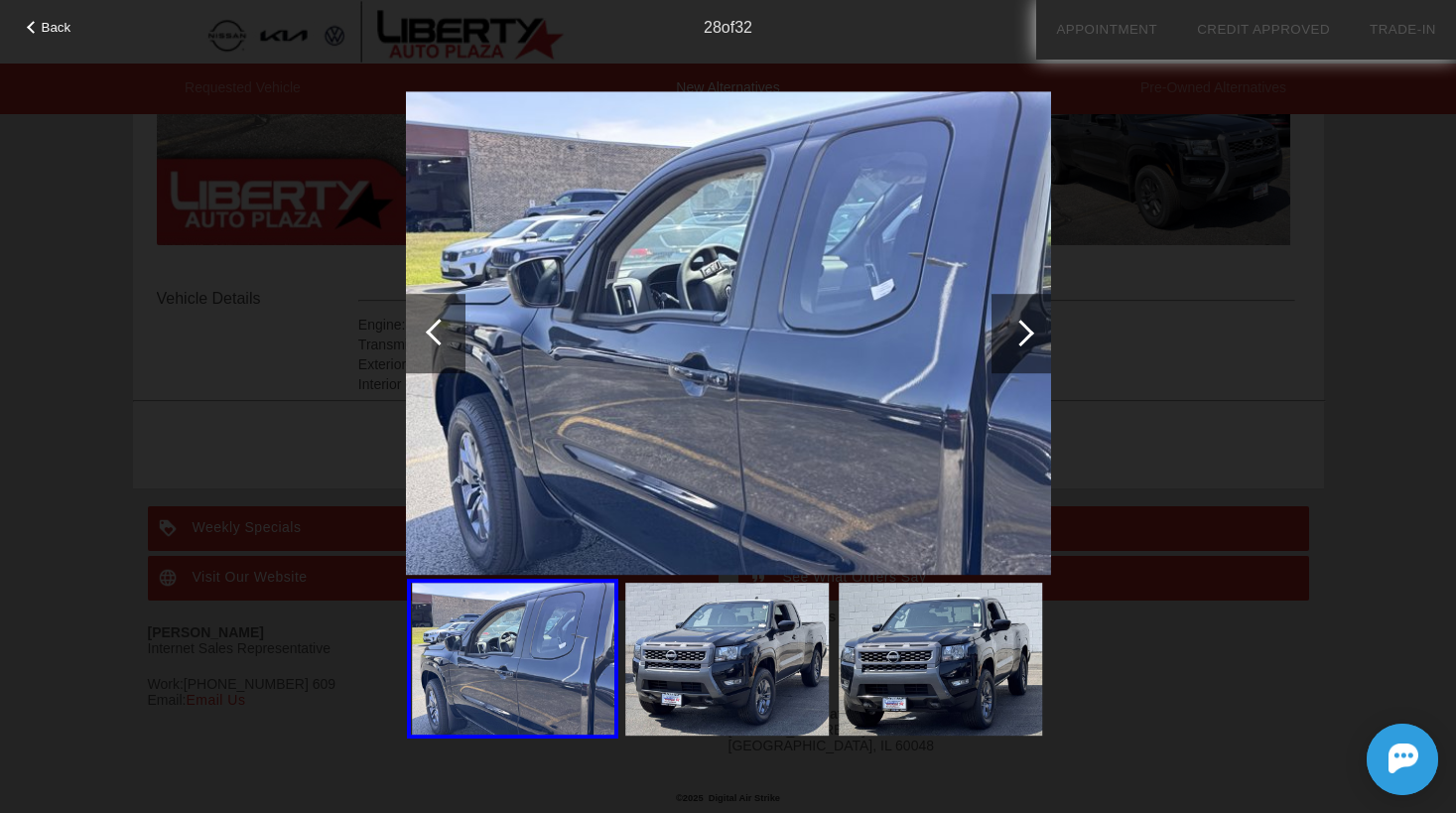 click at bounding box center [1020, 333] 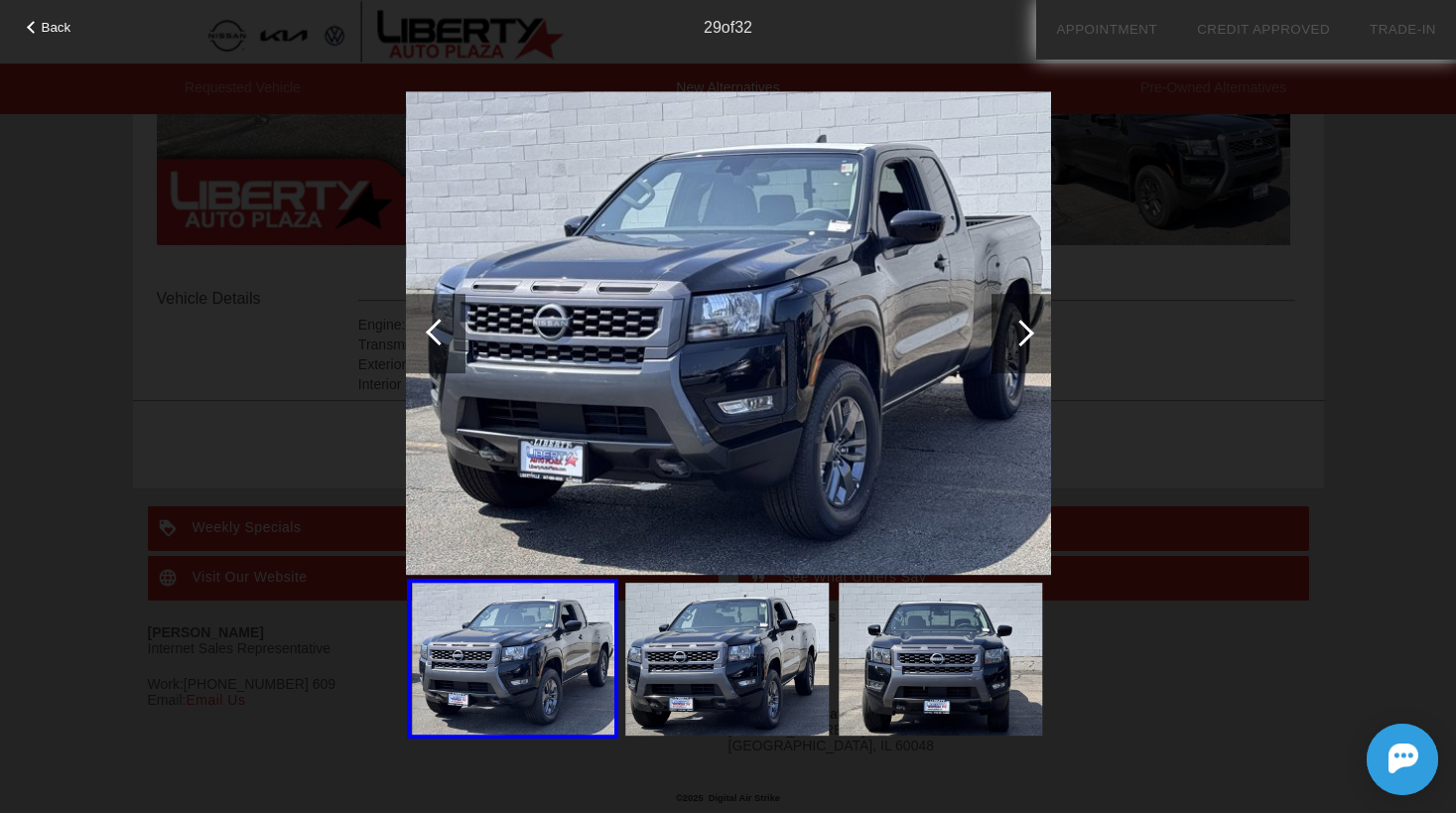 click at bounding box center (1020, 333) 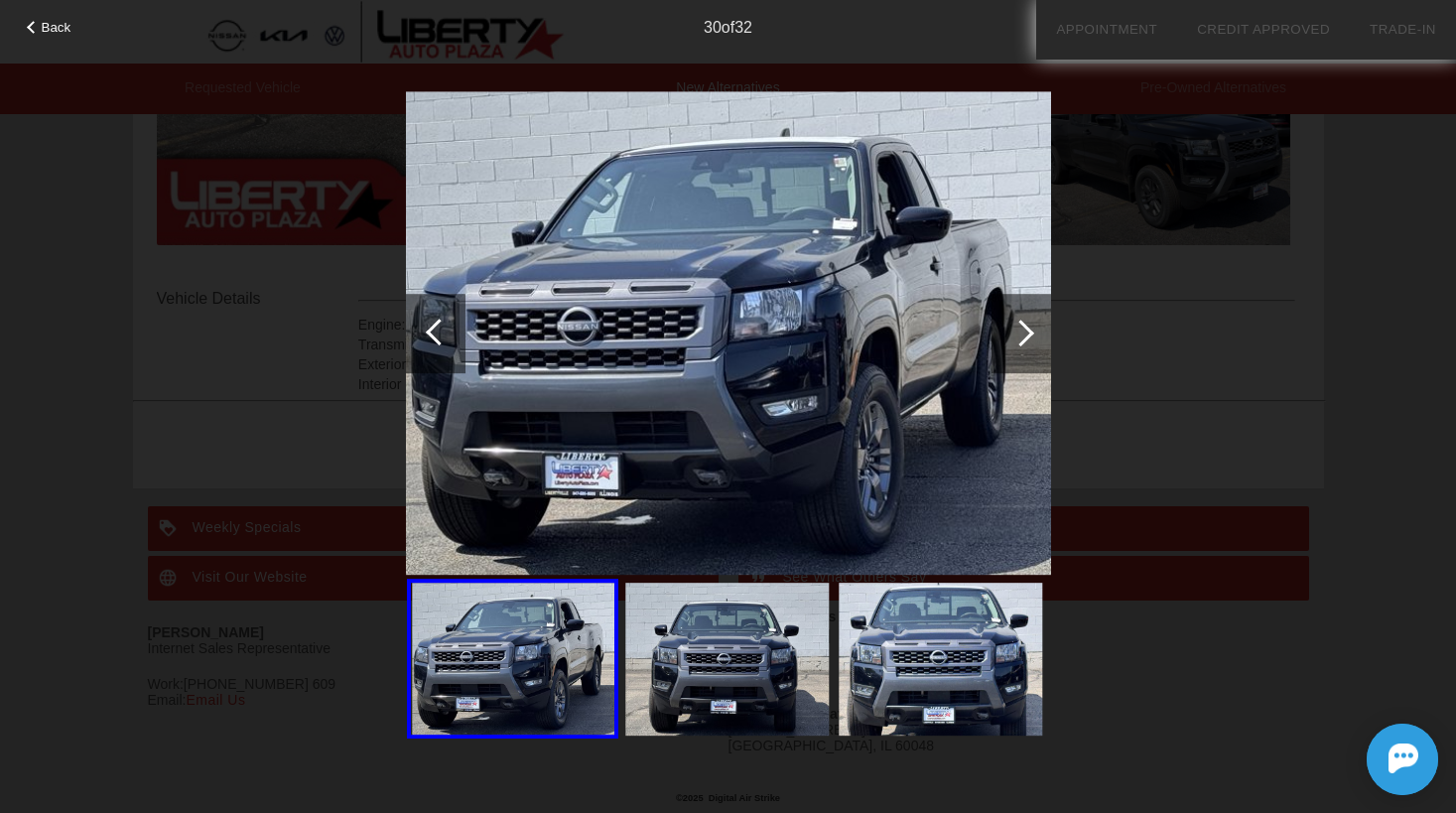 click at bounding box center (1020, 333) 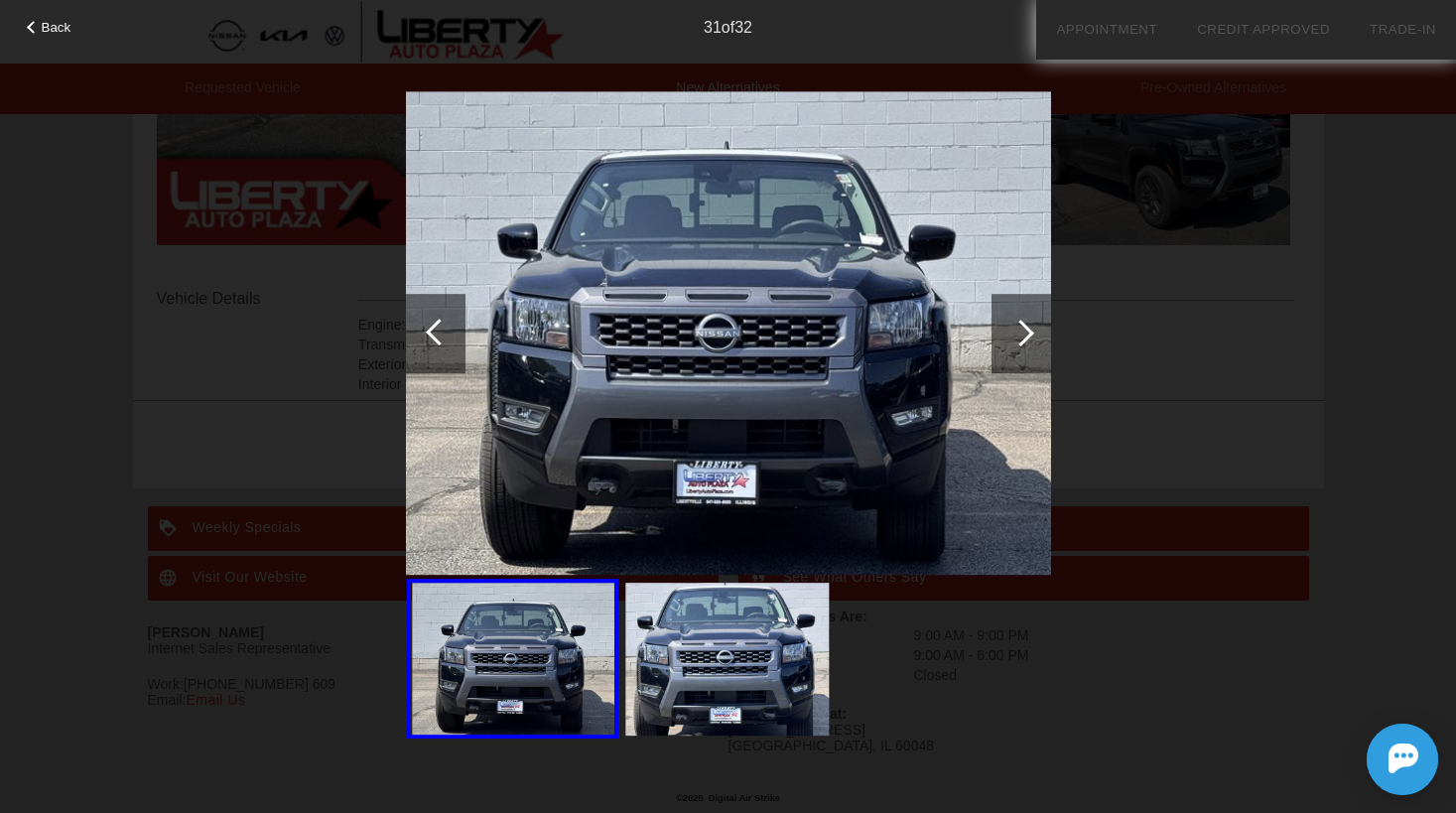 click at bounding box center (1020, 333) 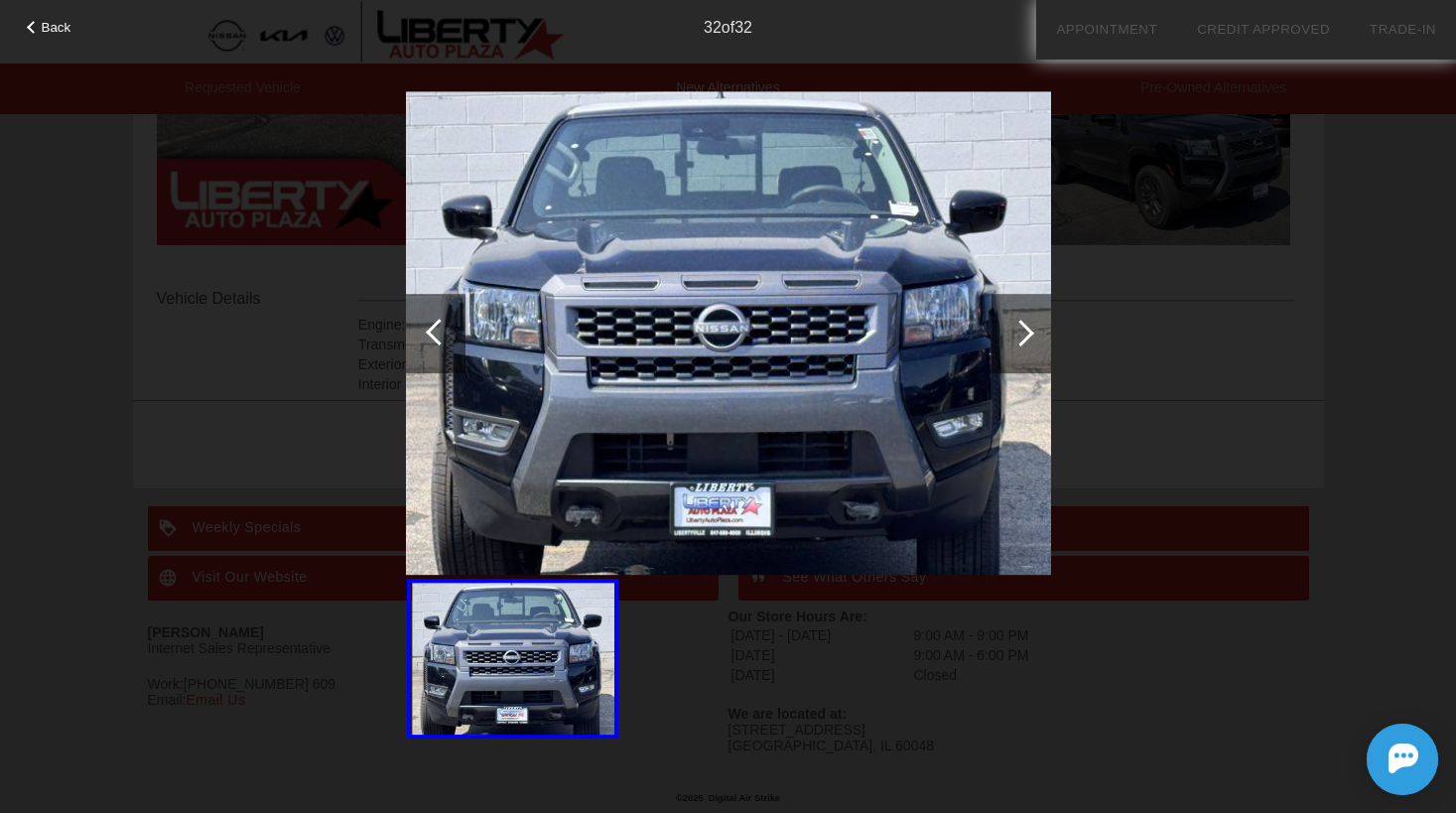click at bounding box center [1020, 333] 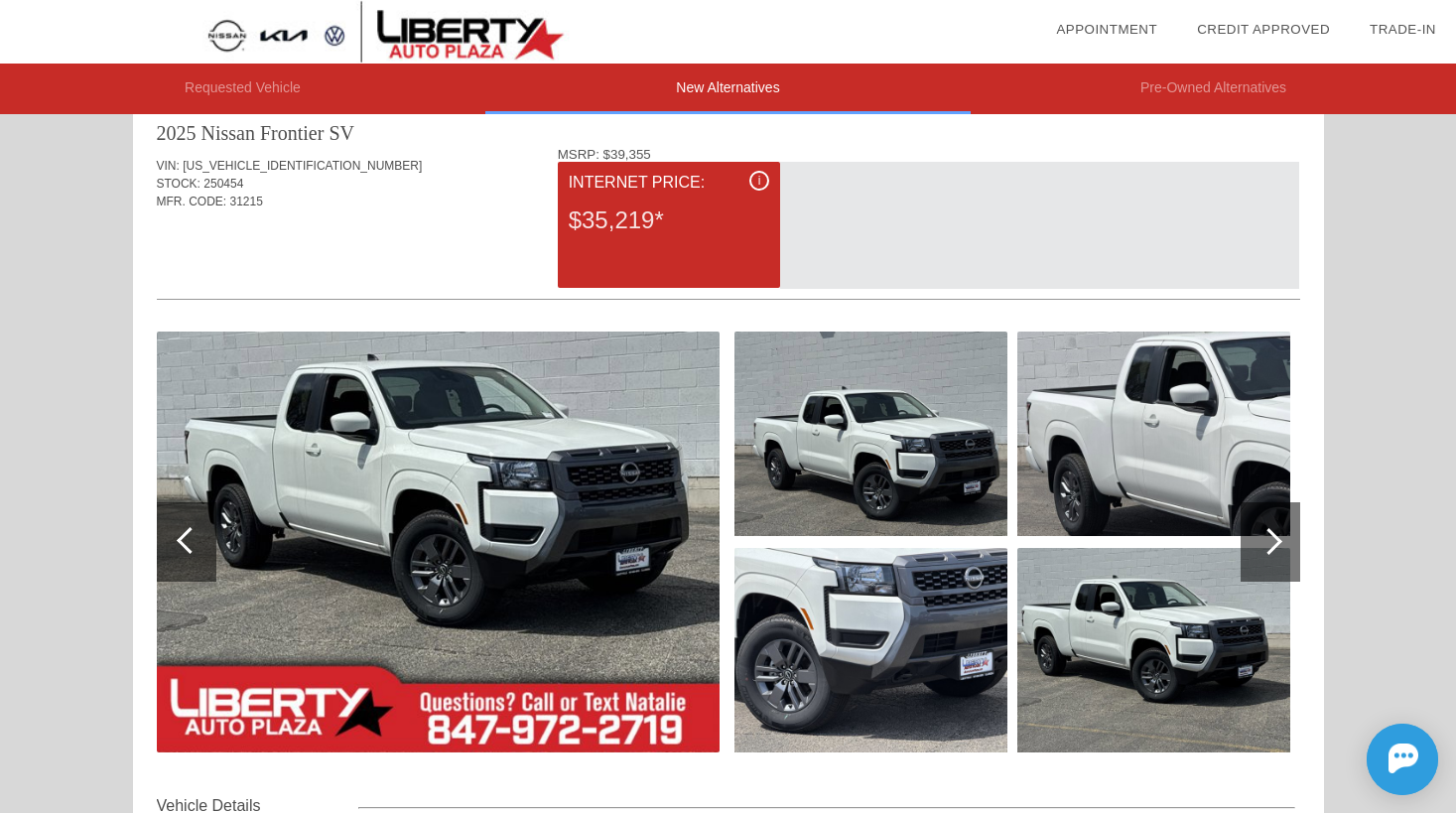 scroll, scrollTop: 34, scrollLeft: 0, axis: vertical 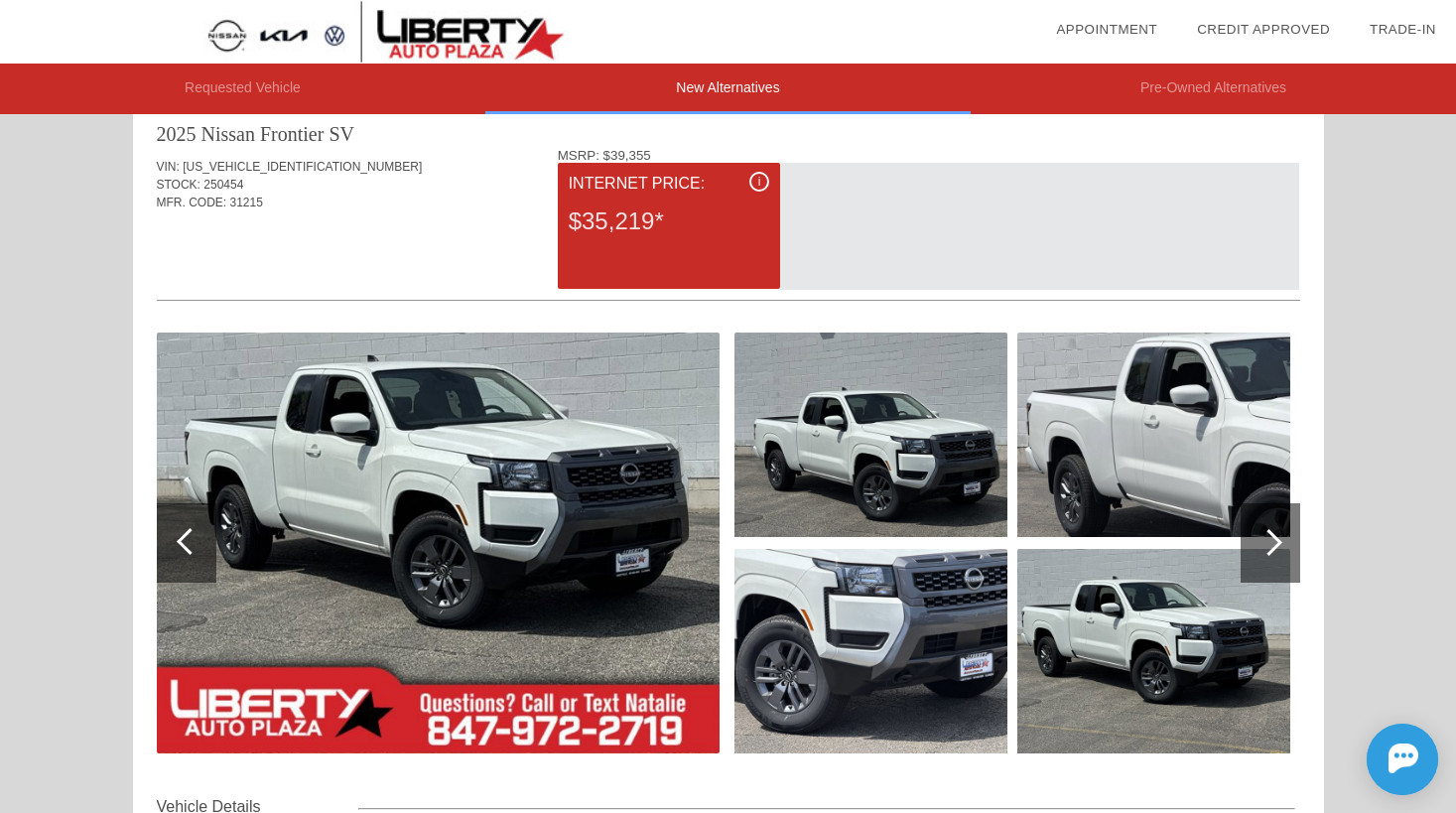 click at bounding box center [438, 543] 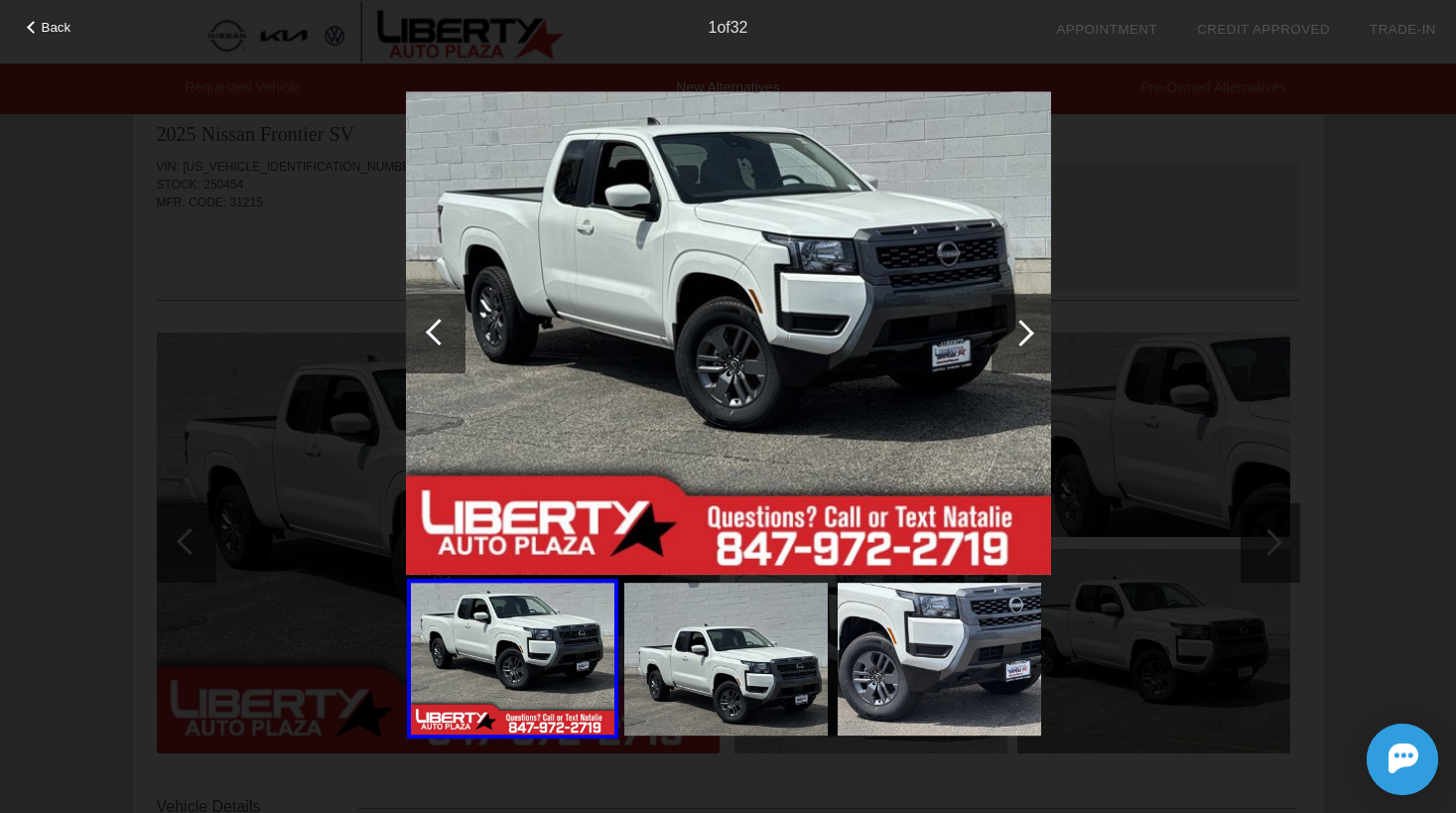 click at bounding box center [1020, 333] 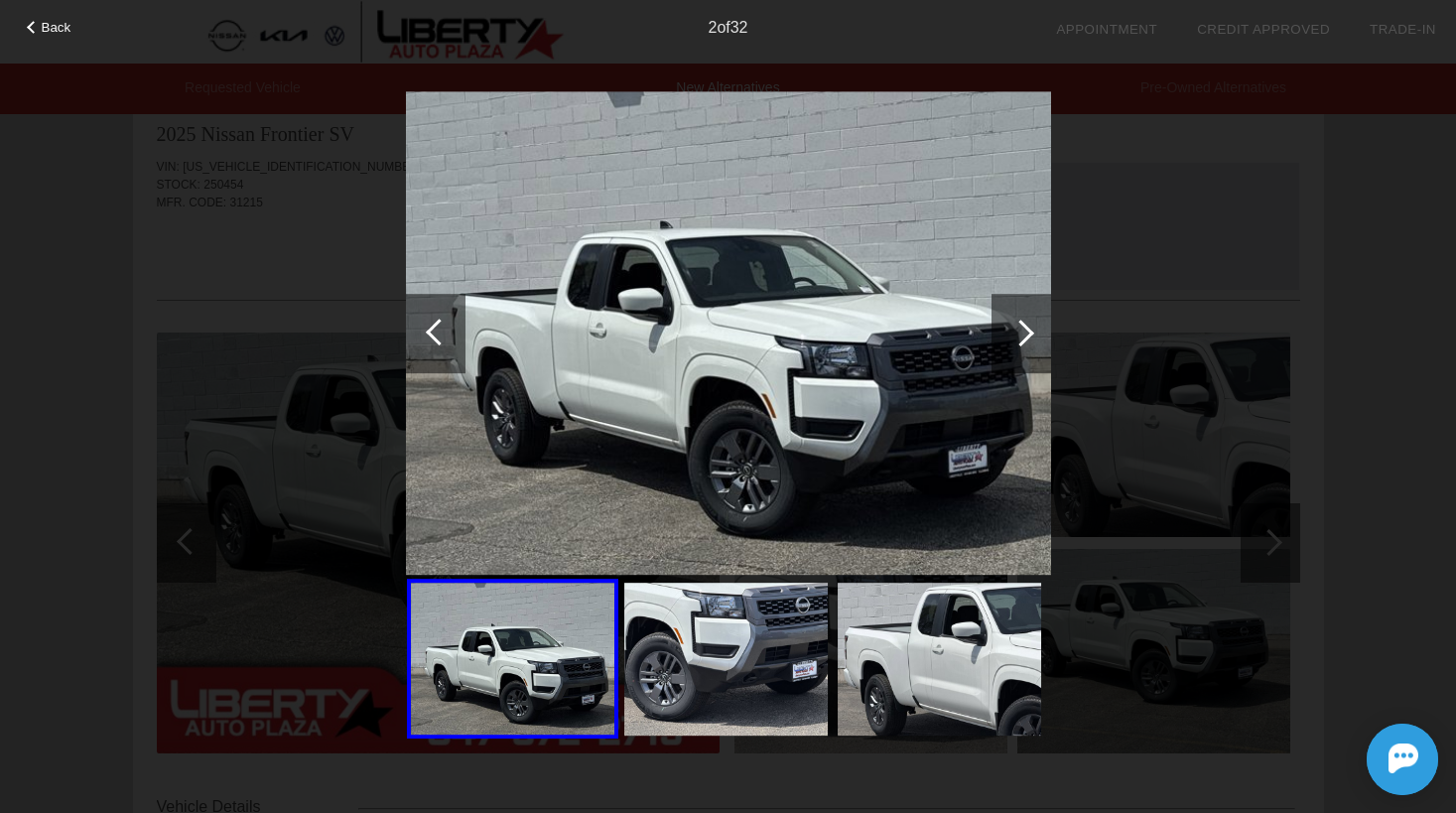 click at bounding box center [1020, 333] 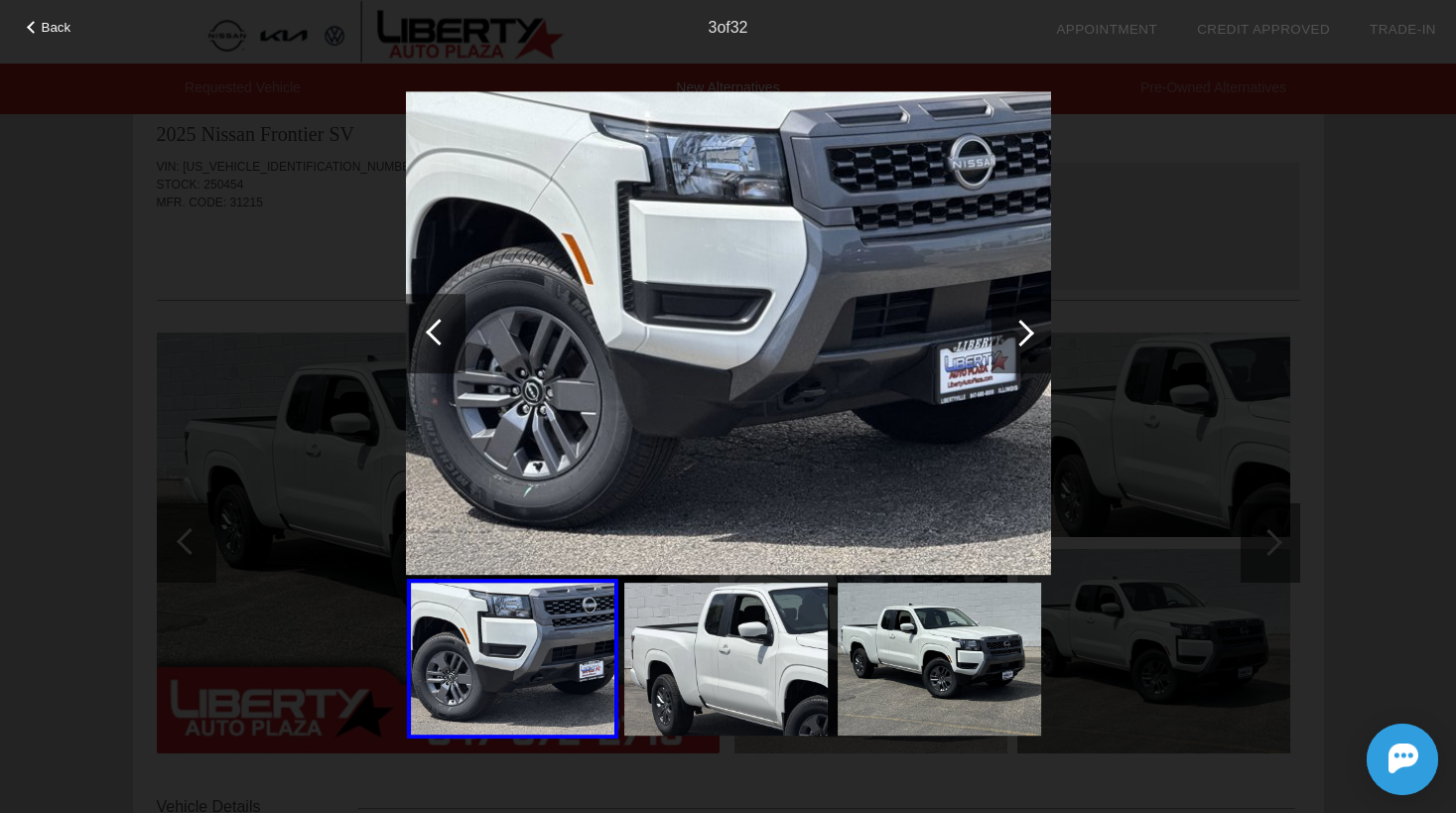 click at bounding box center (1020, 333) 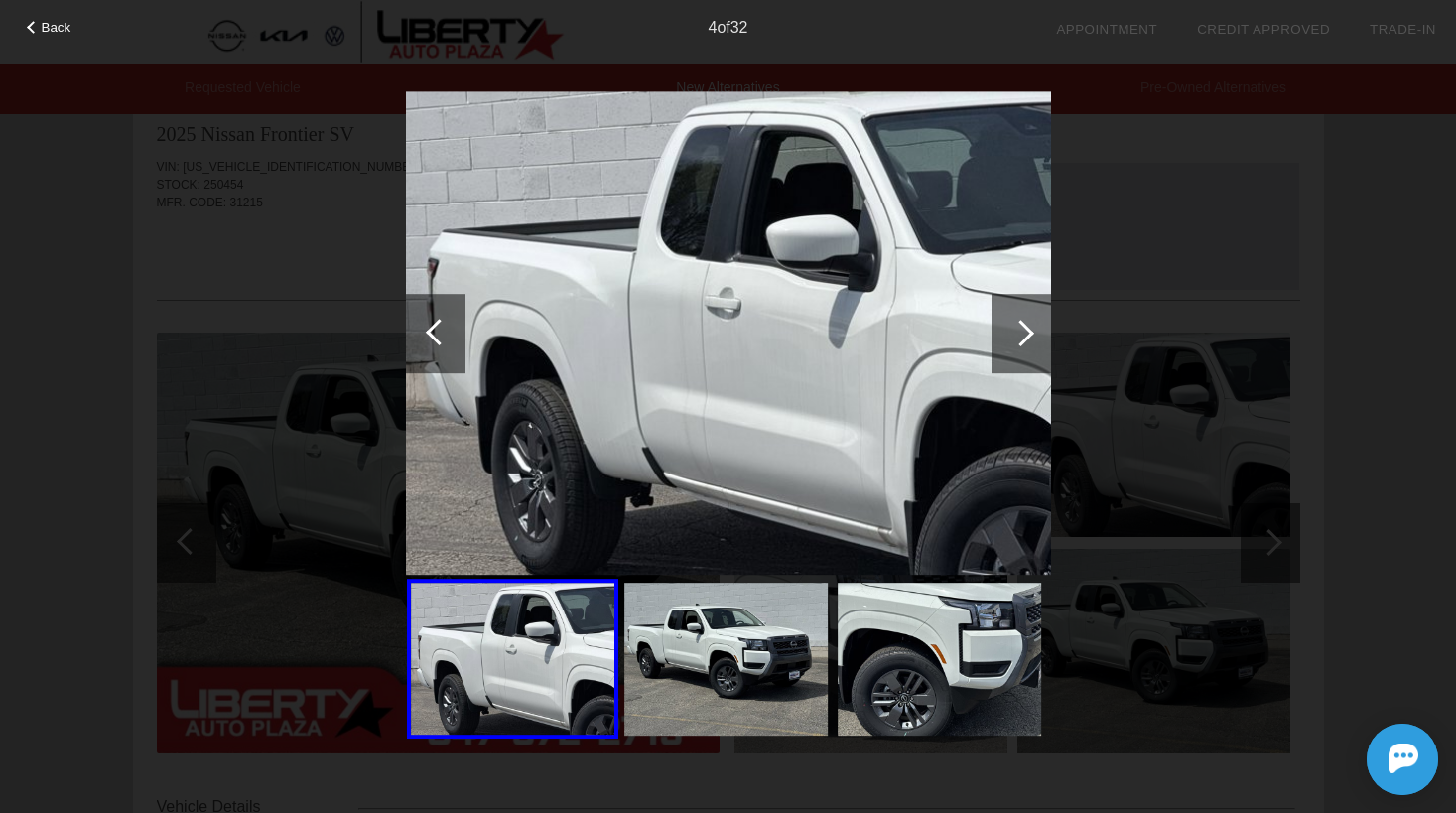 click at bounding box center [1020, 333] 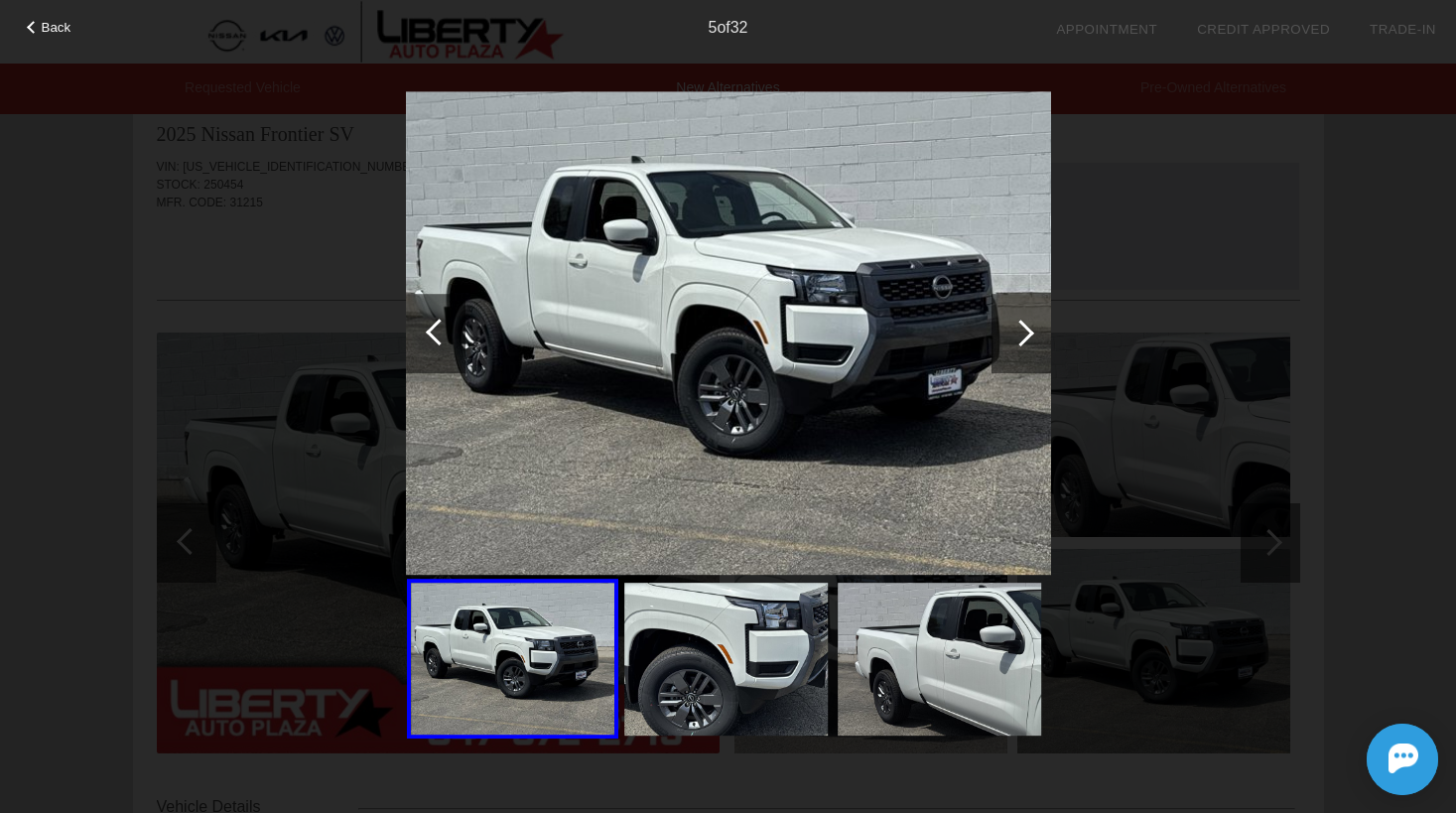 click at bounding box center [1020, 333] 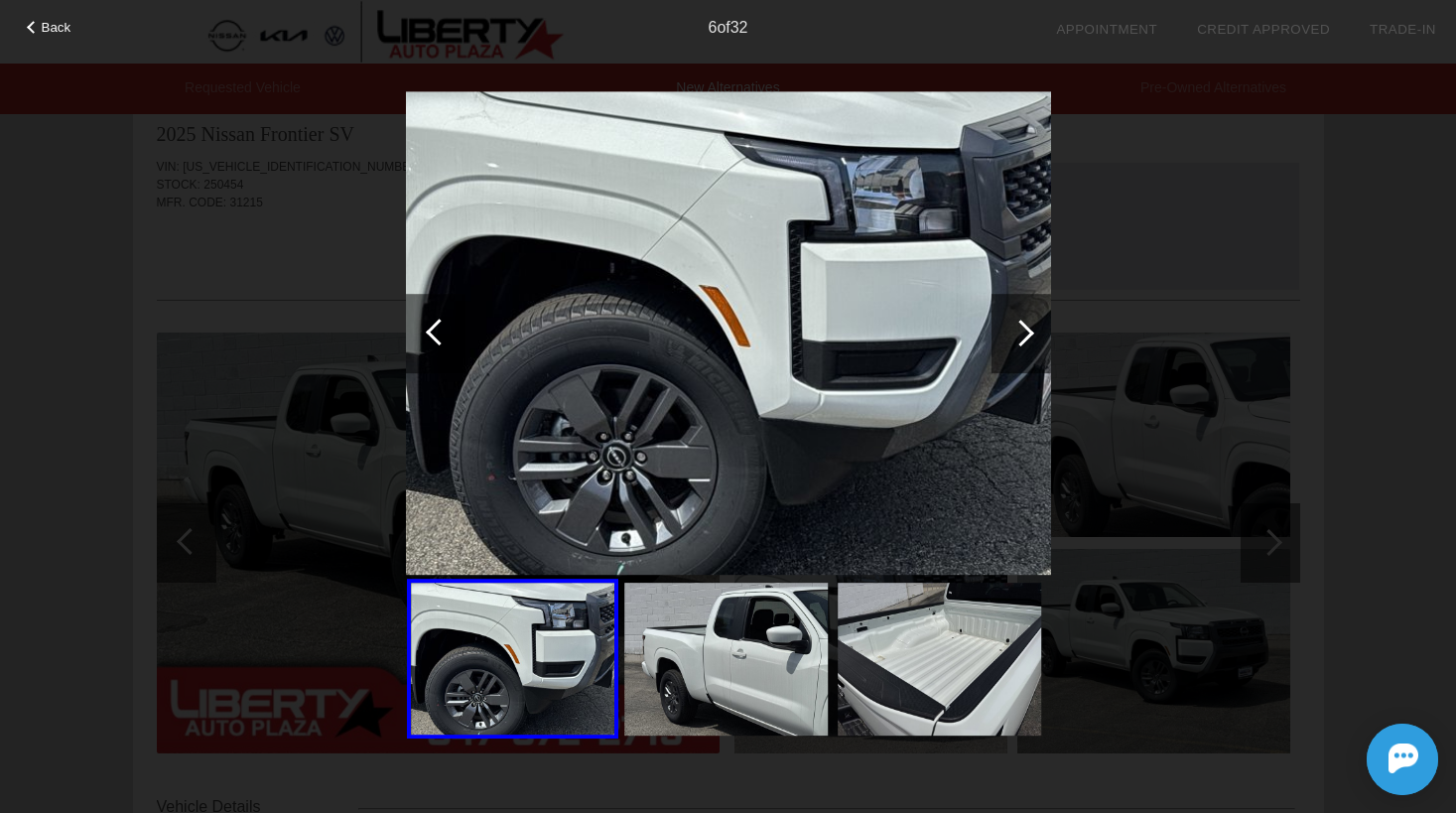 click at bounding box center (1020, 333) 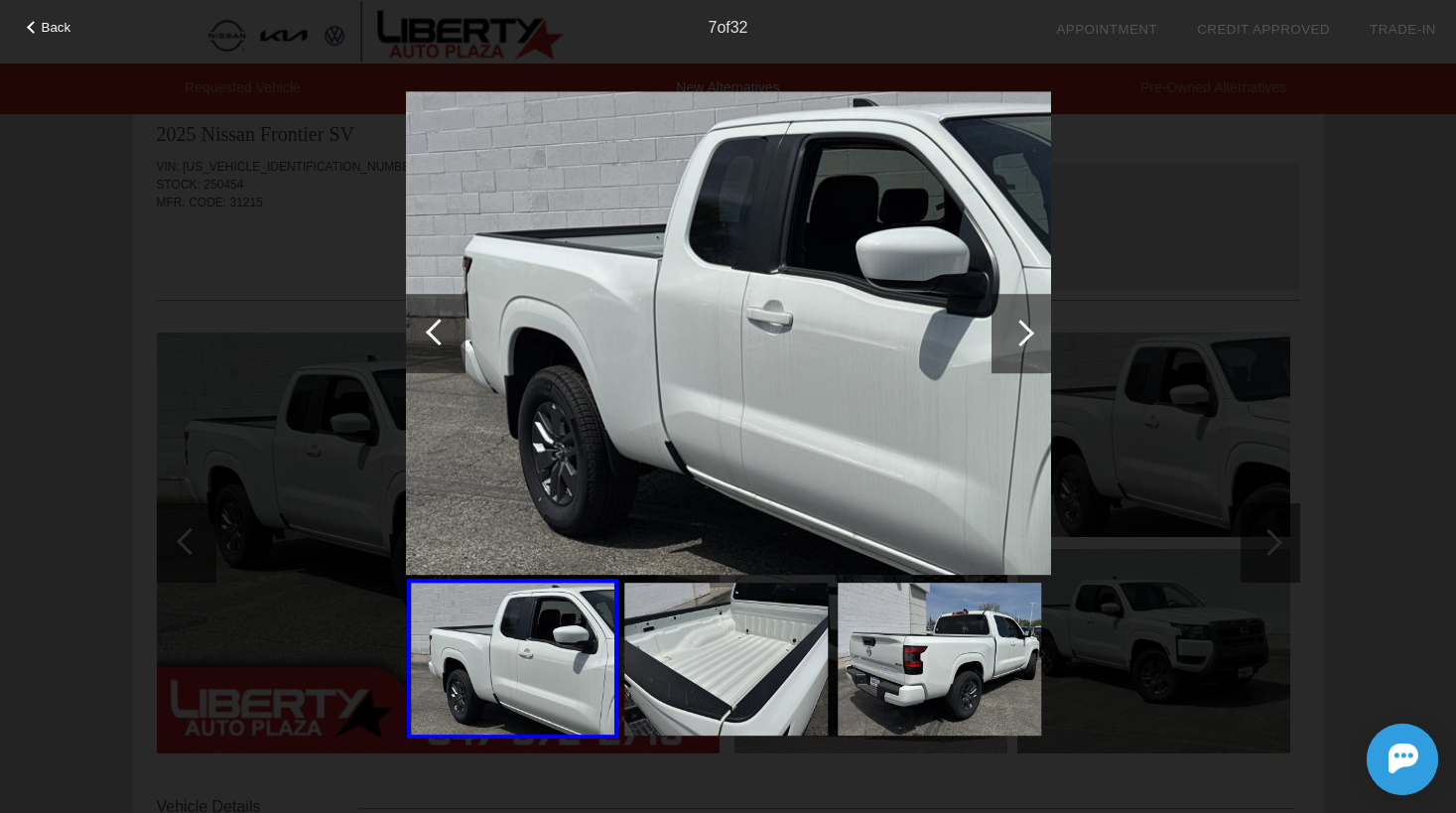 click at bounding box center [1020, 333] 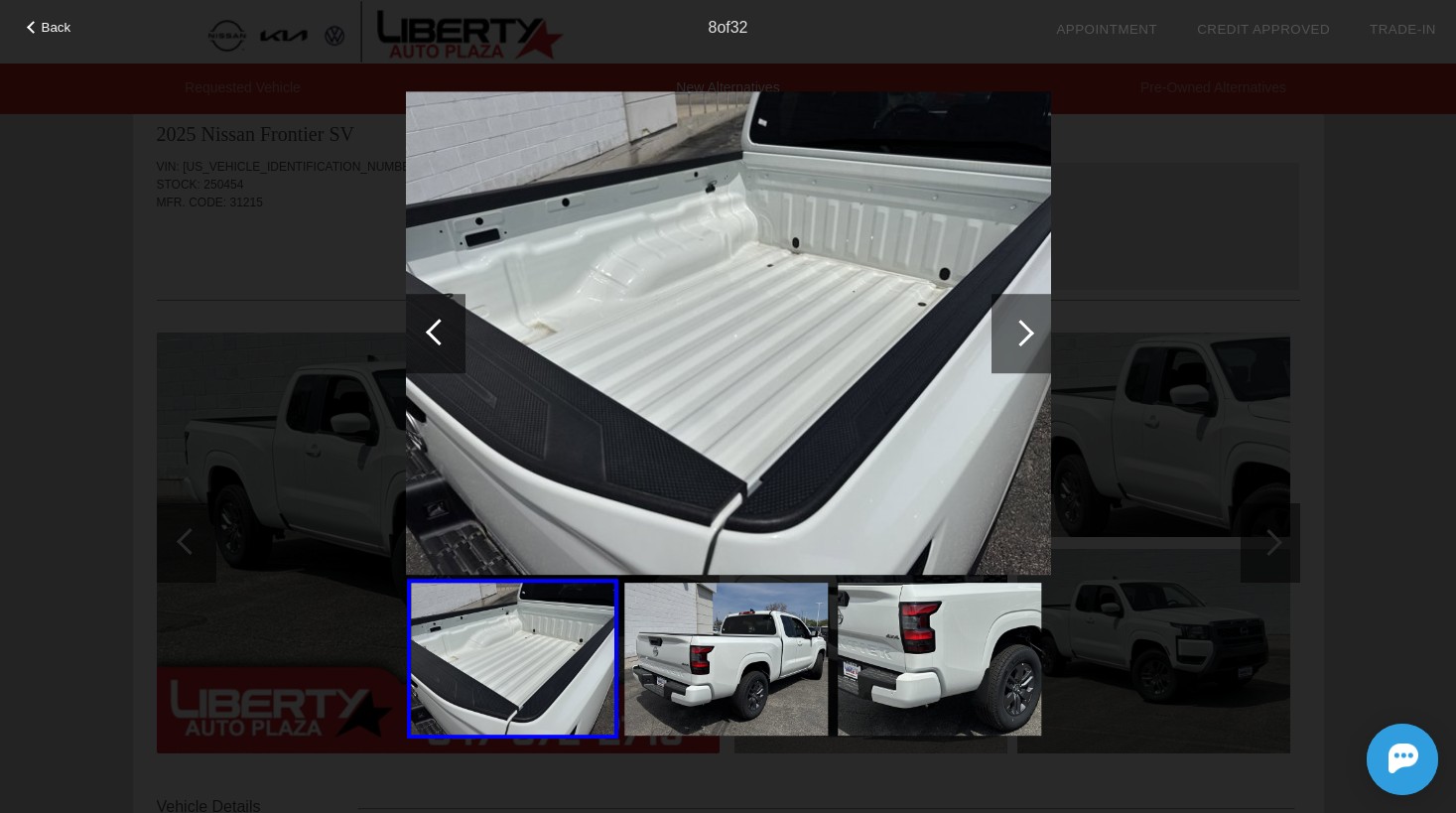 click at bounding box center [1020, 333] 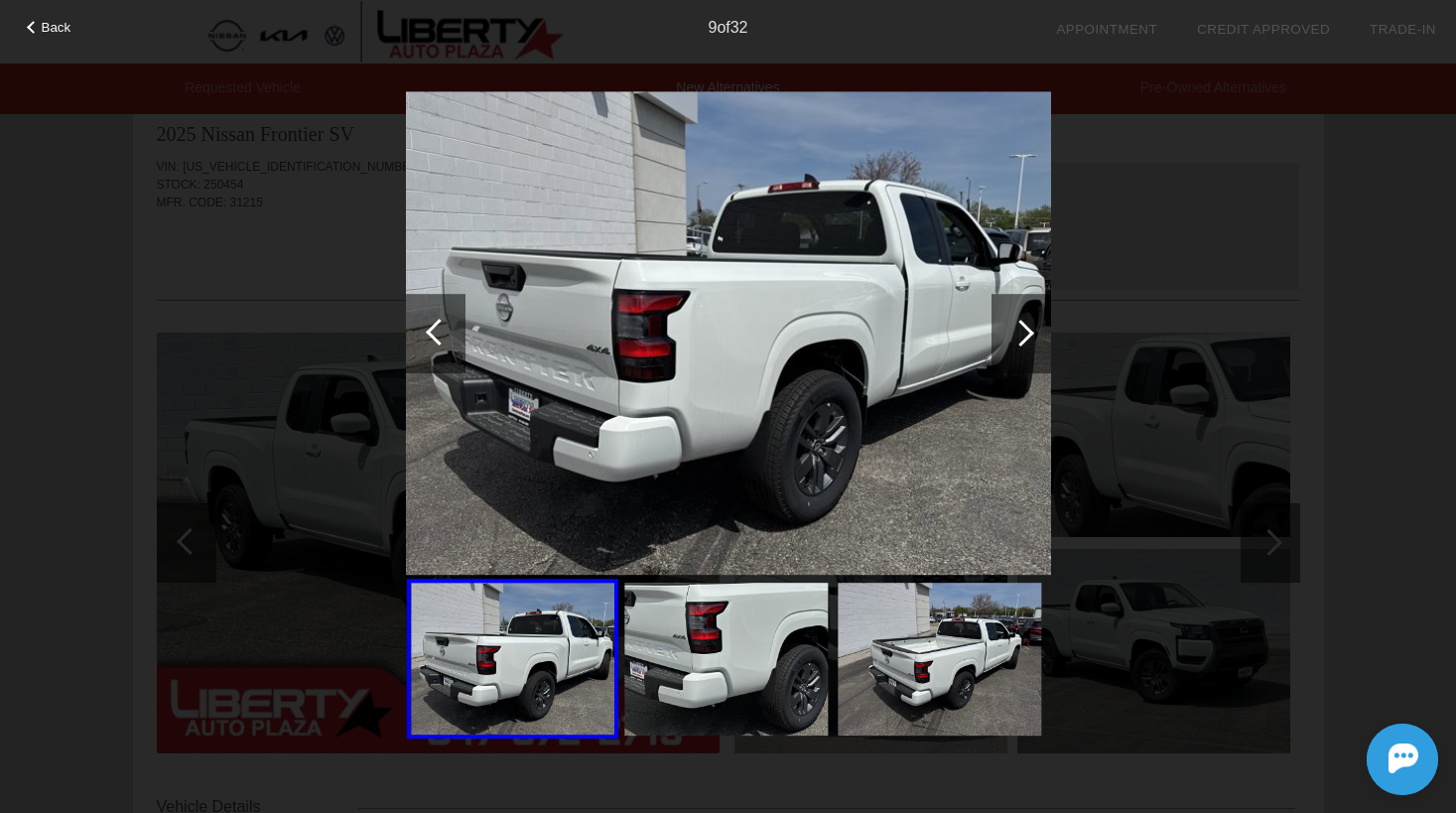 click at bounding box center (436, 334) 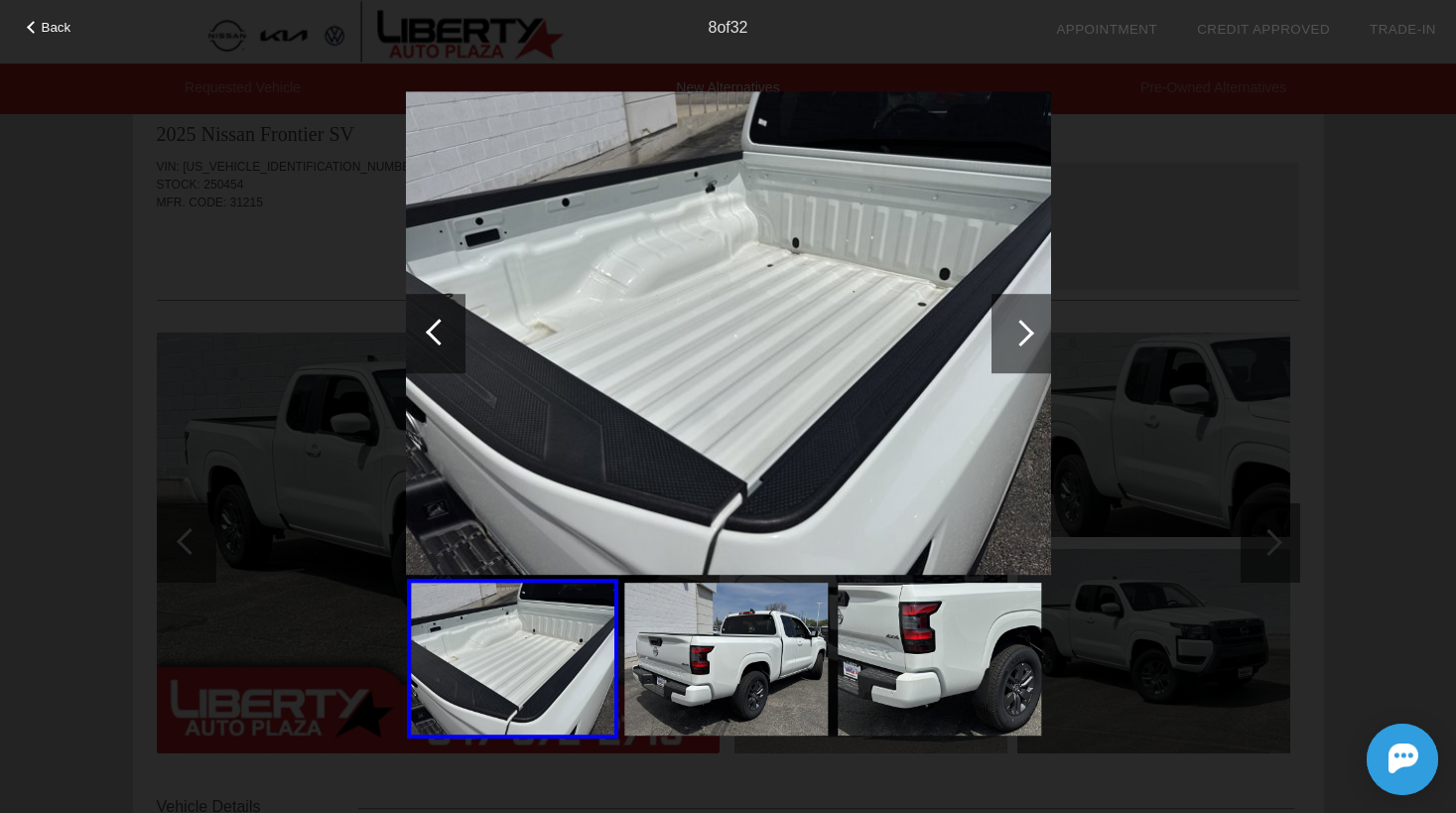 click at bounding box center (1021, 334) 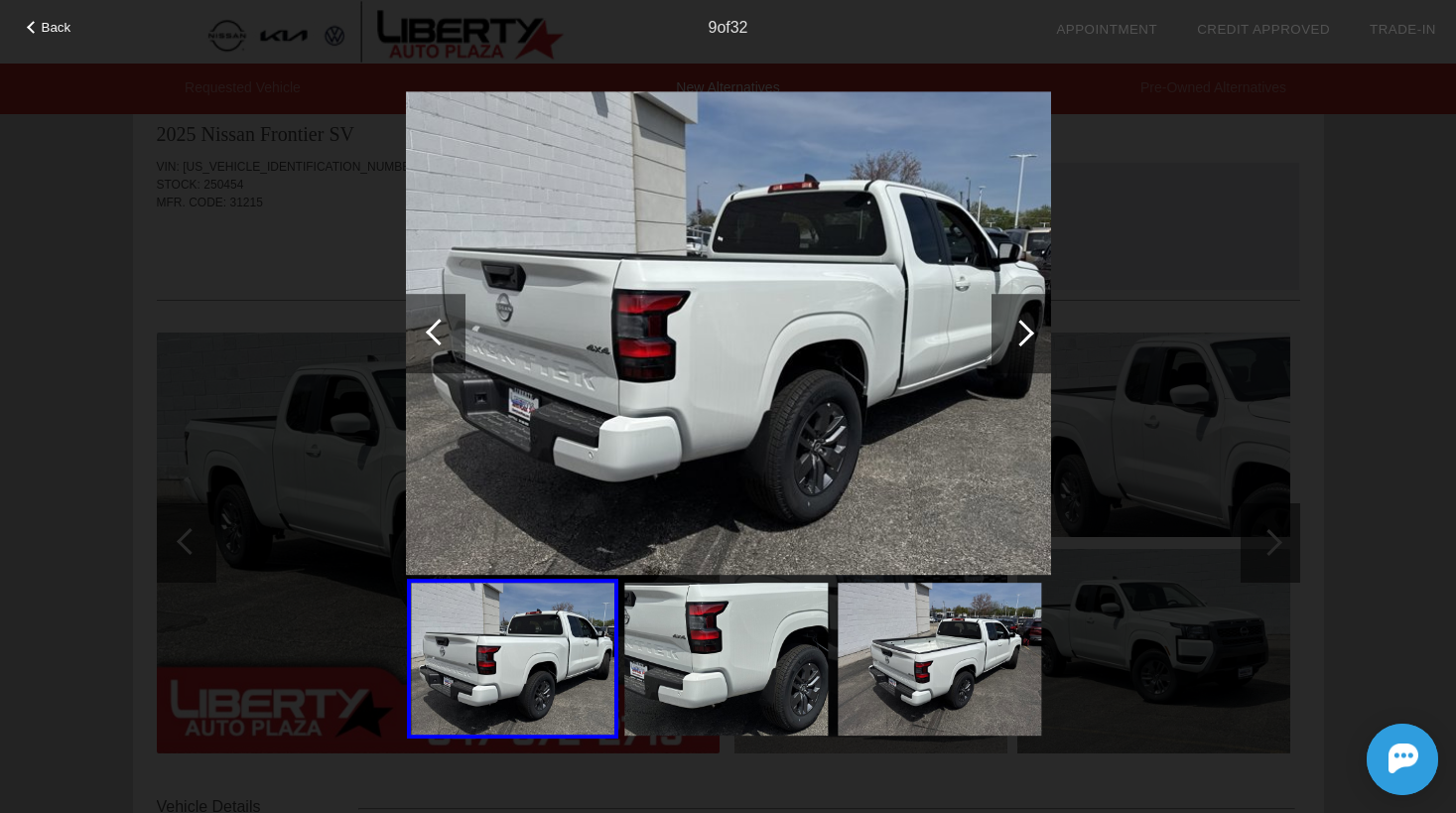 click at bounding box center (1021, 334) 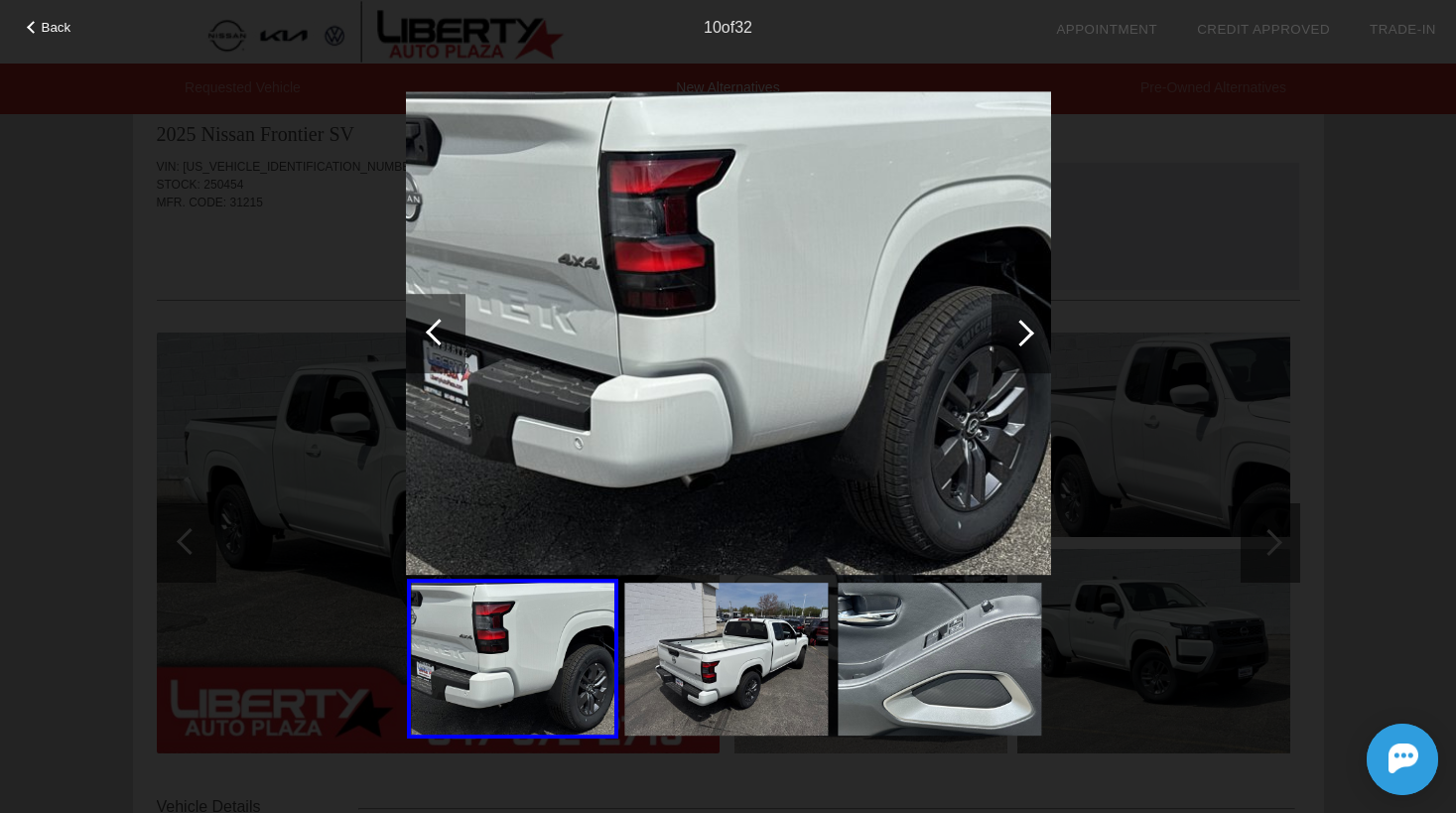 click at bounding box center (1021, 334) 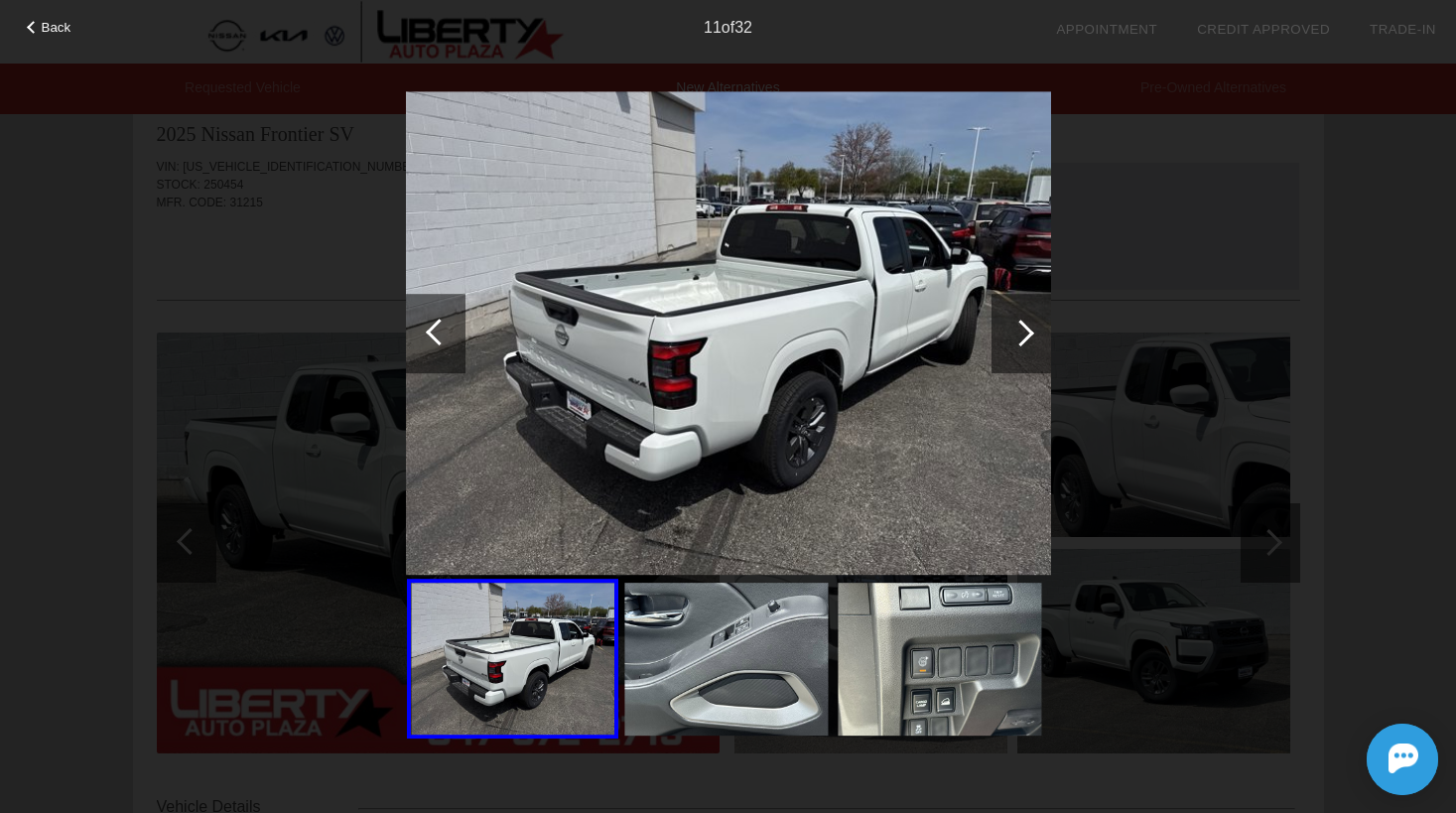 click at bounding box center (1021, 334) 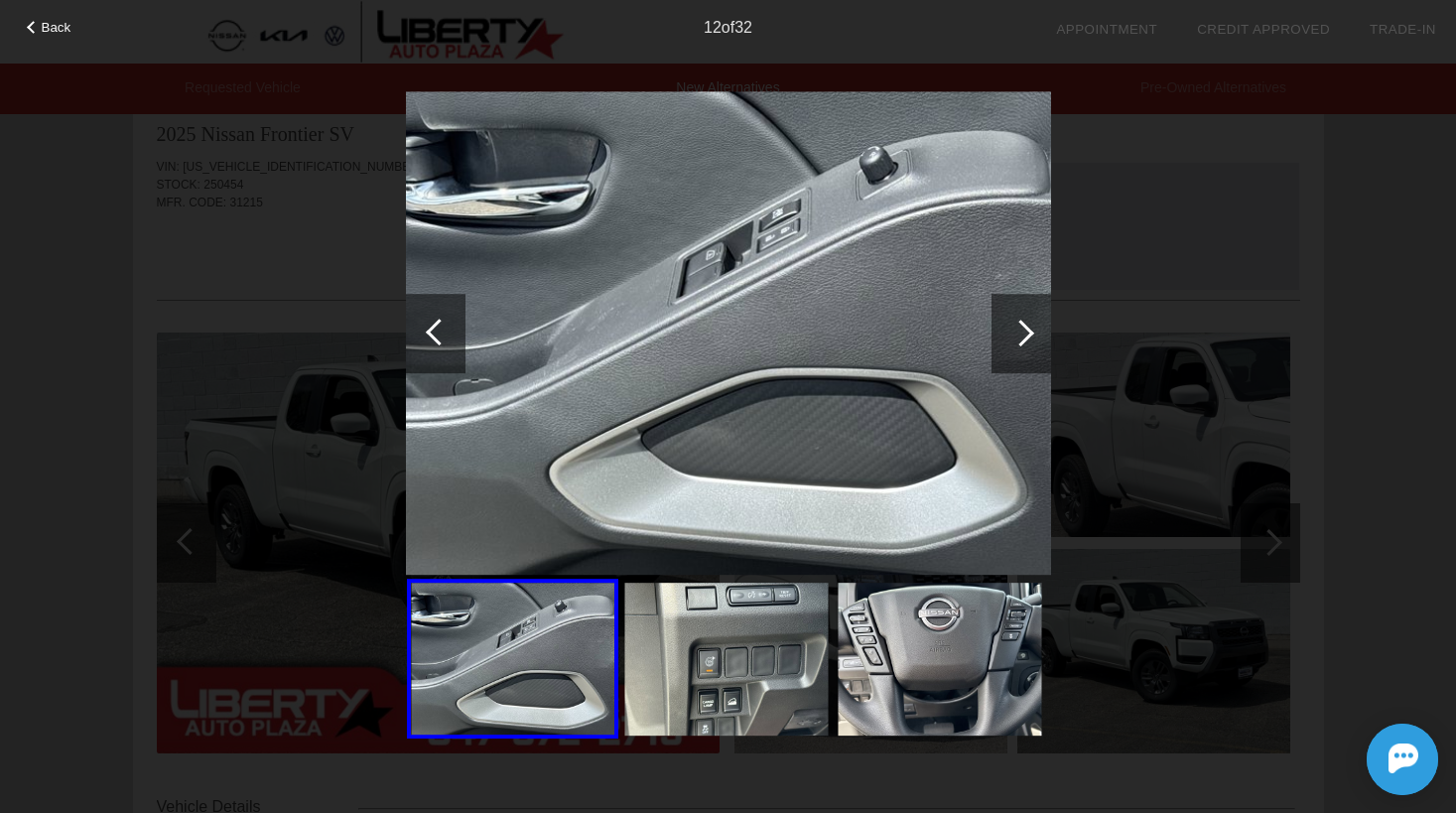 click at bounding box center [1021, 334] 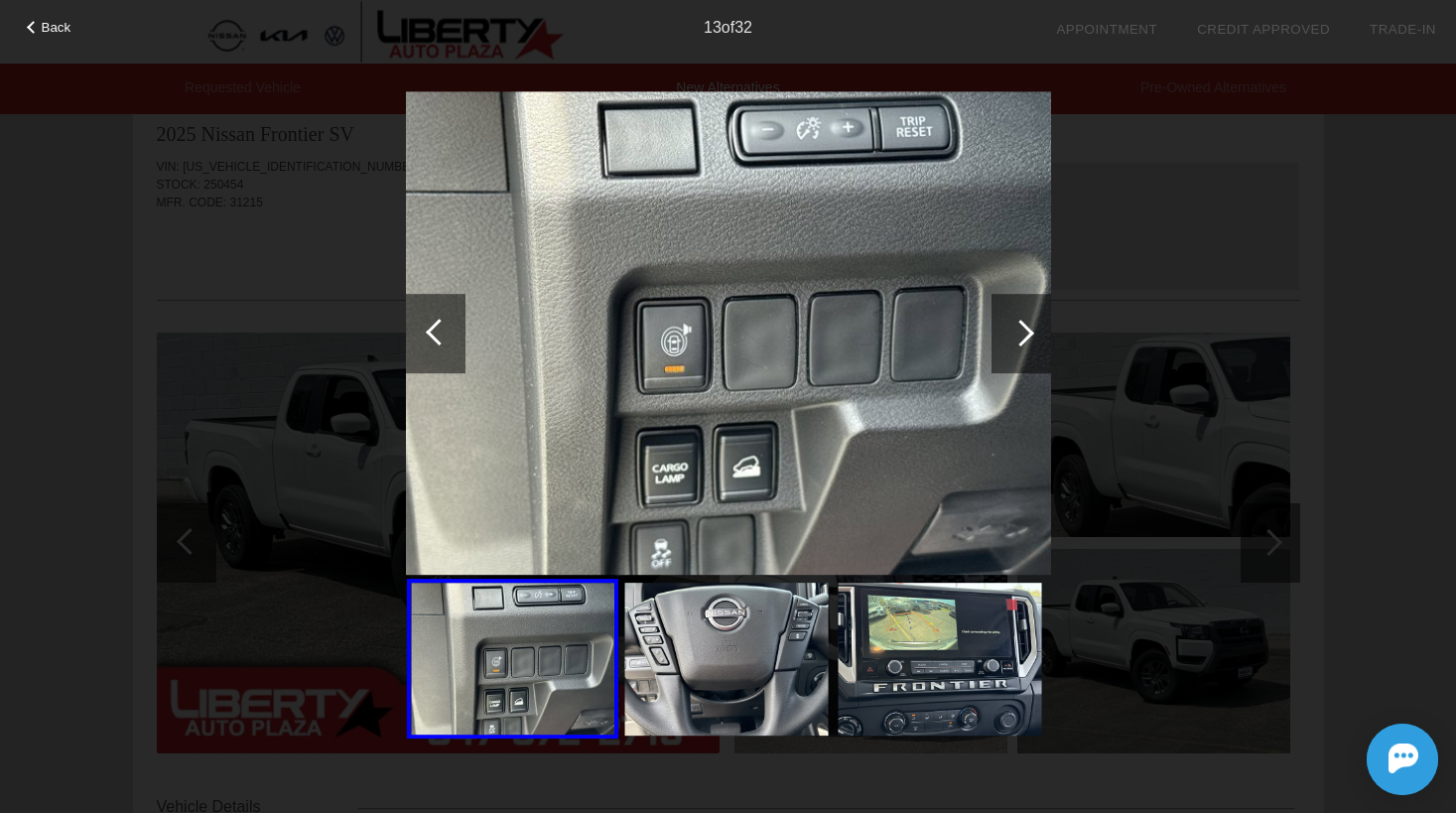 click at bounding box center (1021, 334) 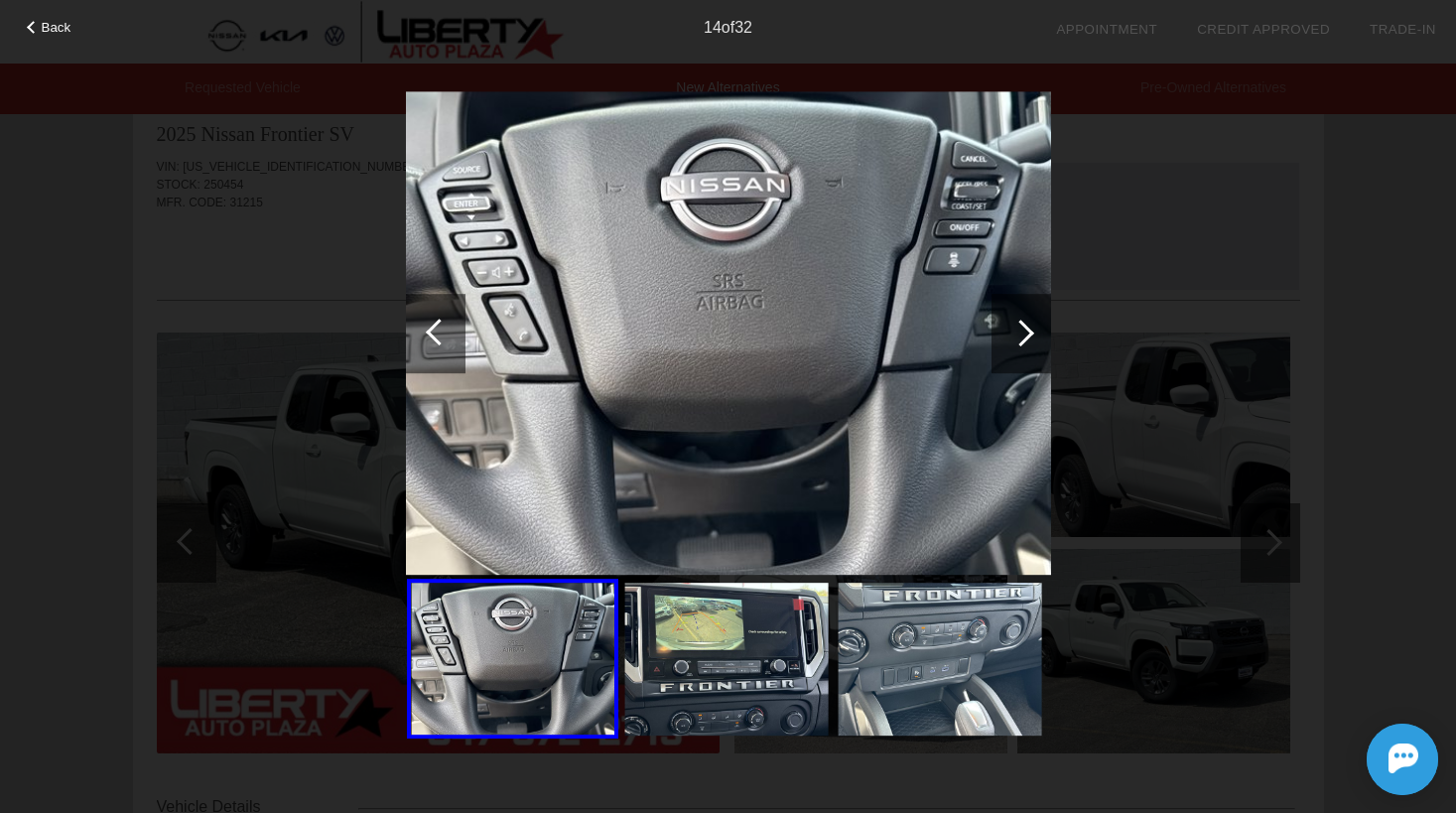 click at bounding box center (1021, 334) 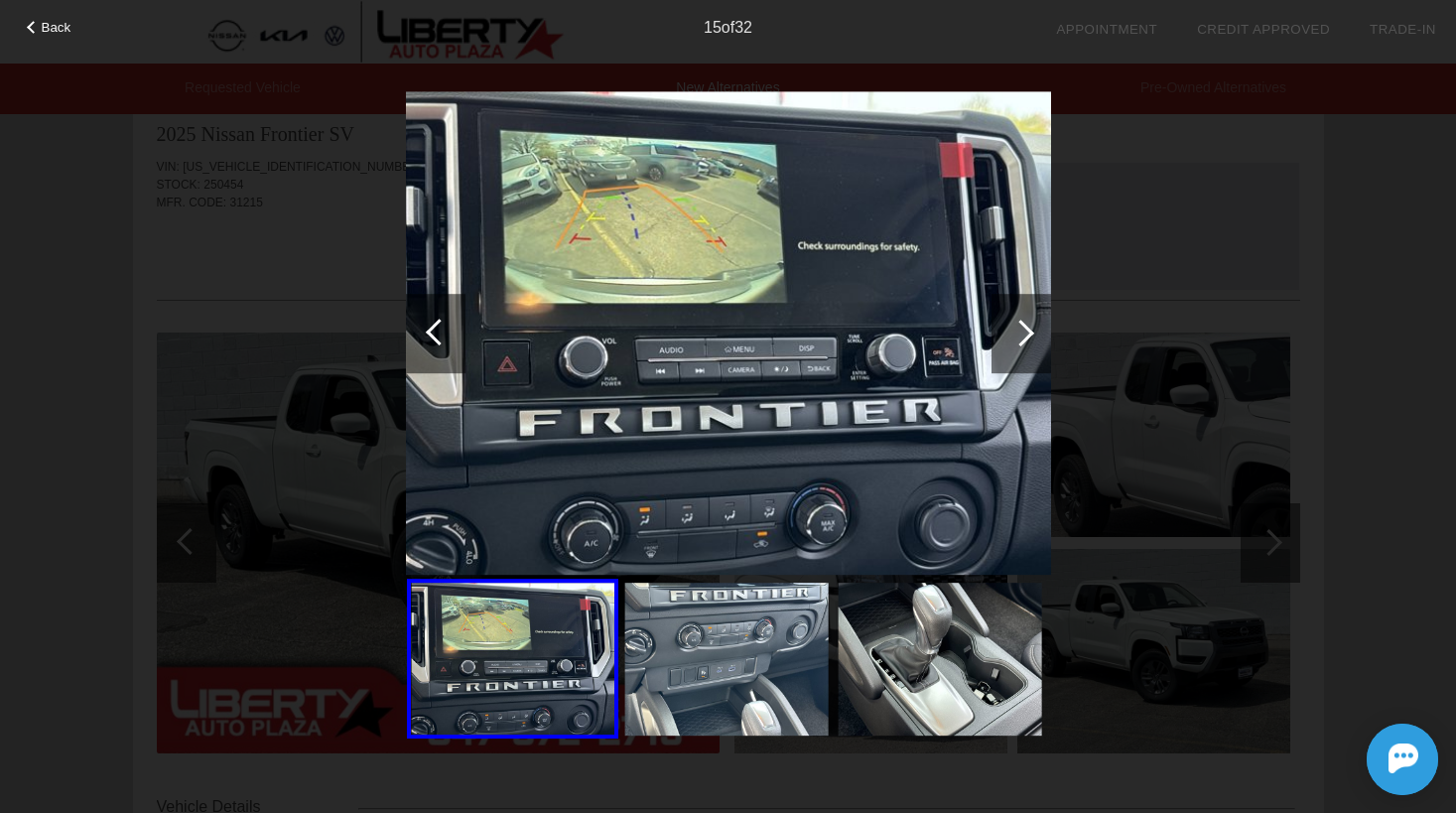 click at bounding box center [1021, 334] 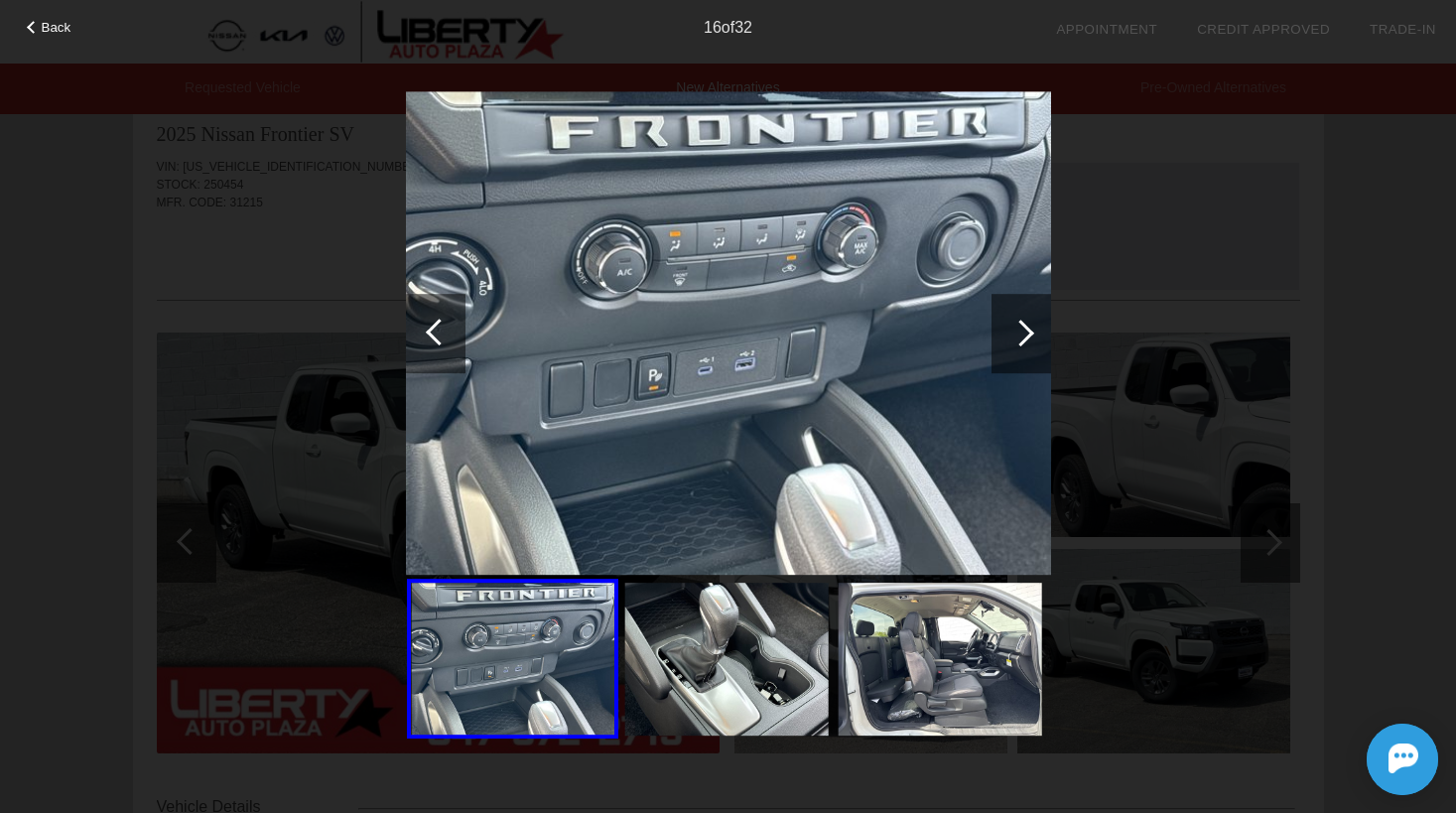 click at bounding box center [1021, 334] 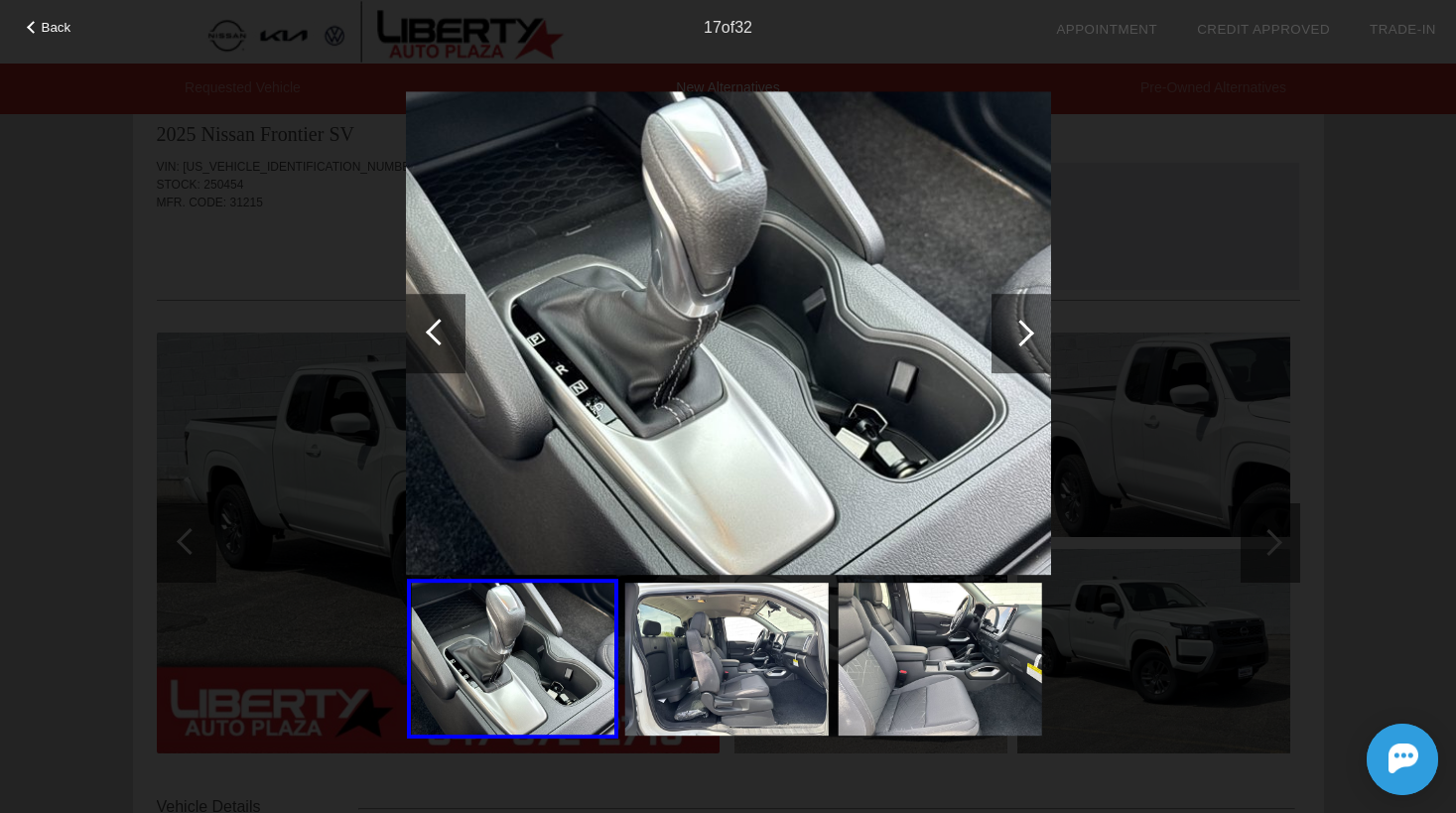 click at bounding box center (1021, 334) 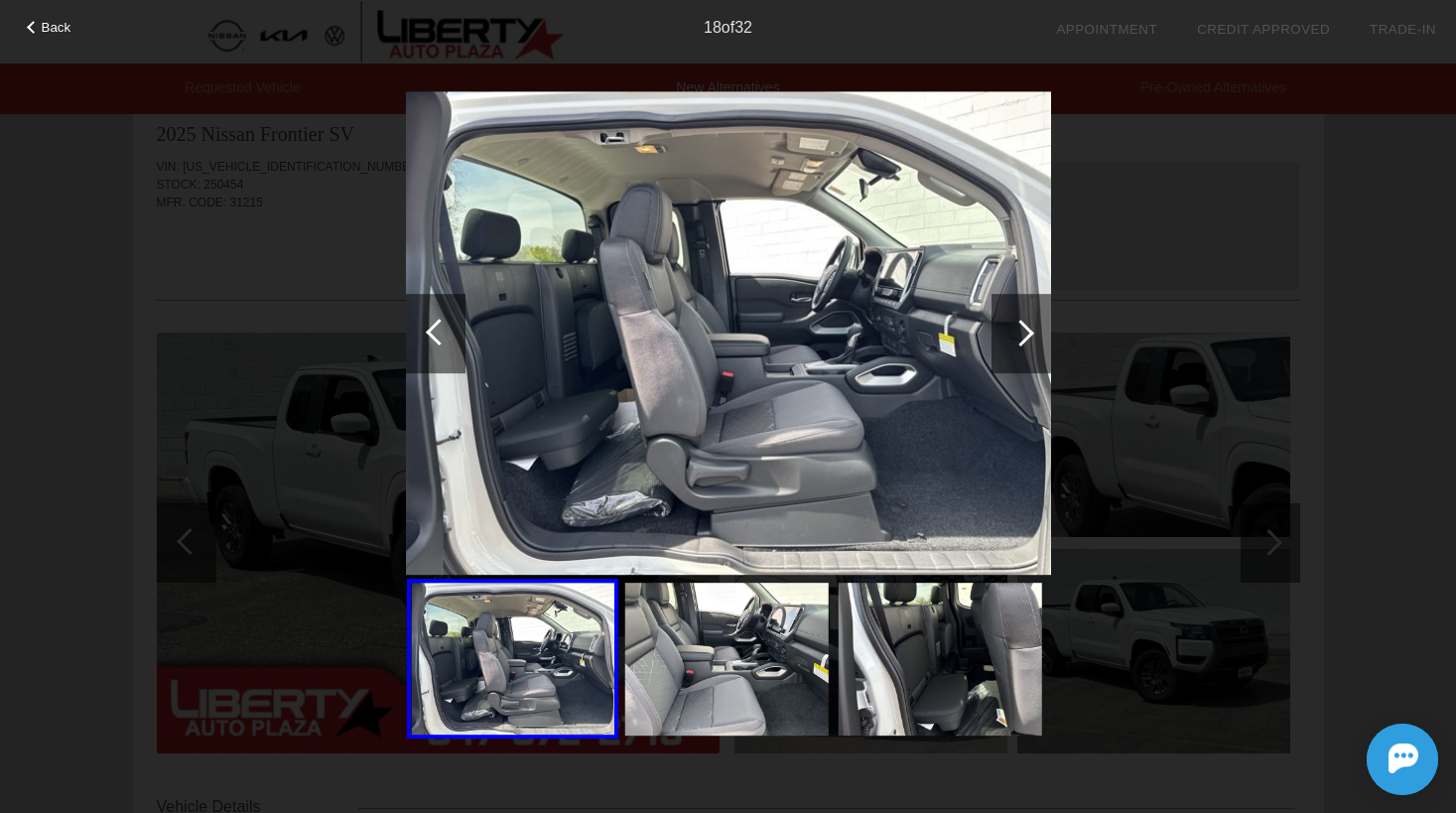 click at bounding box center (1021, 334) 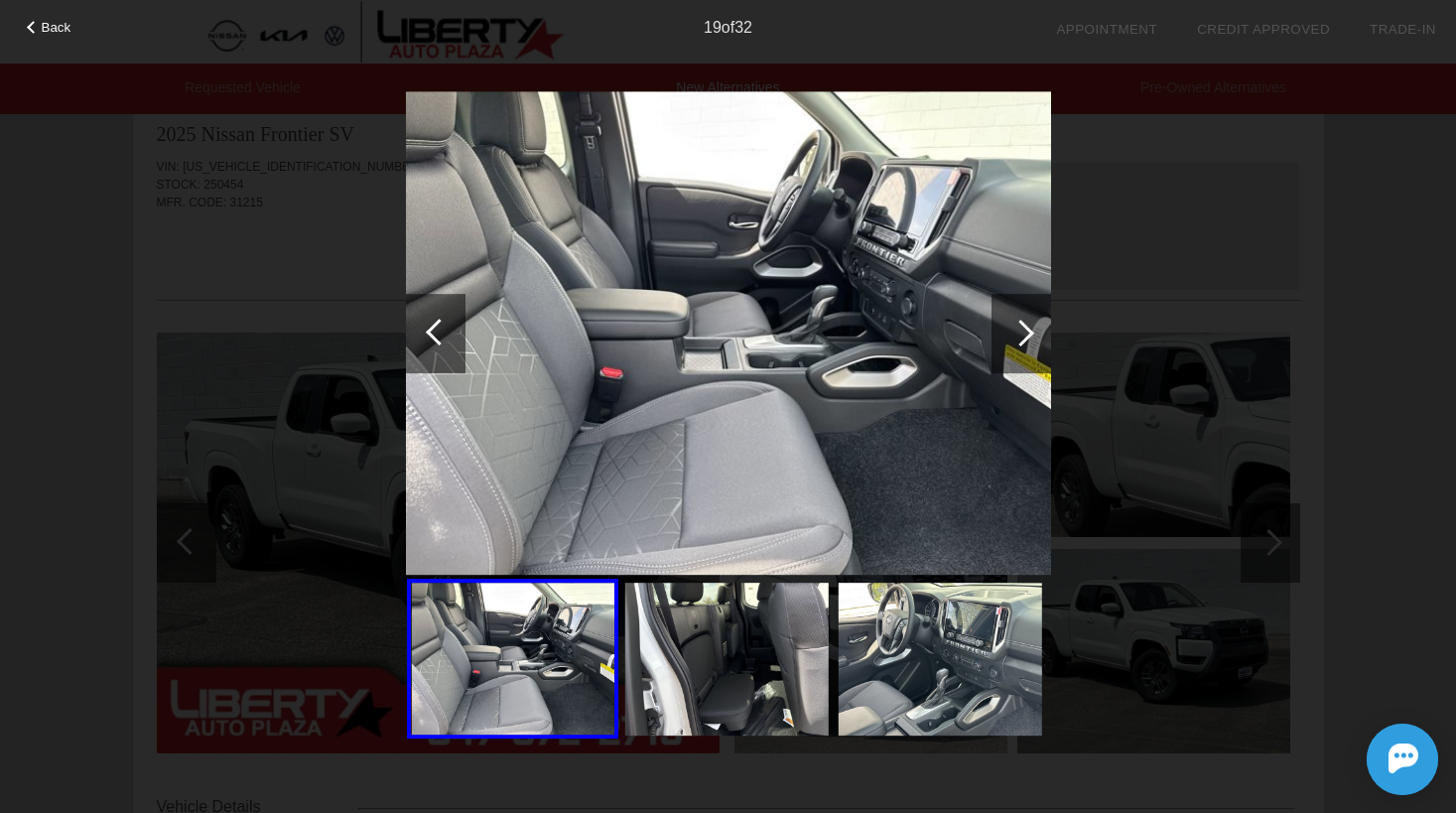 click at bounding box center [1021, 334] 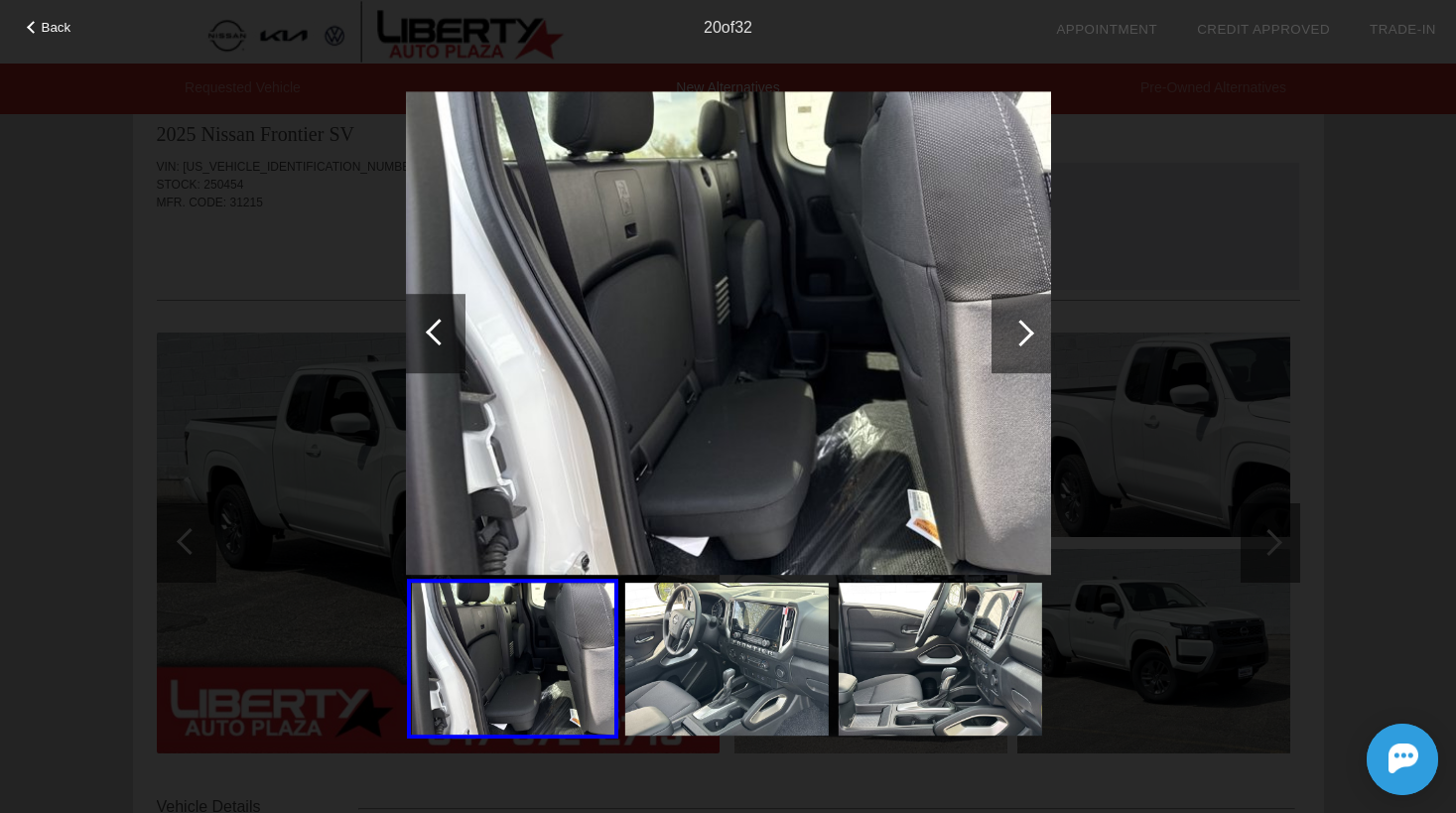 click at bounding box center [1021, 334] 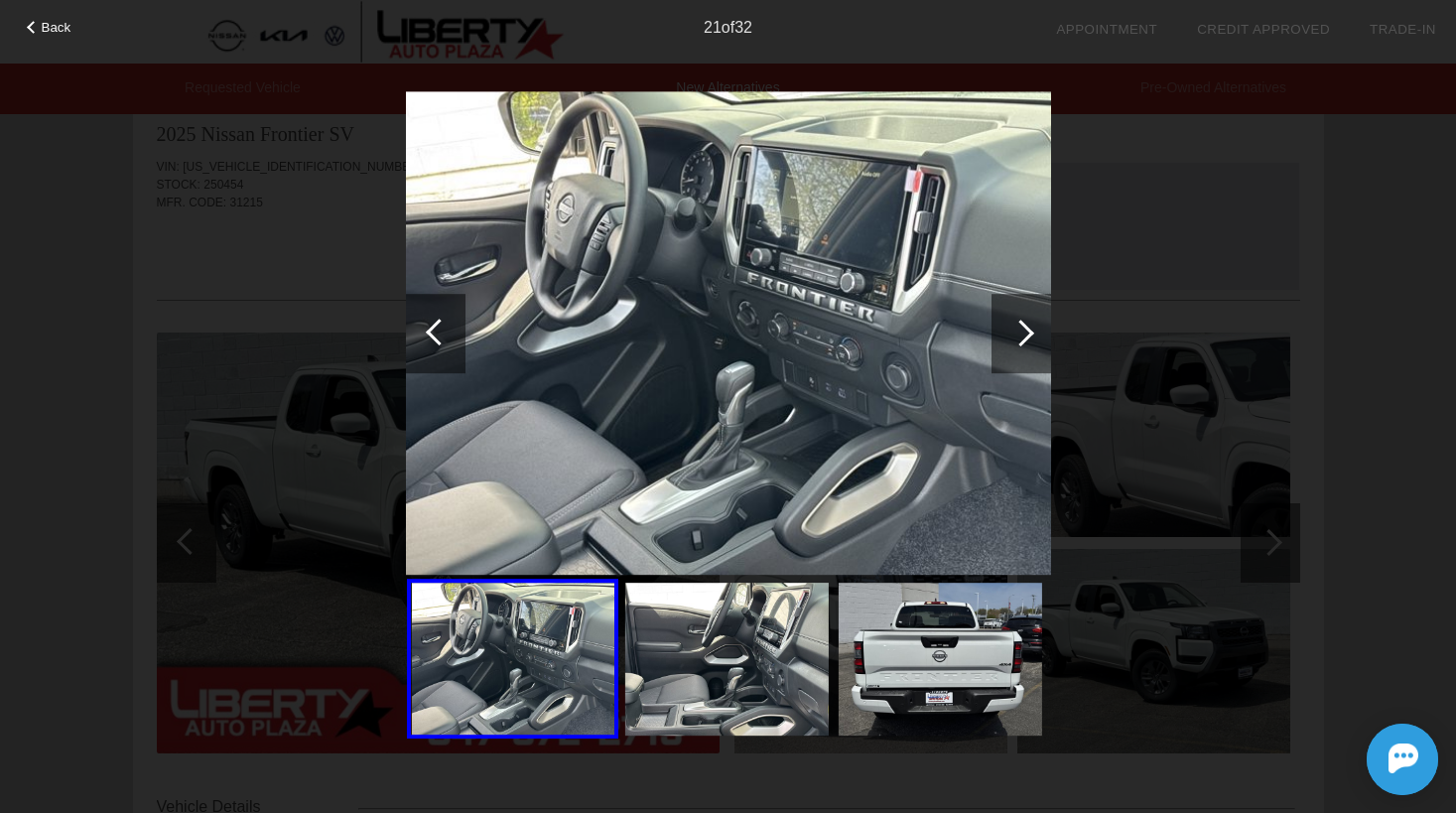 click at bounding box center [1021, 334] 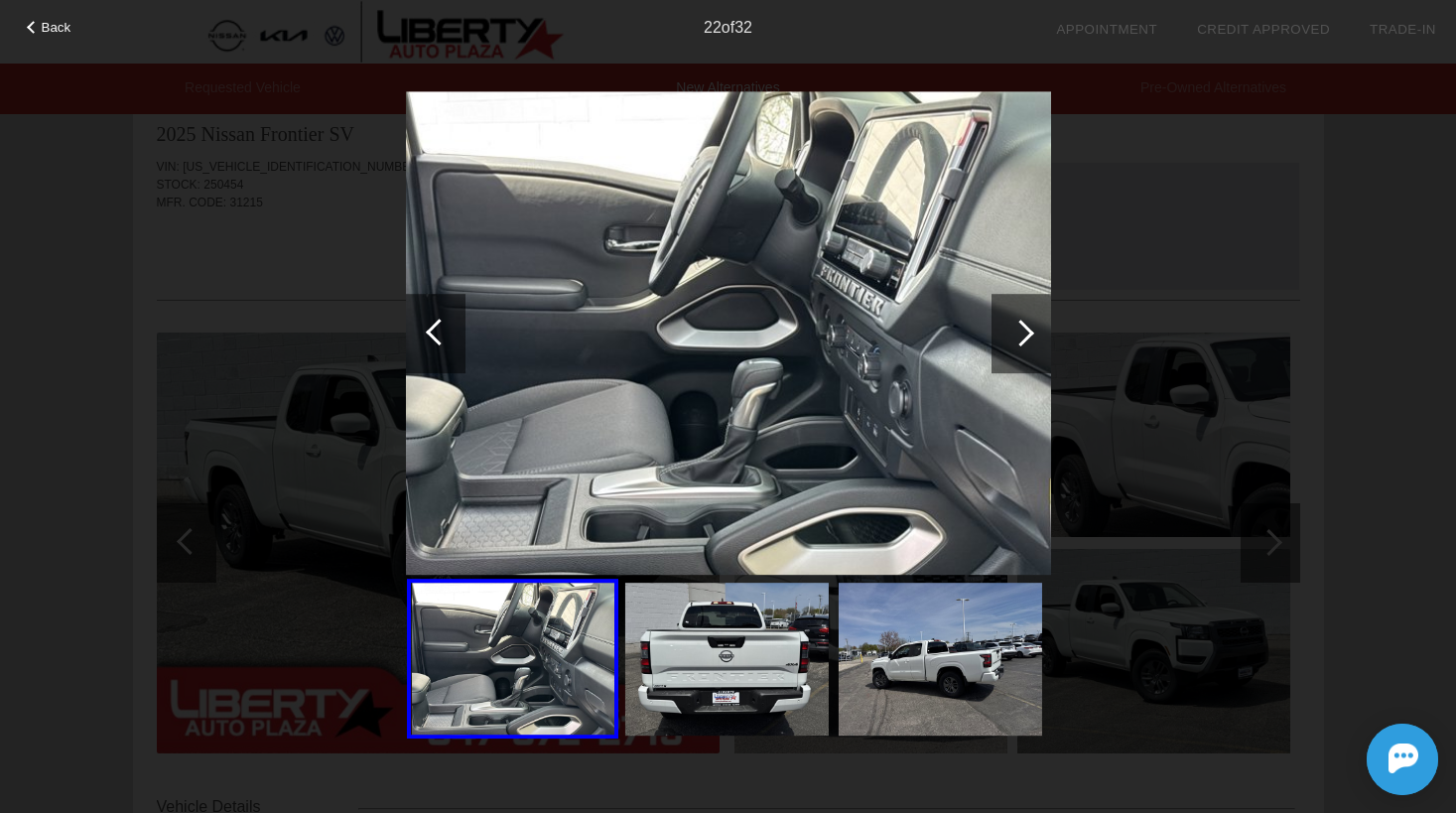 click at bounding box center [1021, 334] 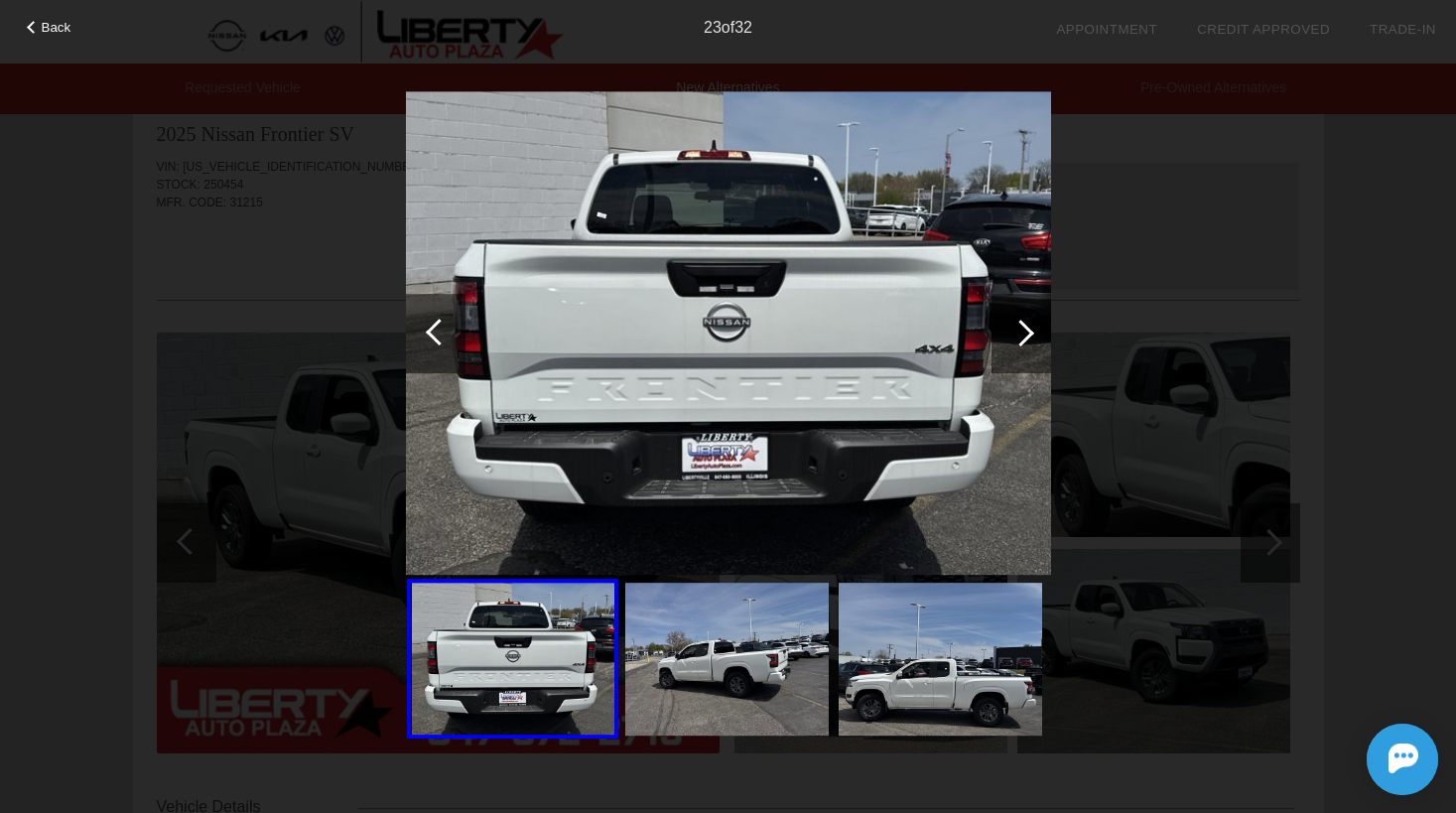 click at bounding box center [1021, 334] 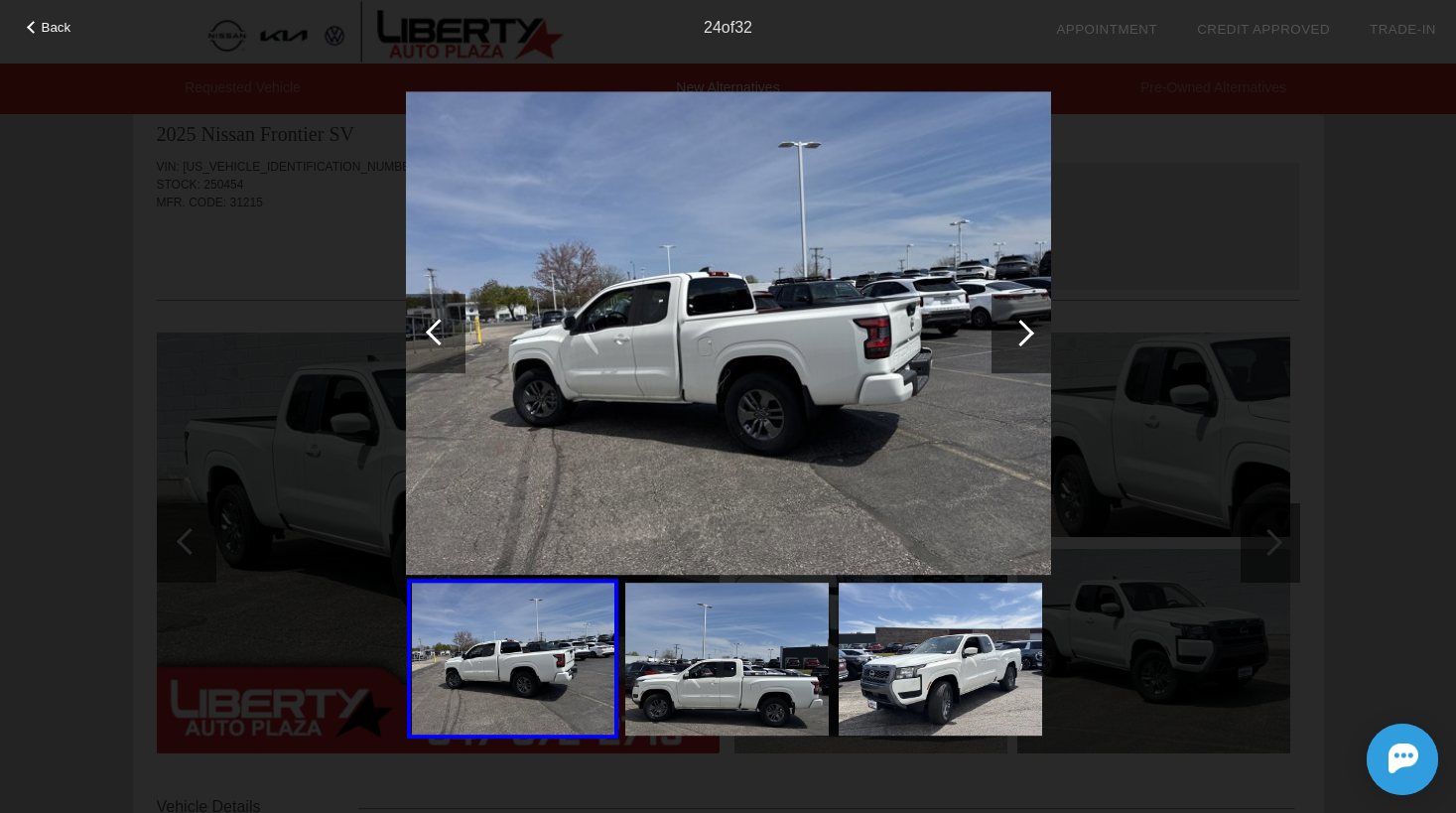 click at bounding box center [1021, 334] 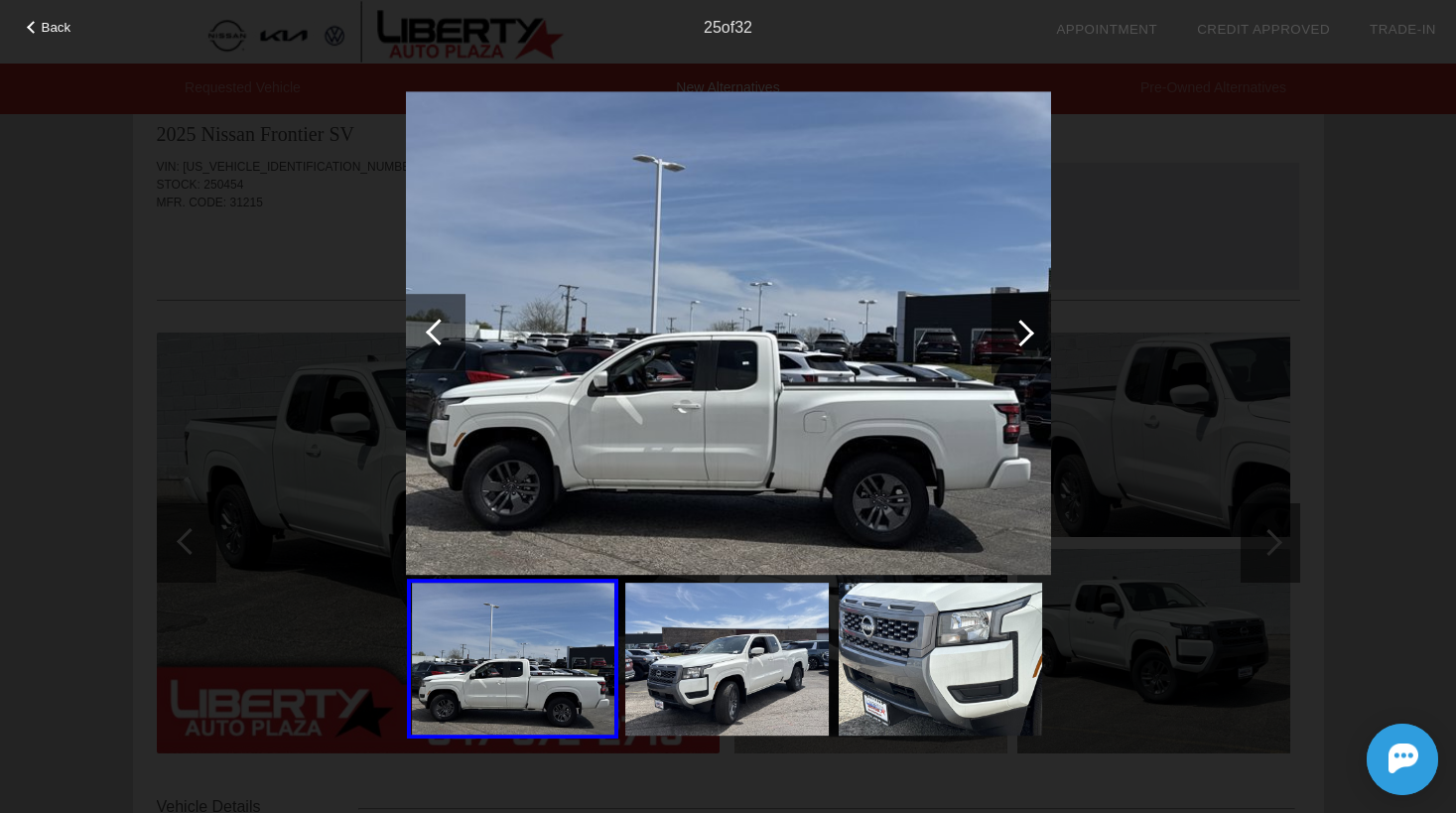 click at bounding box center [1021, 334] 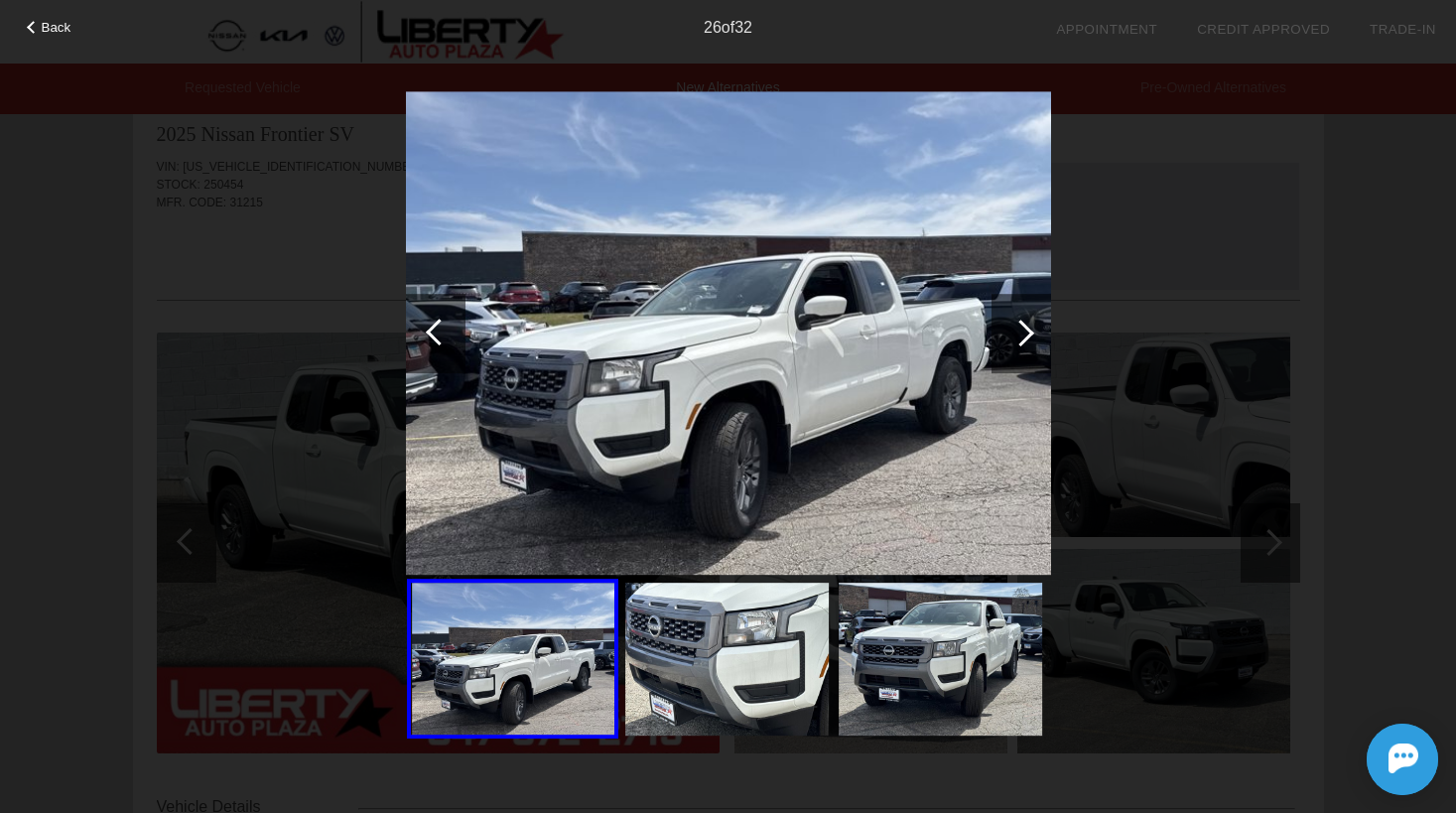 click at bounding box center [1021, 334] 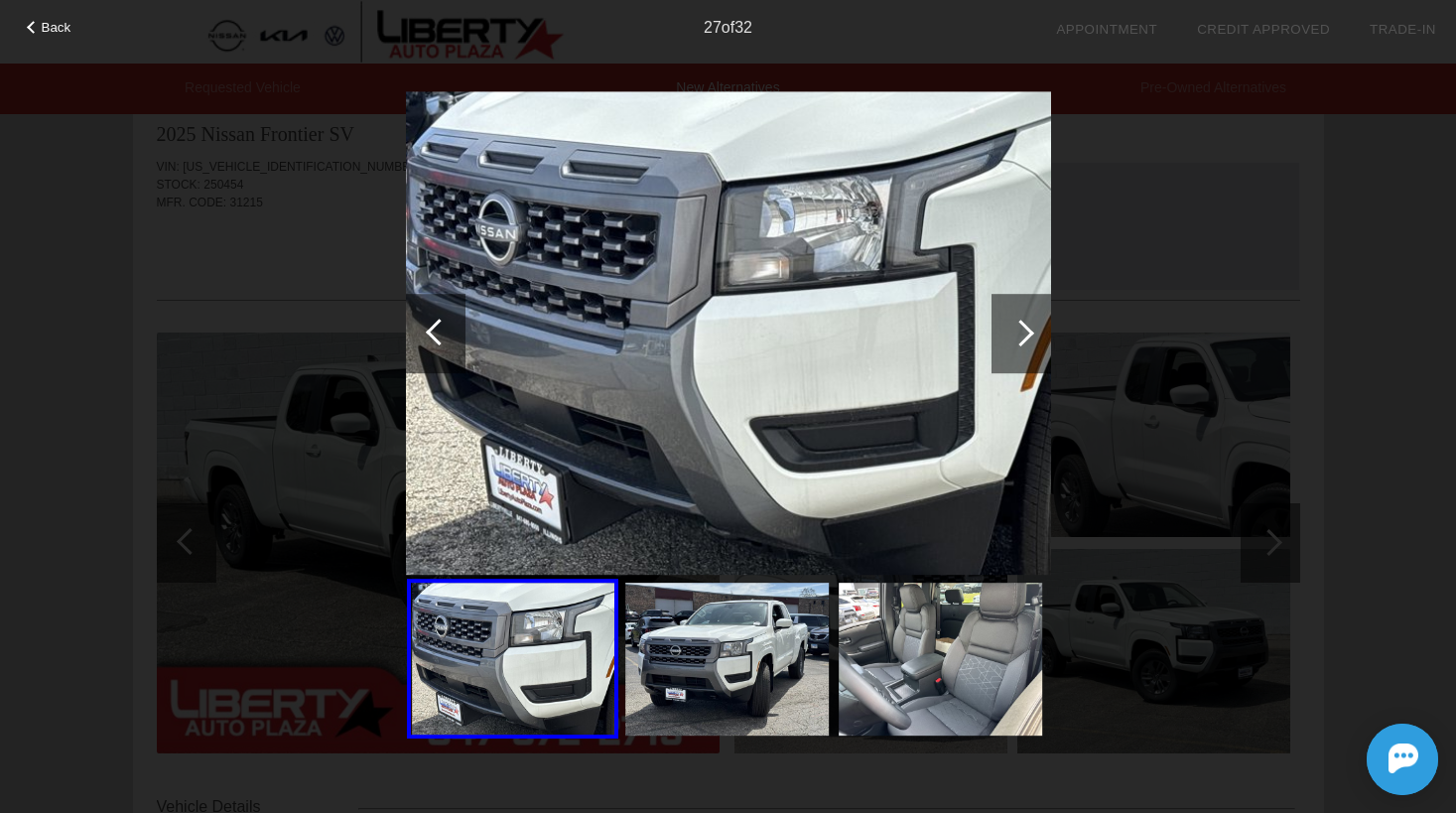 click at bounding box center [1021, 334] 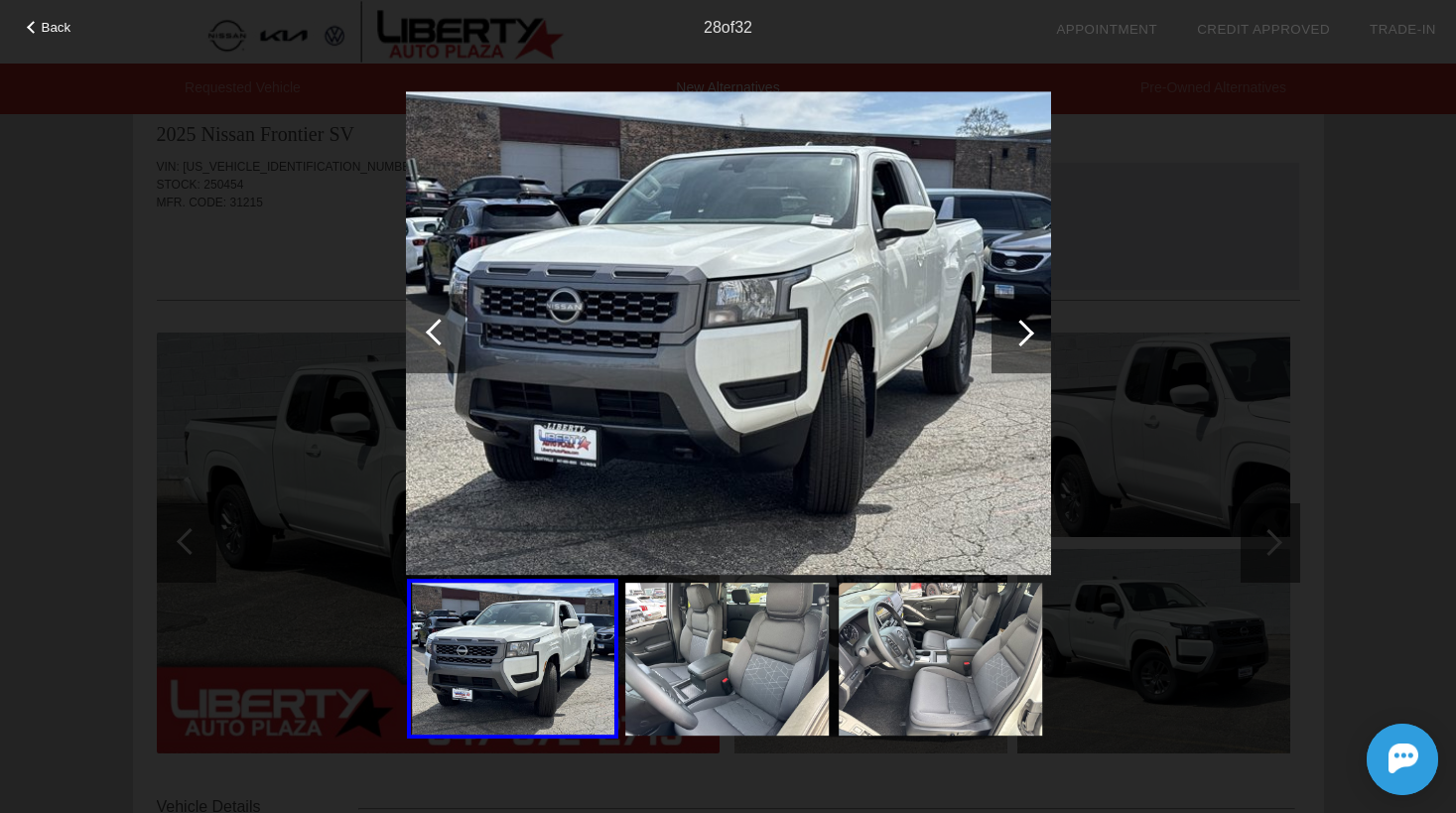 click at bounding box center (1021, 334) 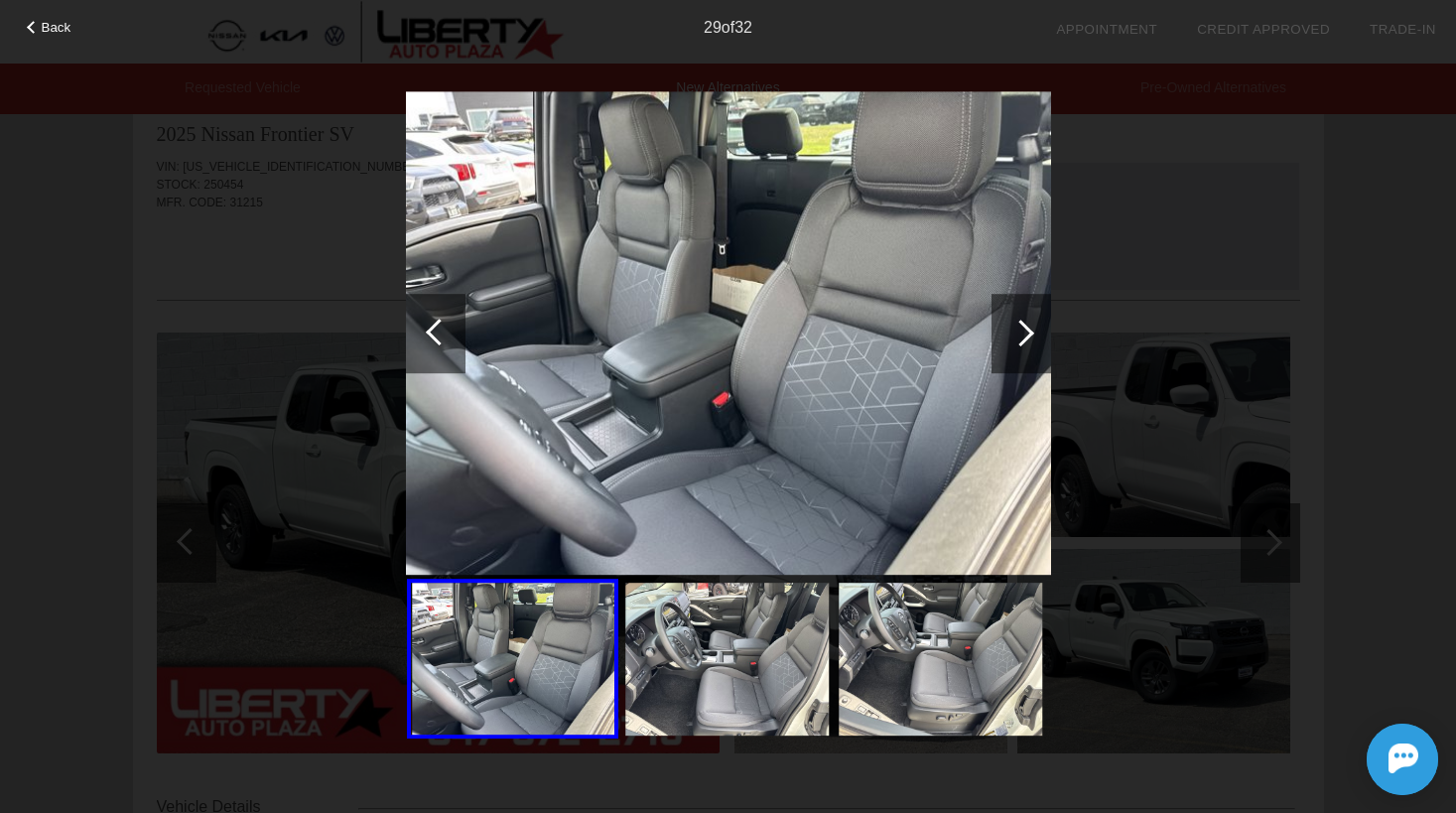 click at bounding box center [1021, 334] 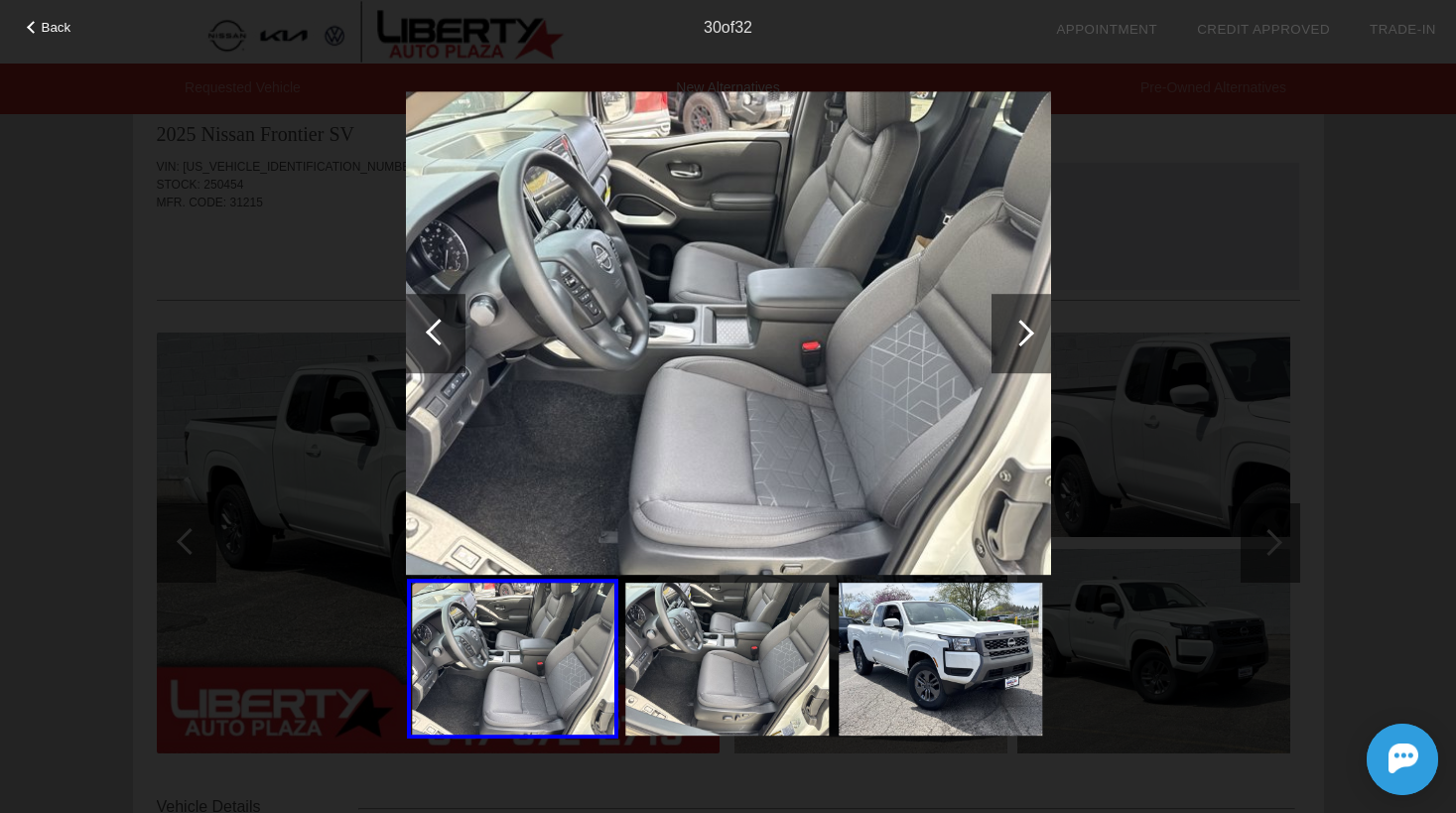 click at bounding box center [1021, 334] 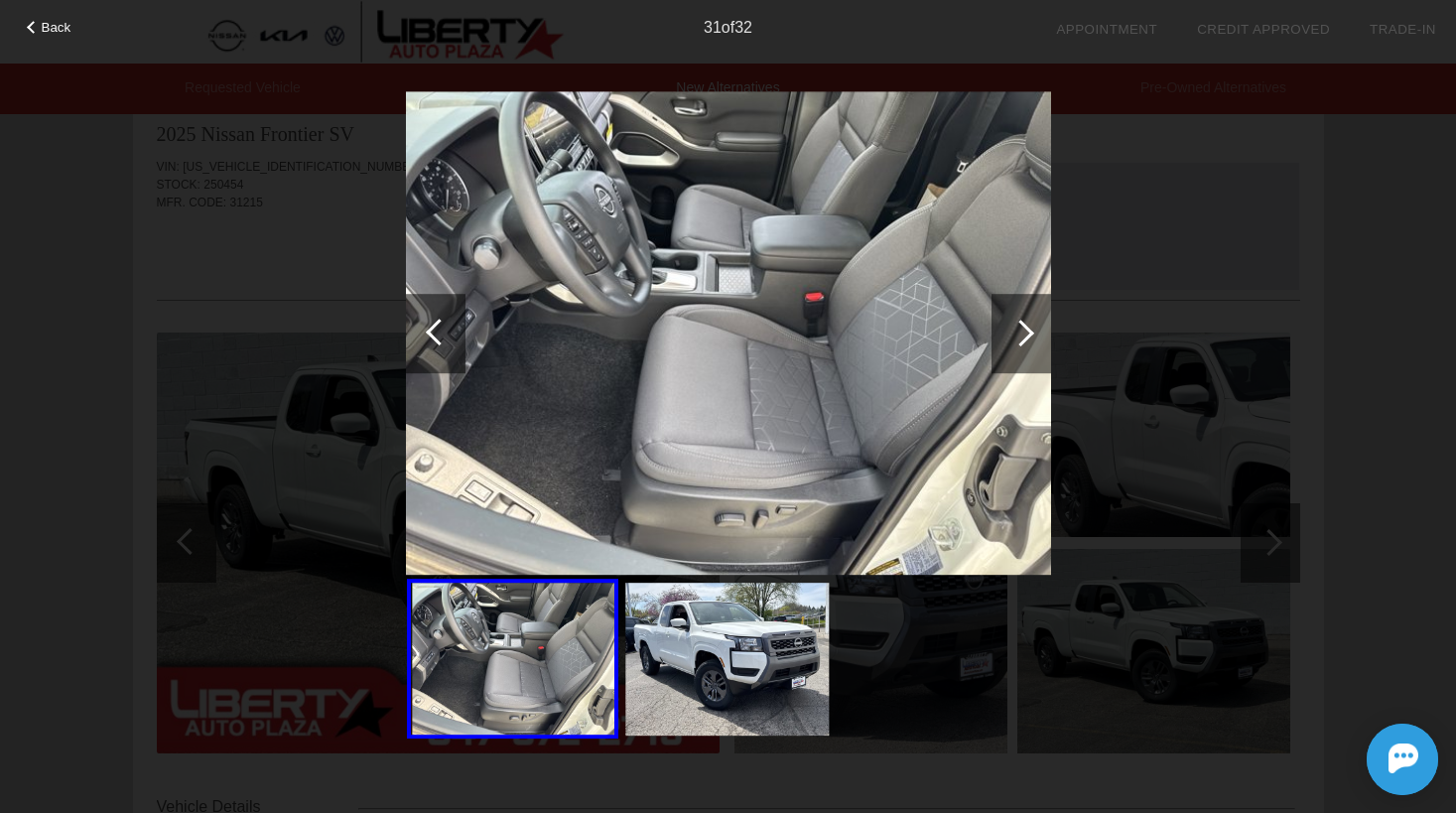 click at bounding box center [1021, 334] 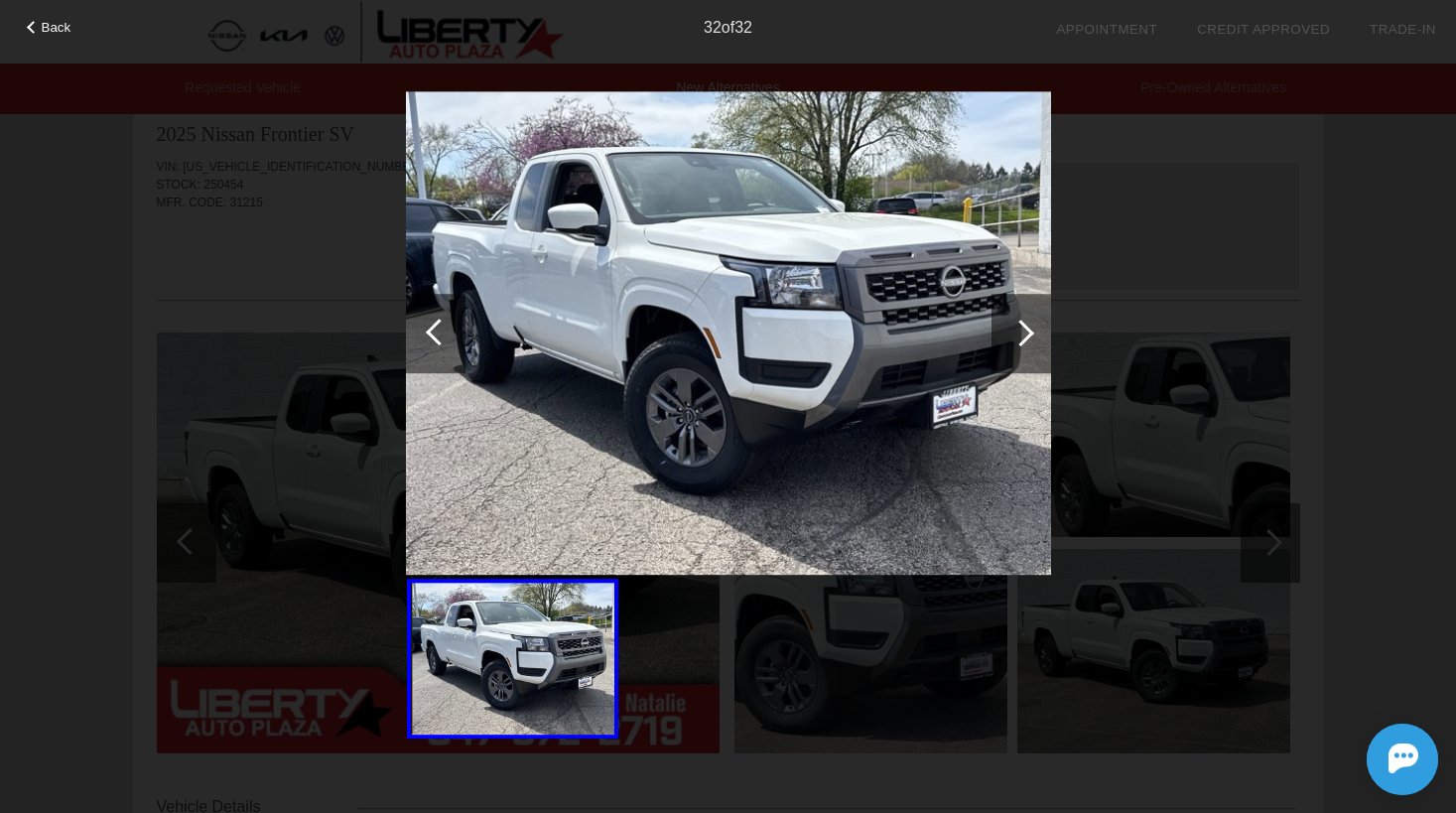 click at bounding box center (1021, 334) 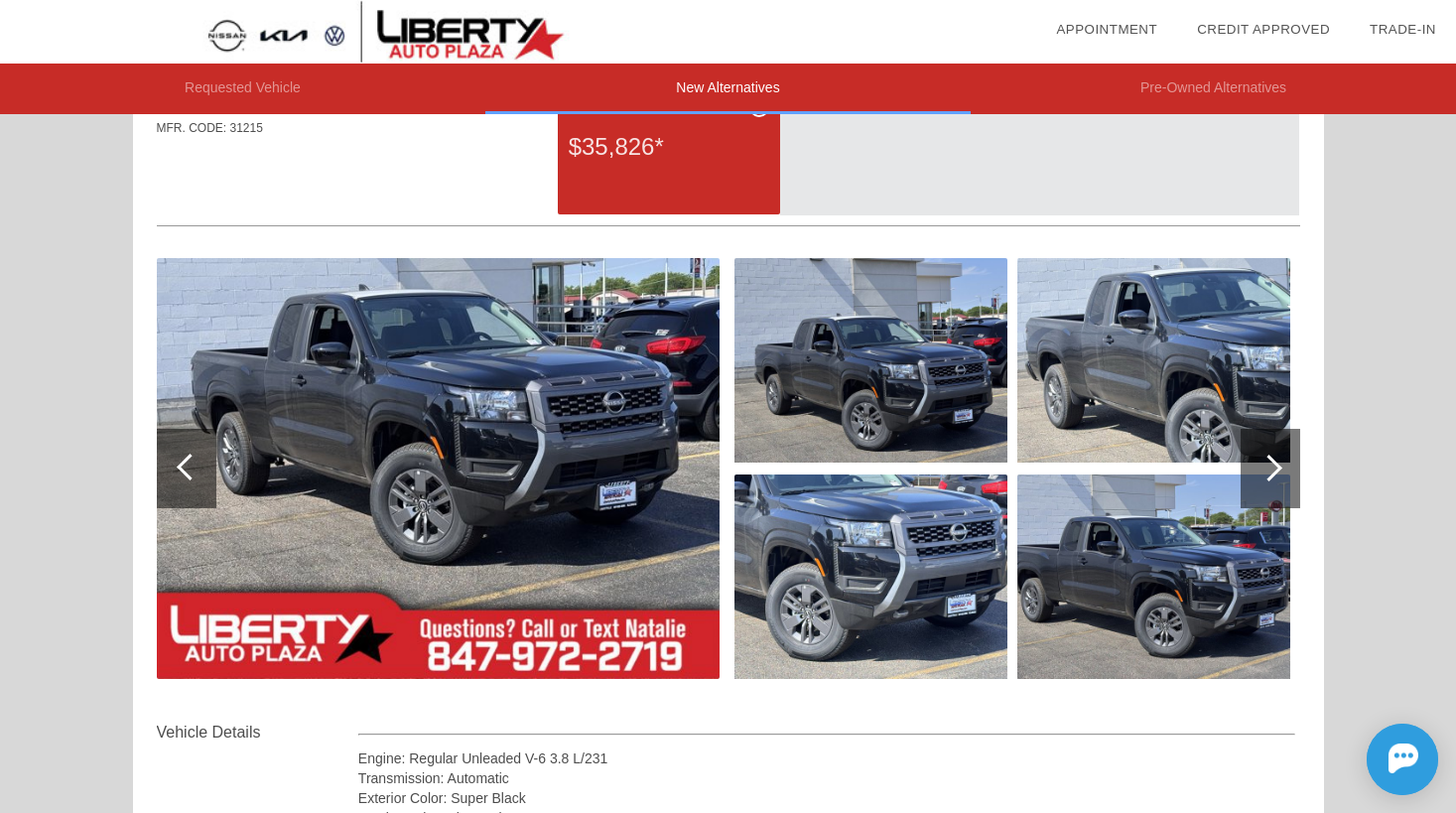 scroll, scrollTop: 1029, scrollLeft: 0, axis: vertical 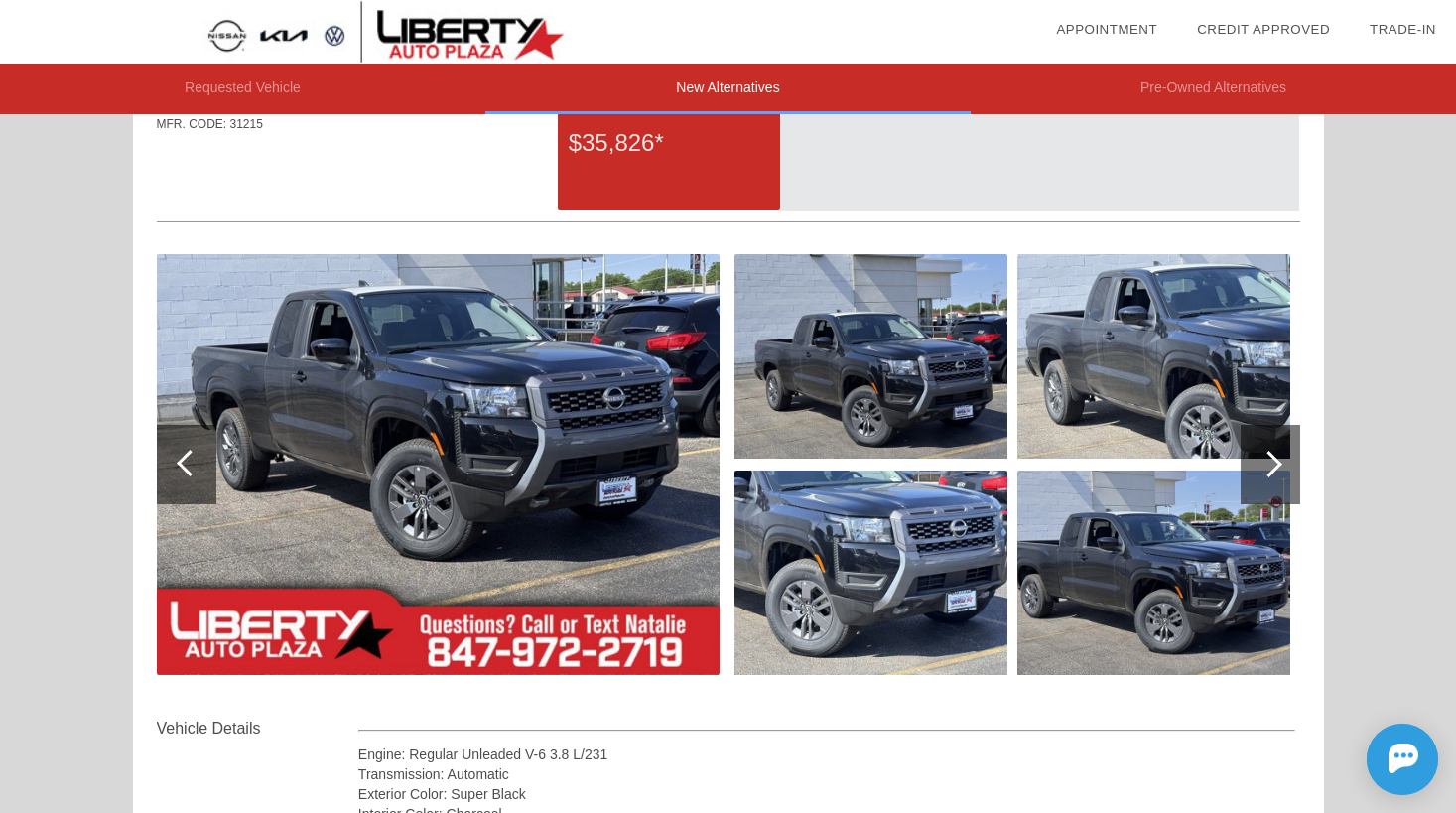 click at bounding box center [1270, 465] 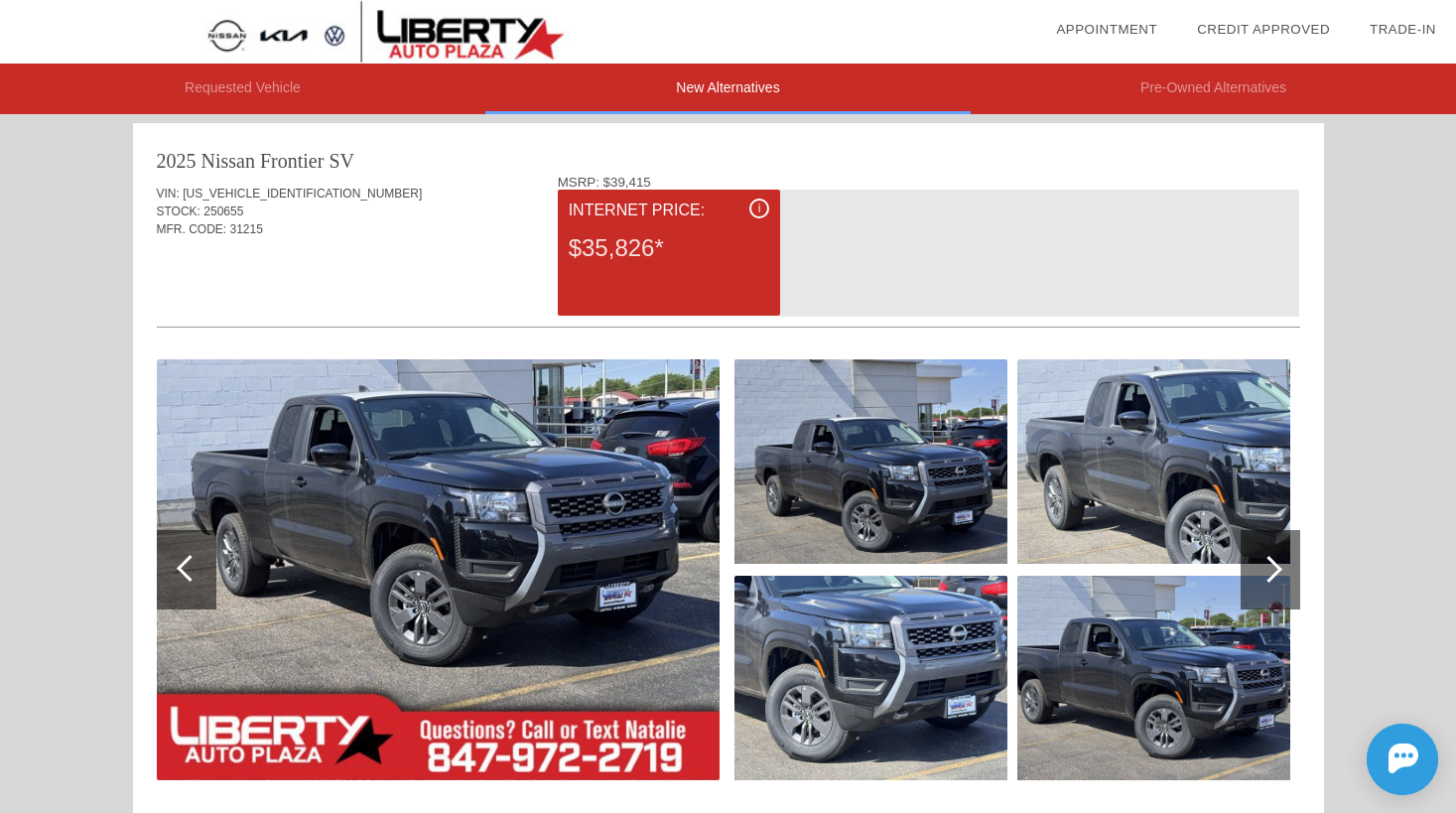 scroll, scrollTop: 929, scrollLeft: 0, axis: vertical 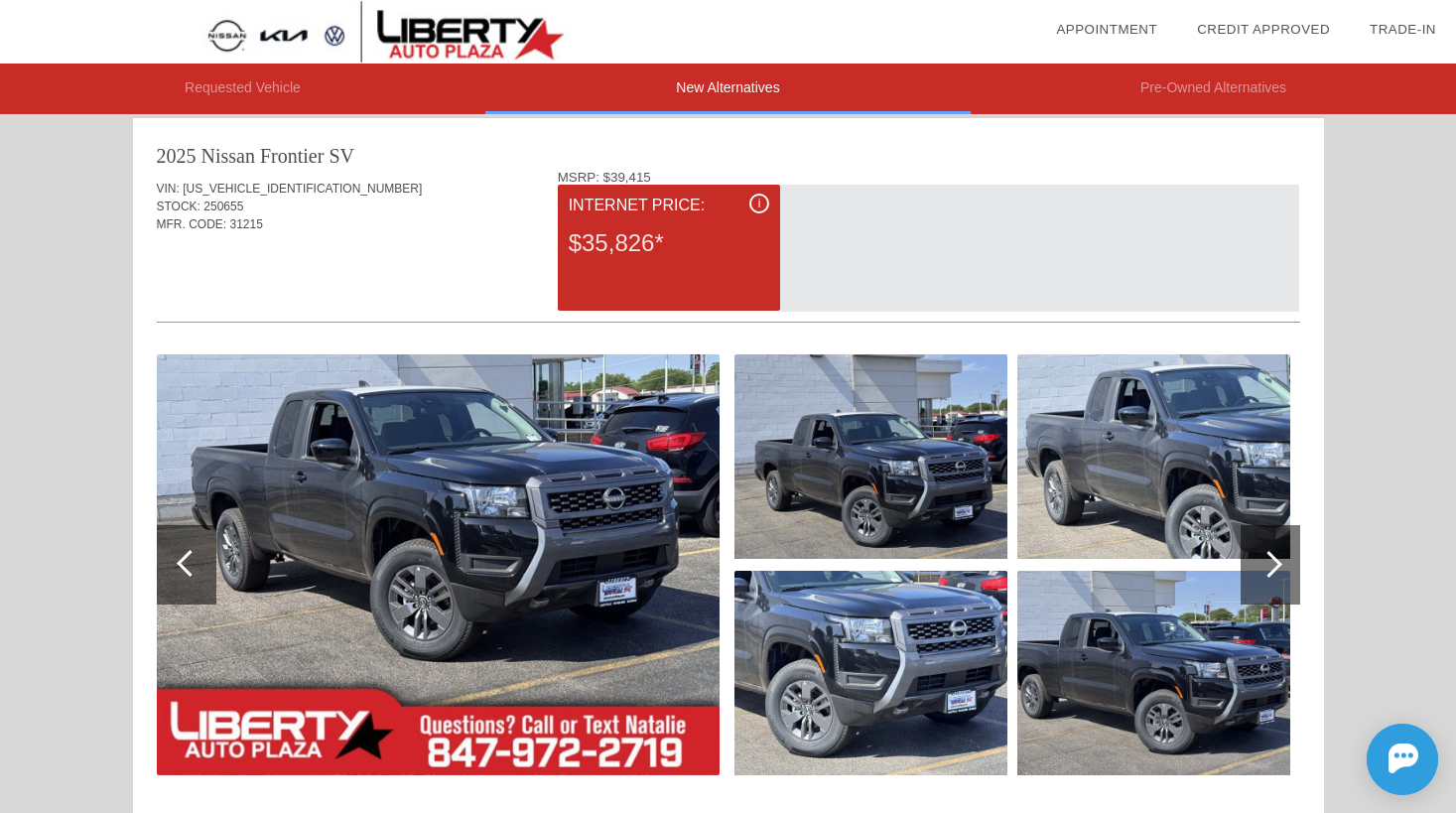 click at bounding box center [438, 565] 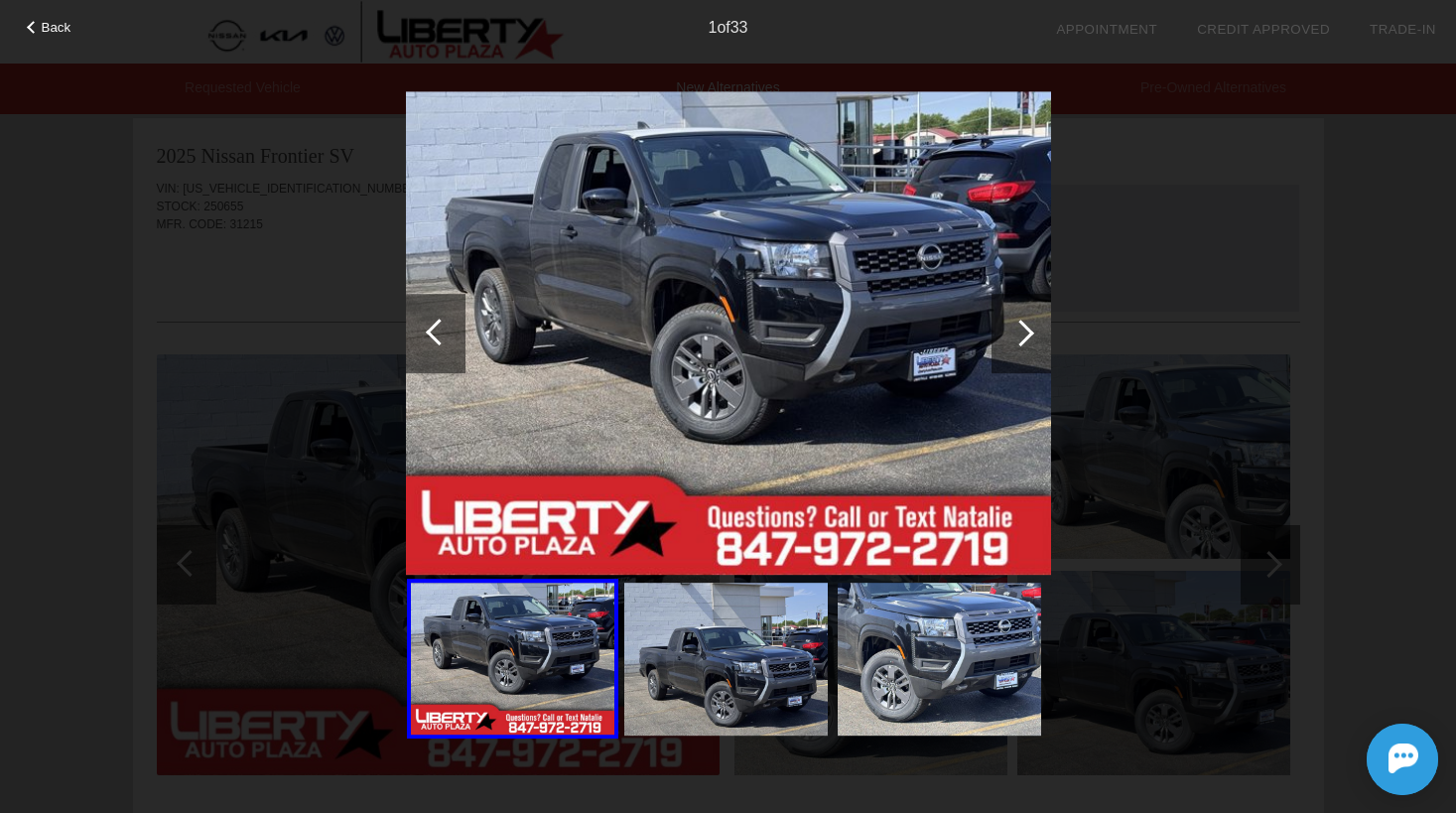 click at bounding box center [1020, 333] 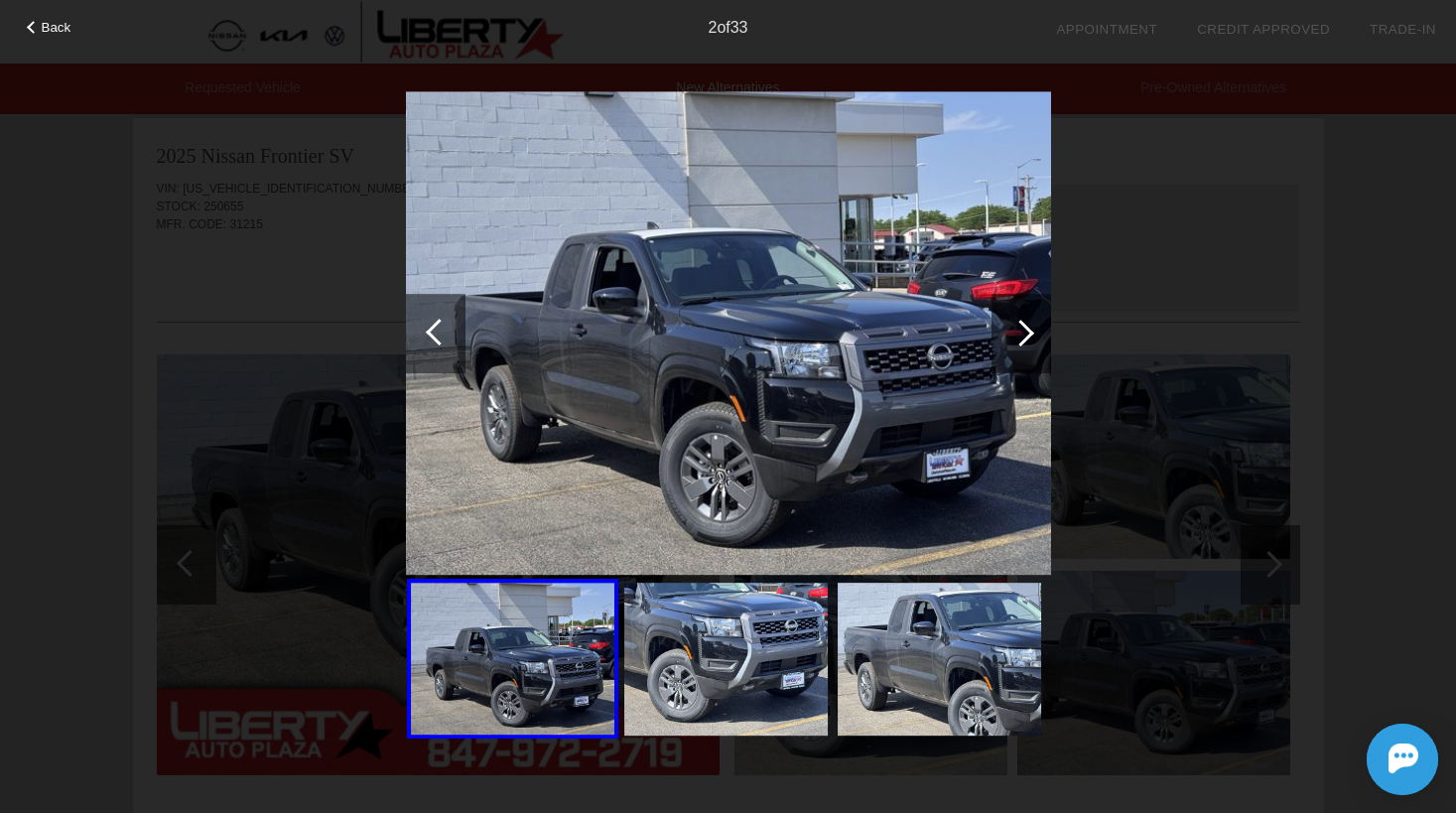 click at bounding box center (1020, 333) 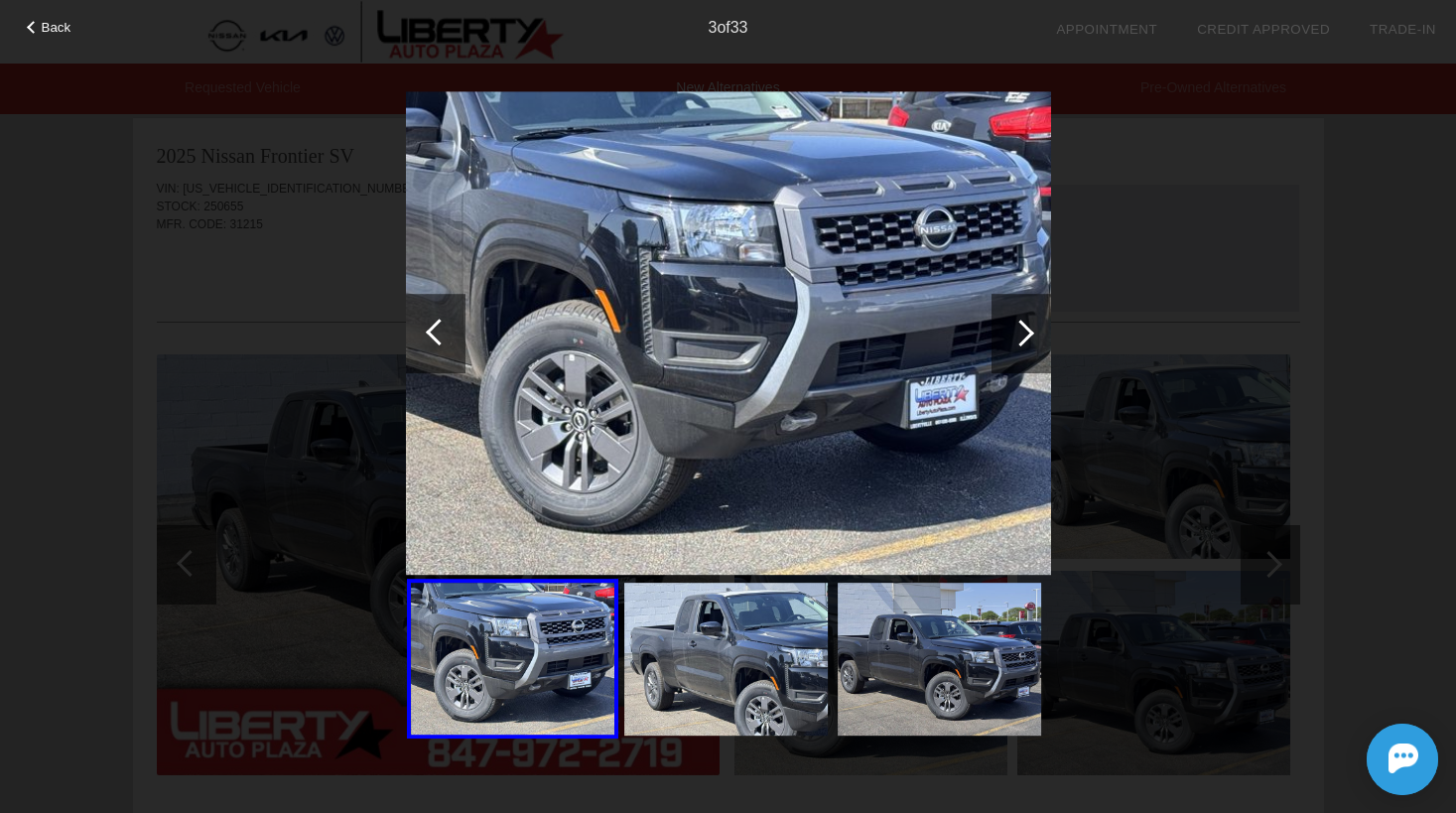 click at bounding box center [1020, 333] 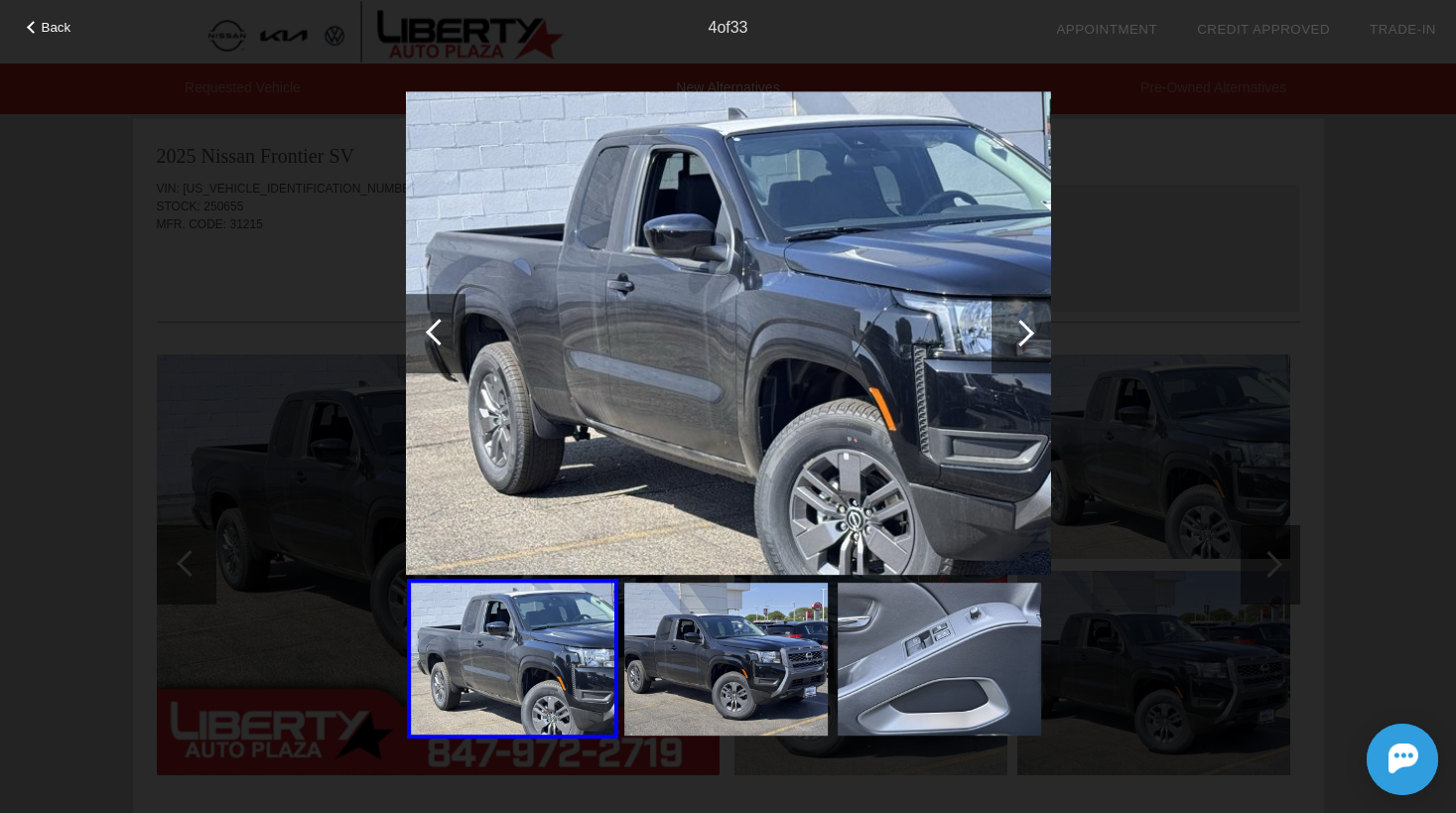 click at bounding box center (1020, 333) 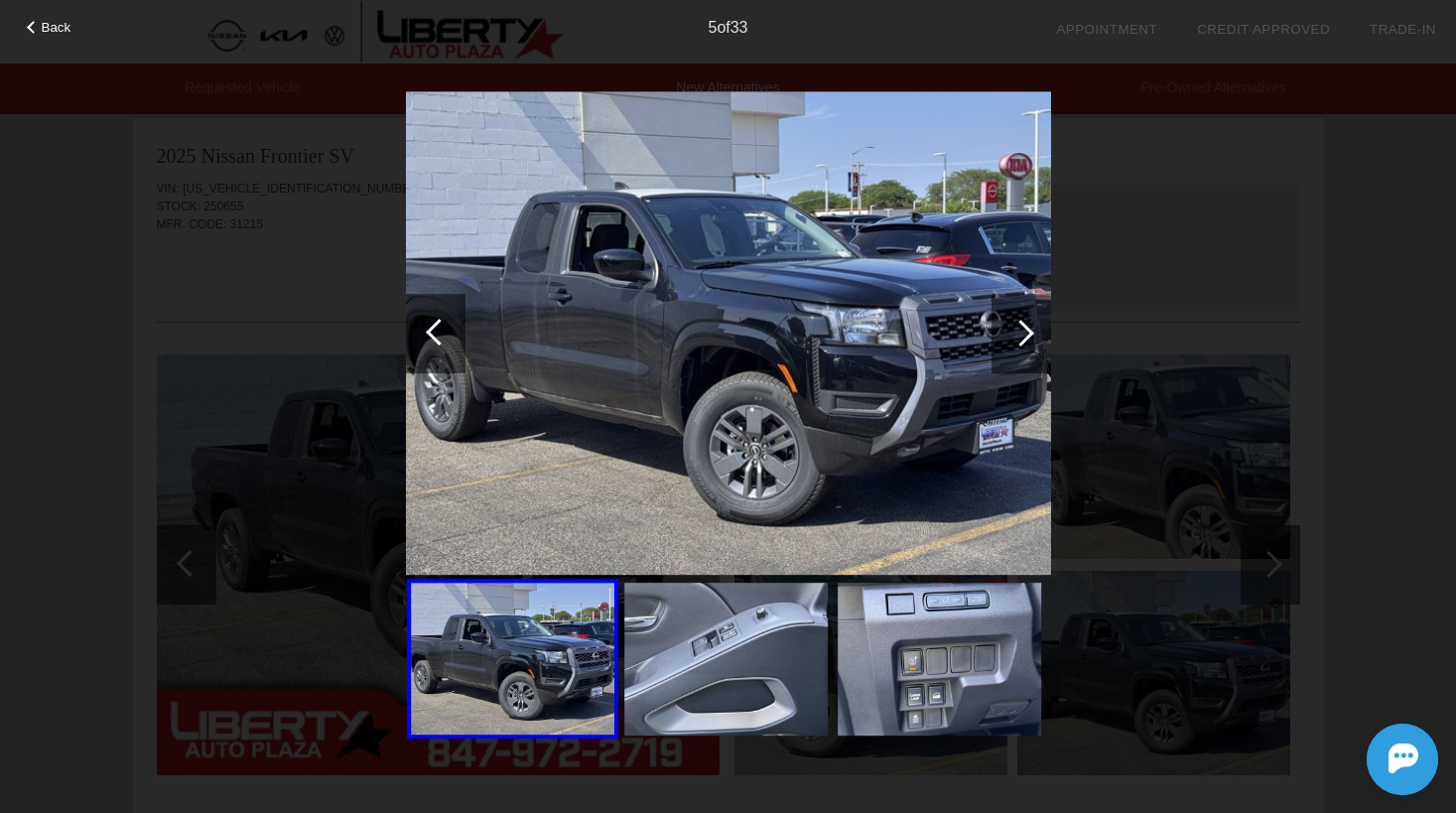 click at bounding box center (1020, 333) 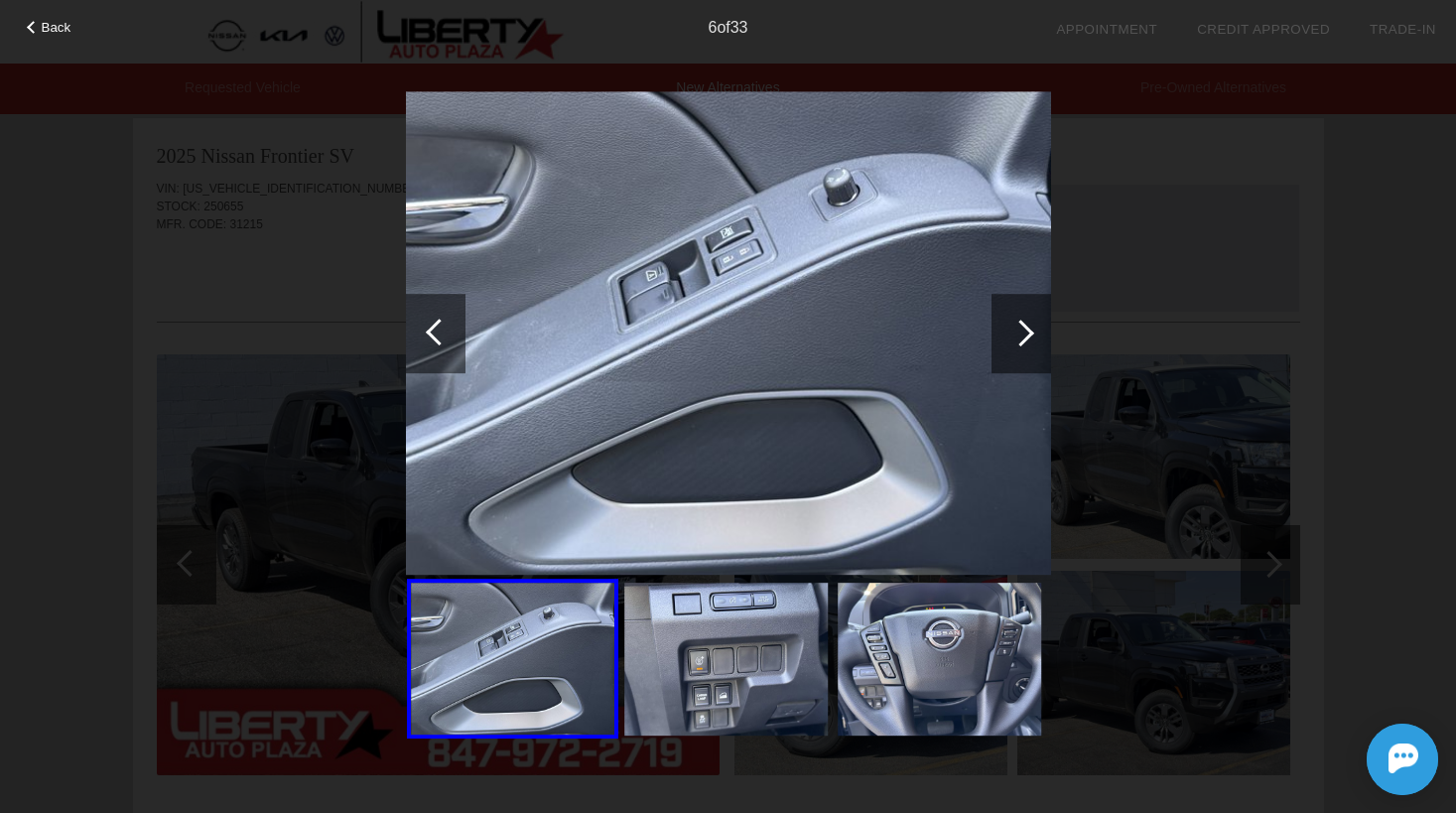 click at bounding box center [1020, 333] 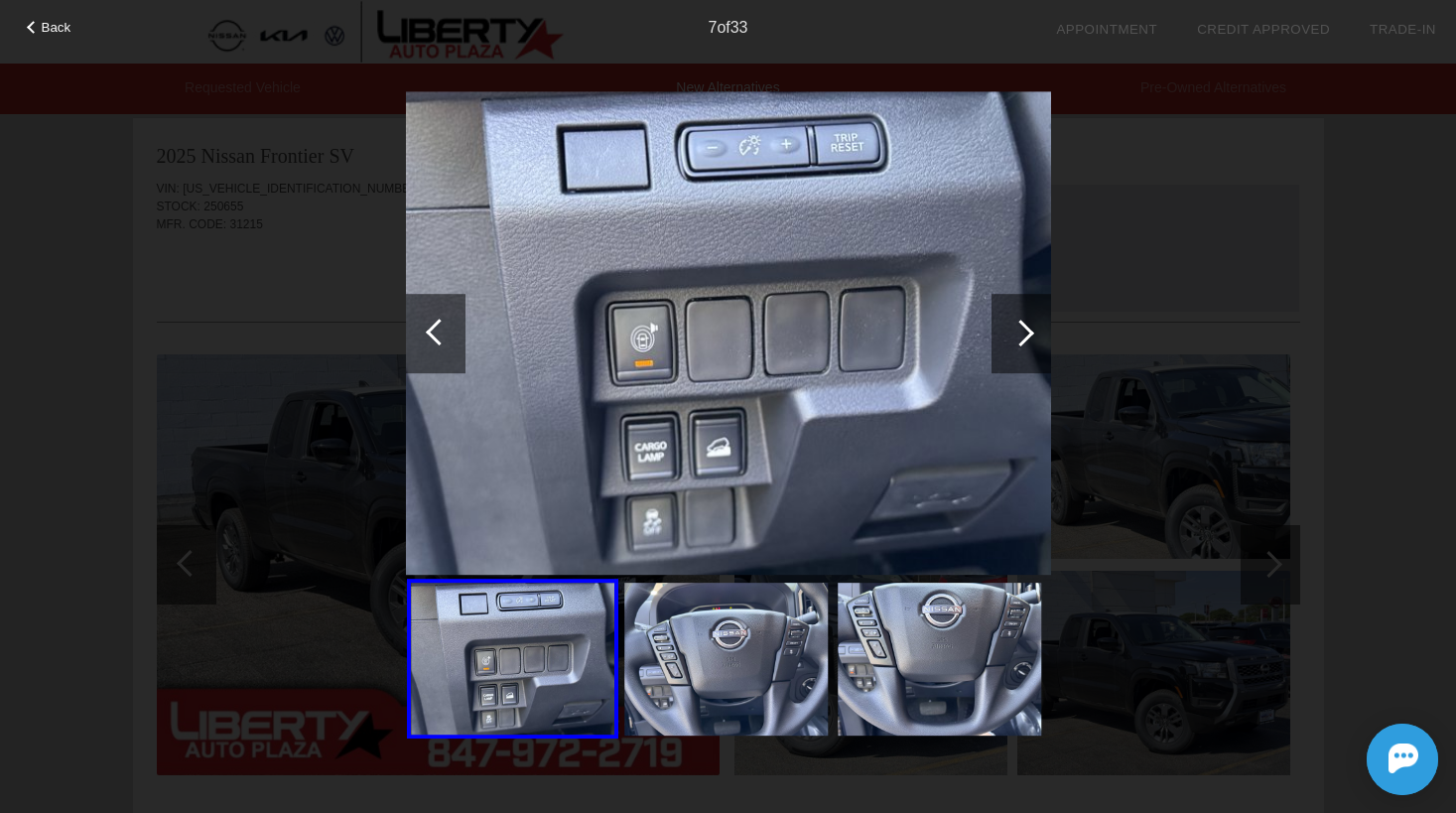 click at bounding box center [1020, 333] 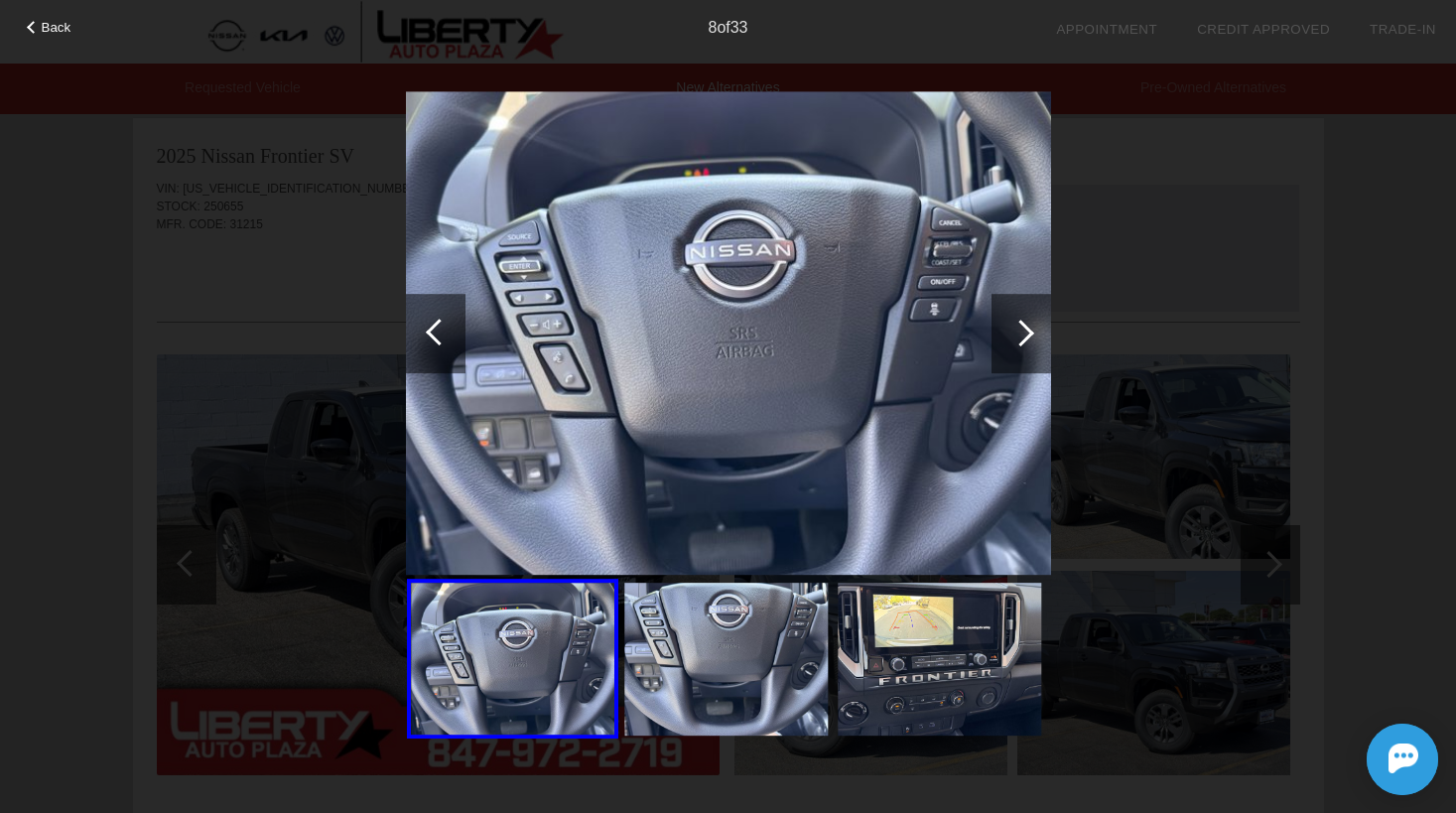 click at bounding box center (1020, 333) 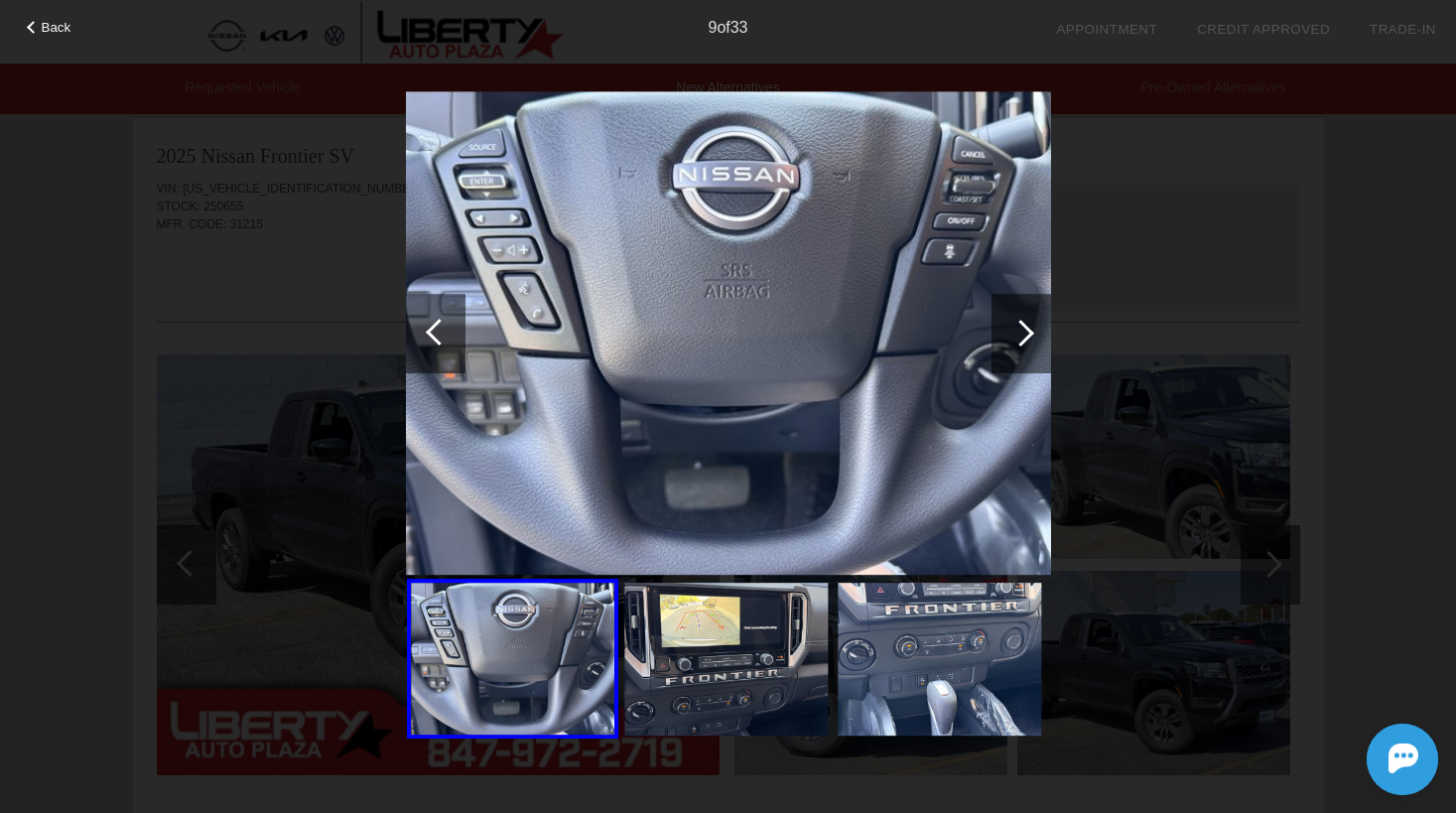 click at bounding box center (1020, 333) 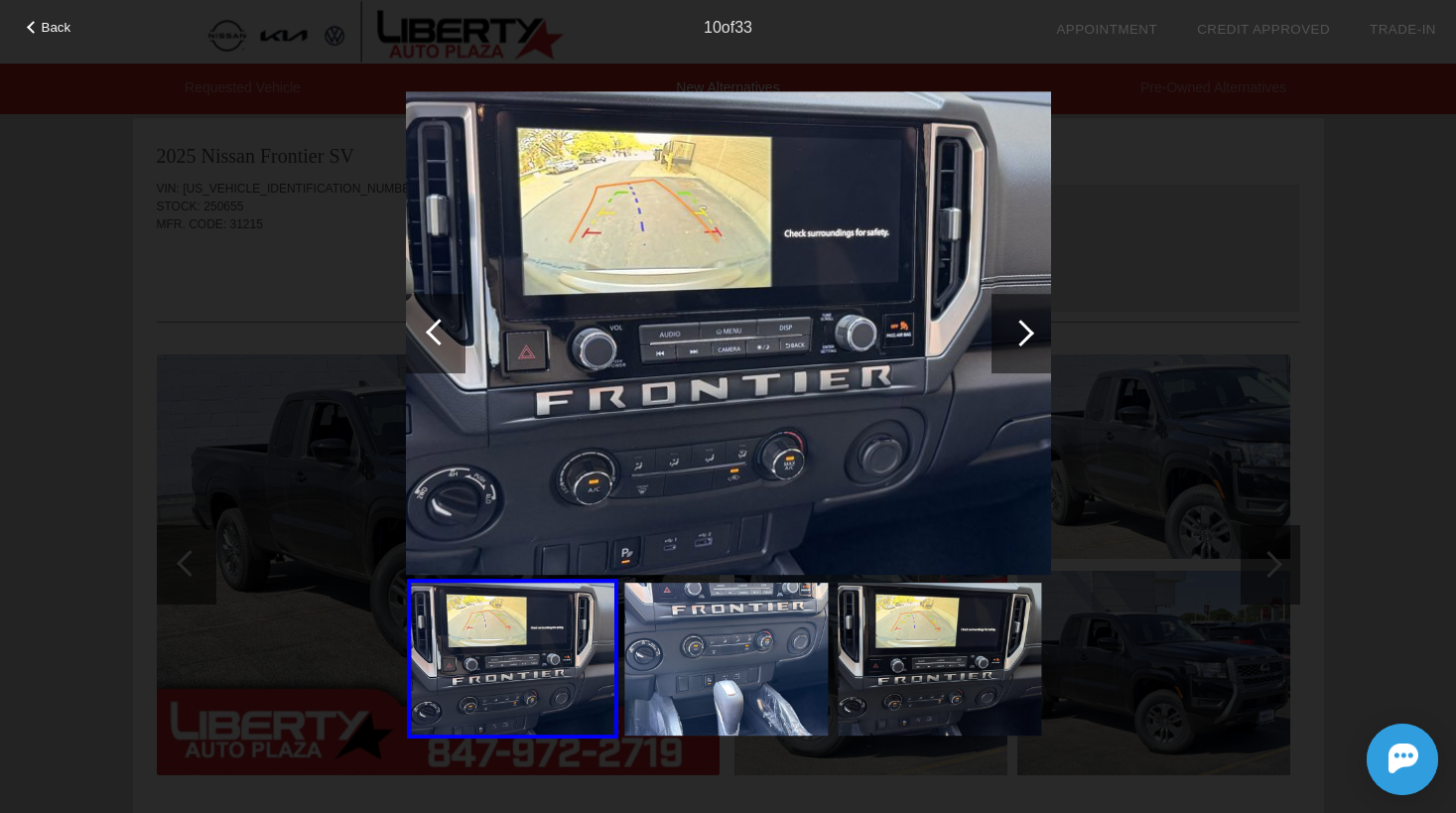 click at bounding box center [1020, 333] 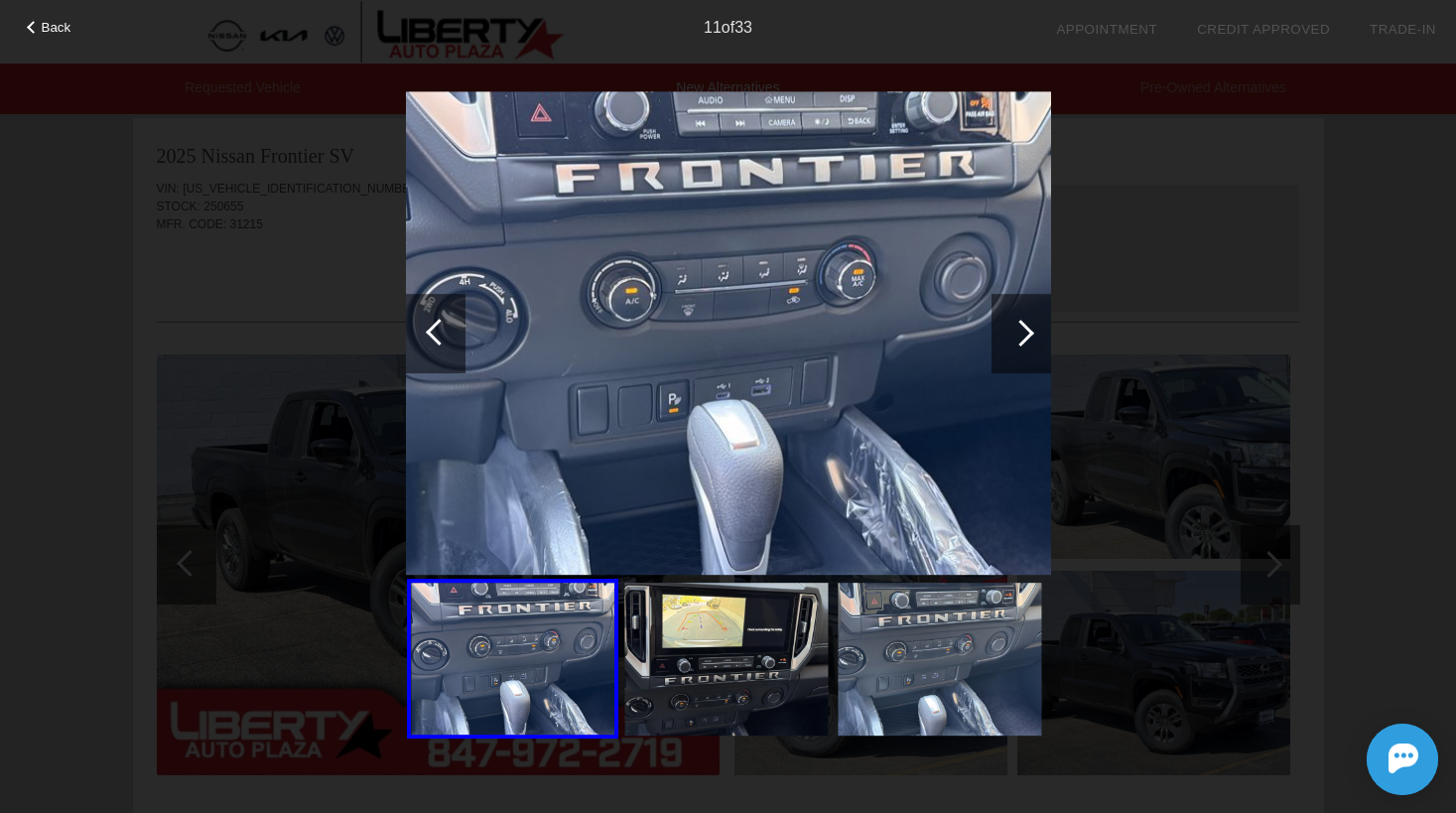 click at bounding box center [1020, 333] 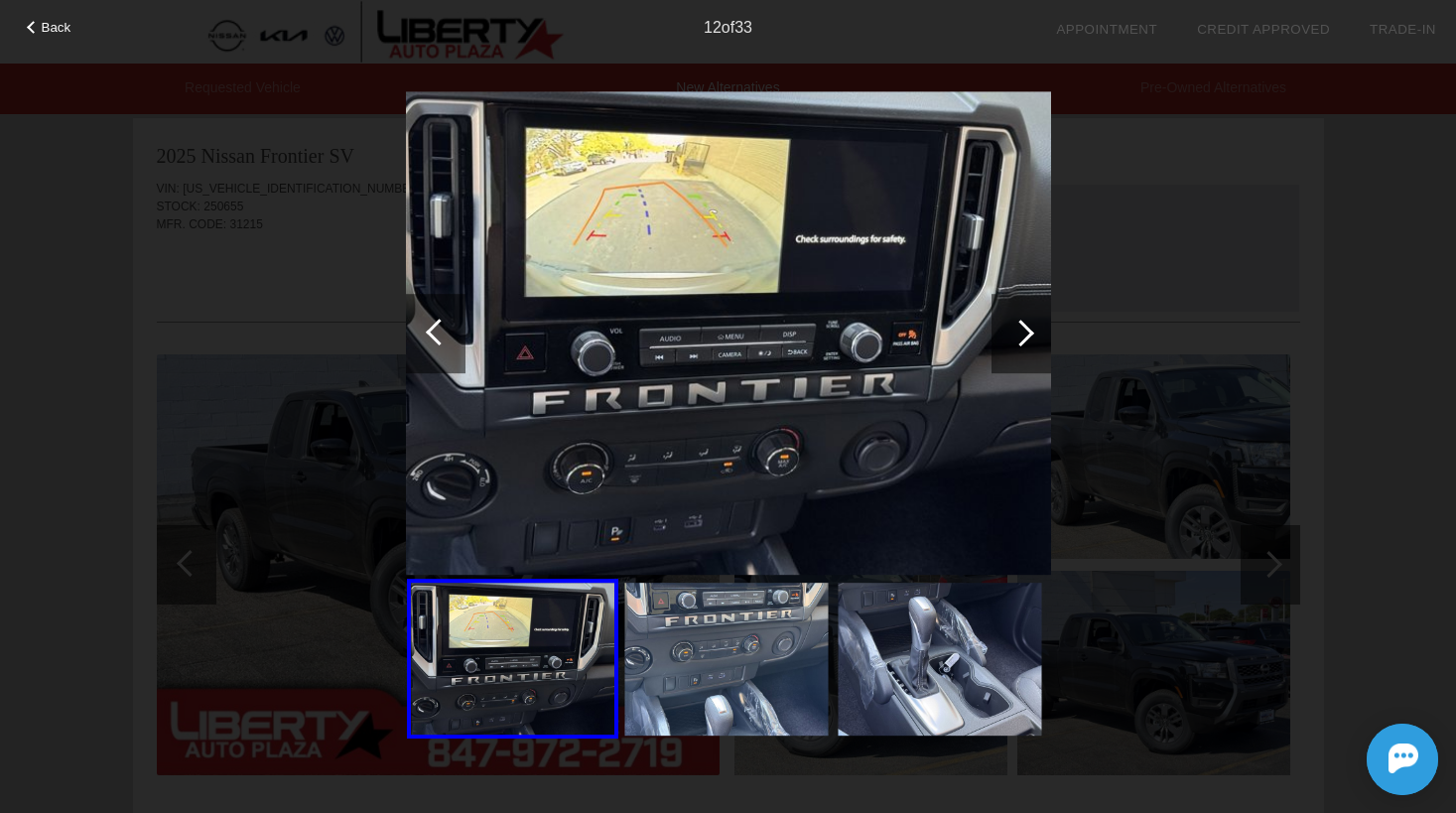 click at bounding box center (1020, 333) 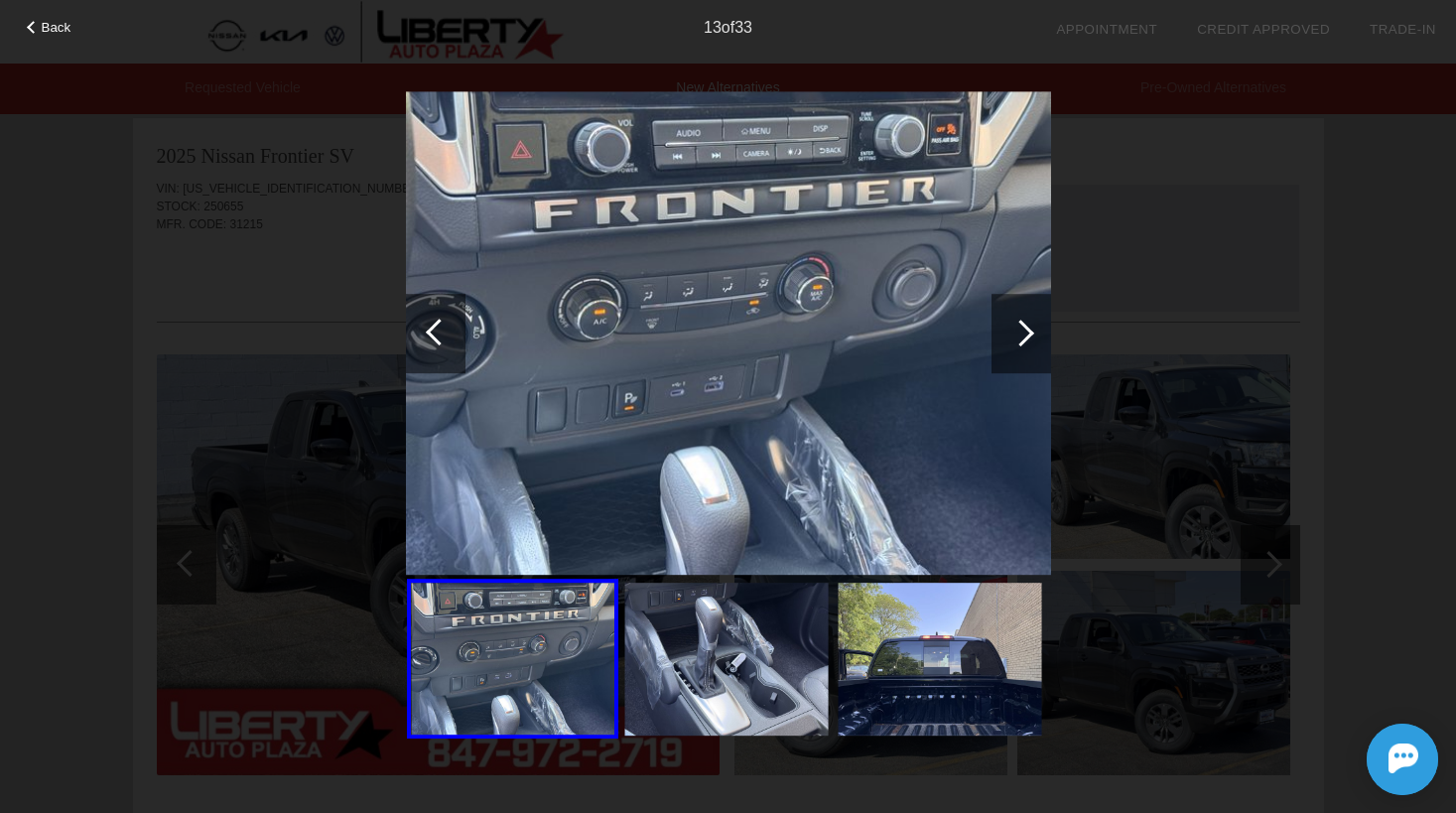 click at bounding box center (1020, 333) 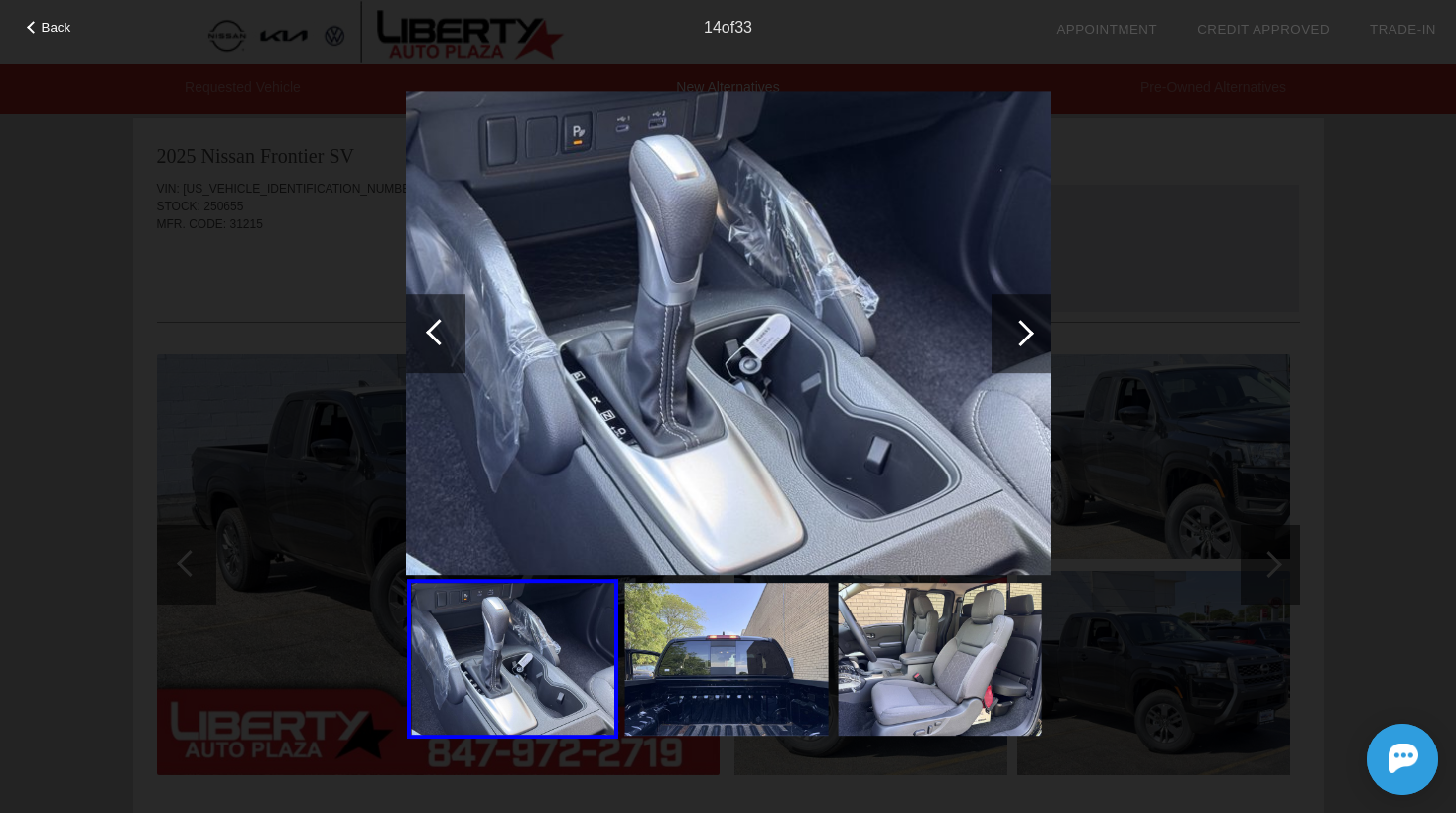 click at bounding box center (1020, 333) 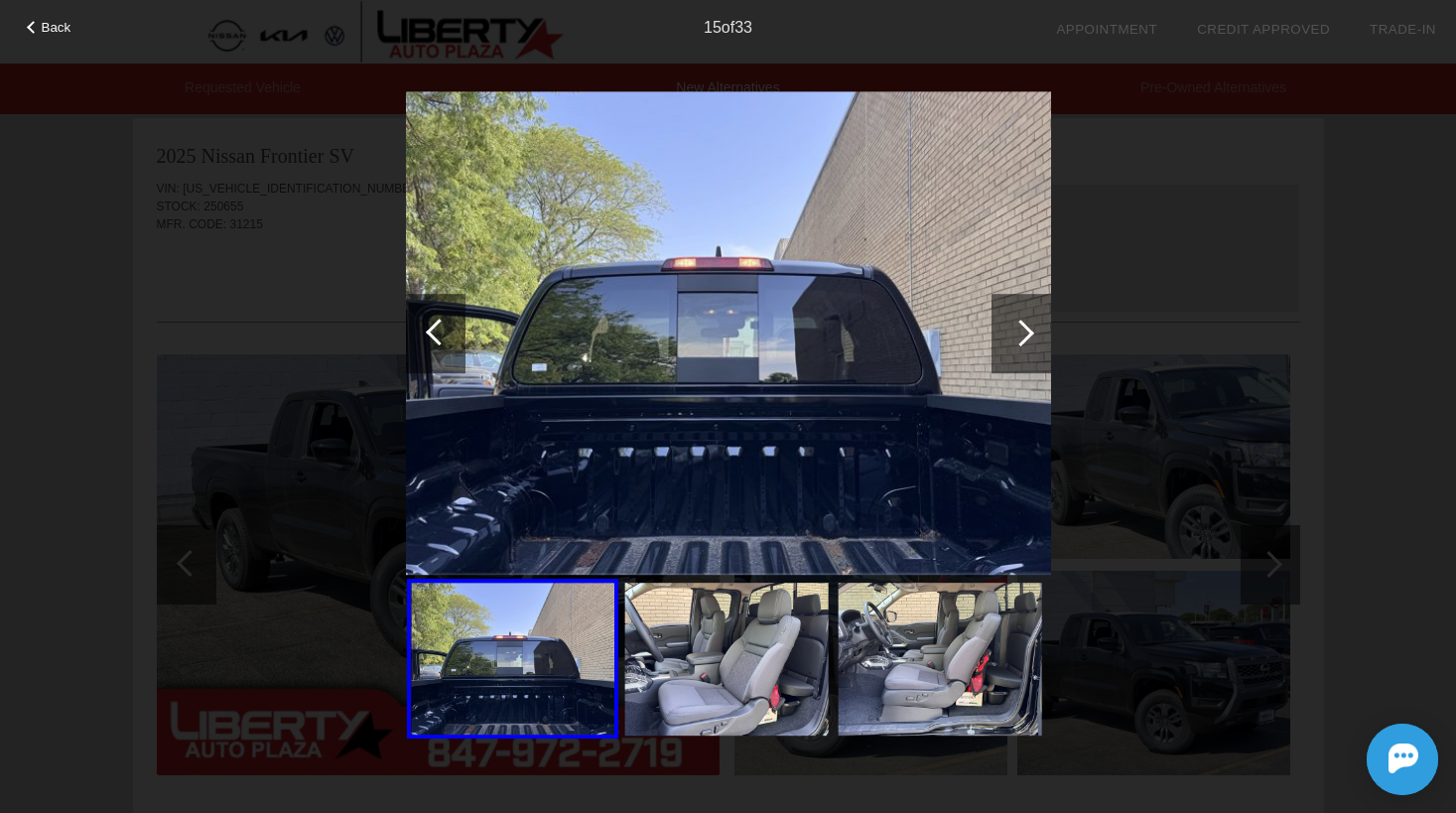 click at bounding box center [1020, 333] 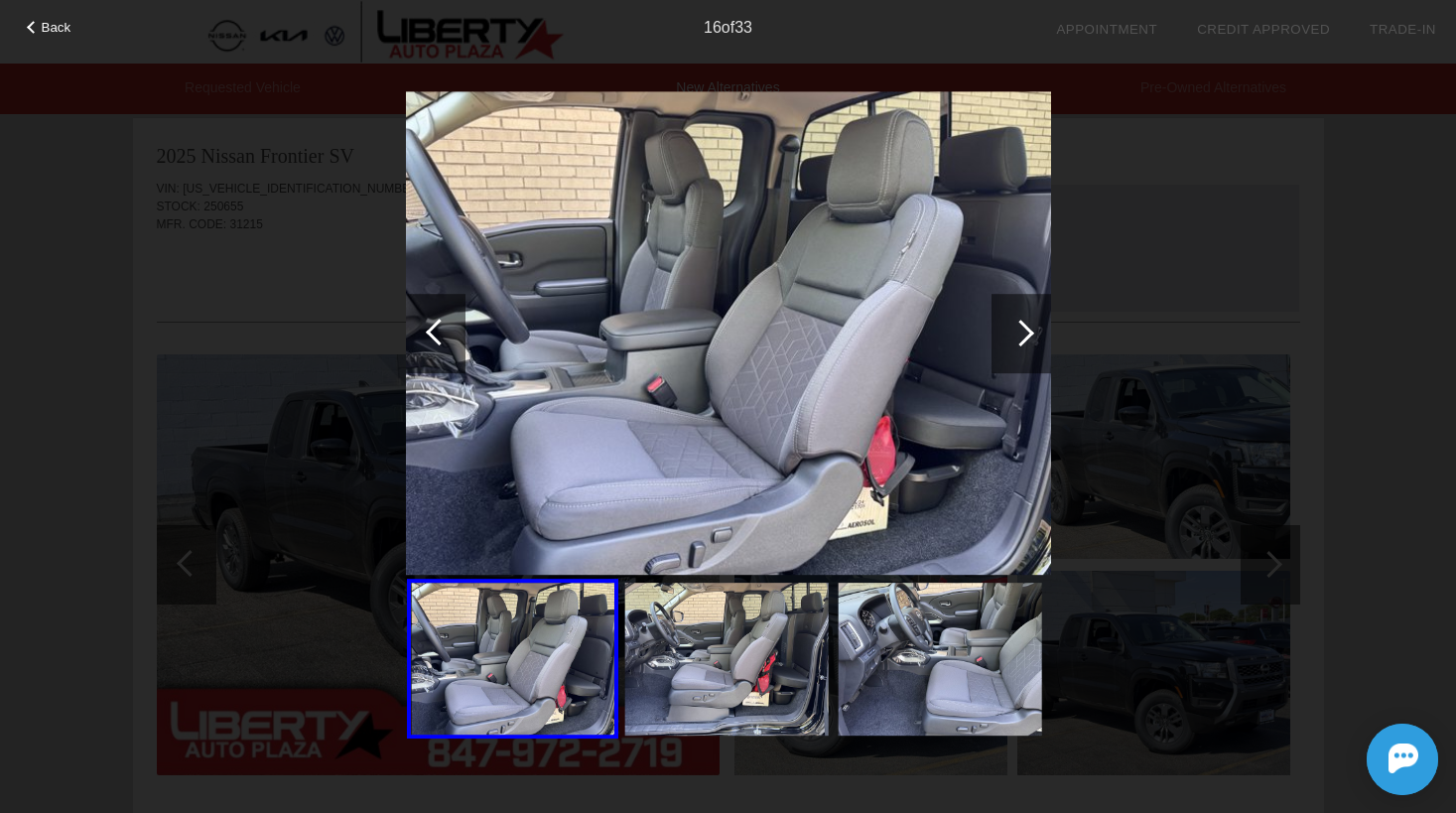 click on "Back" at bounding box center [57, 27] 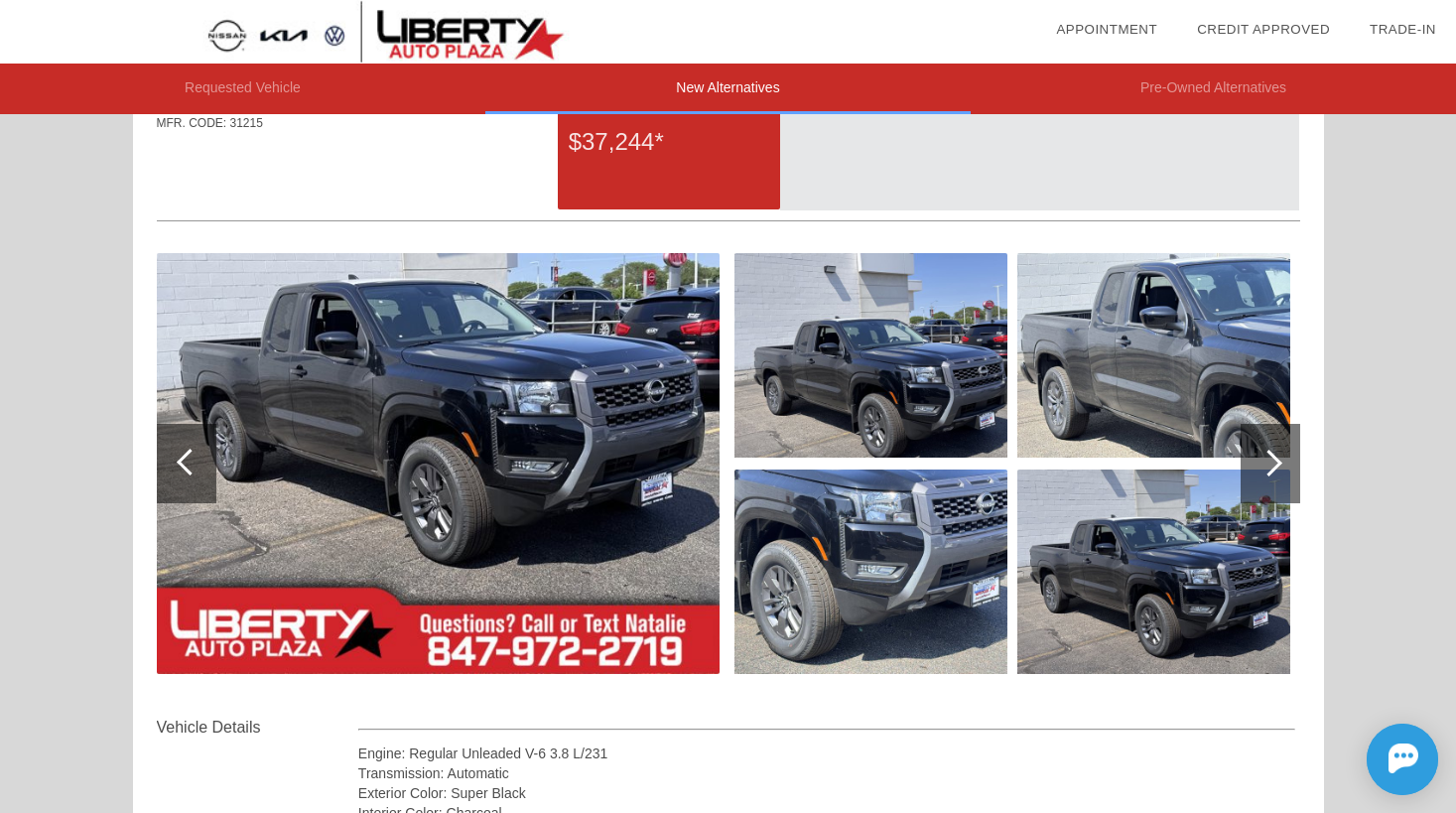 scroll, scrollTop: 1891, scrollLeft: 0, axis: vertical 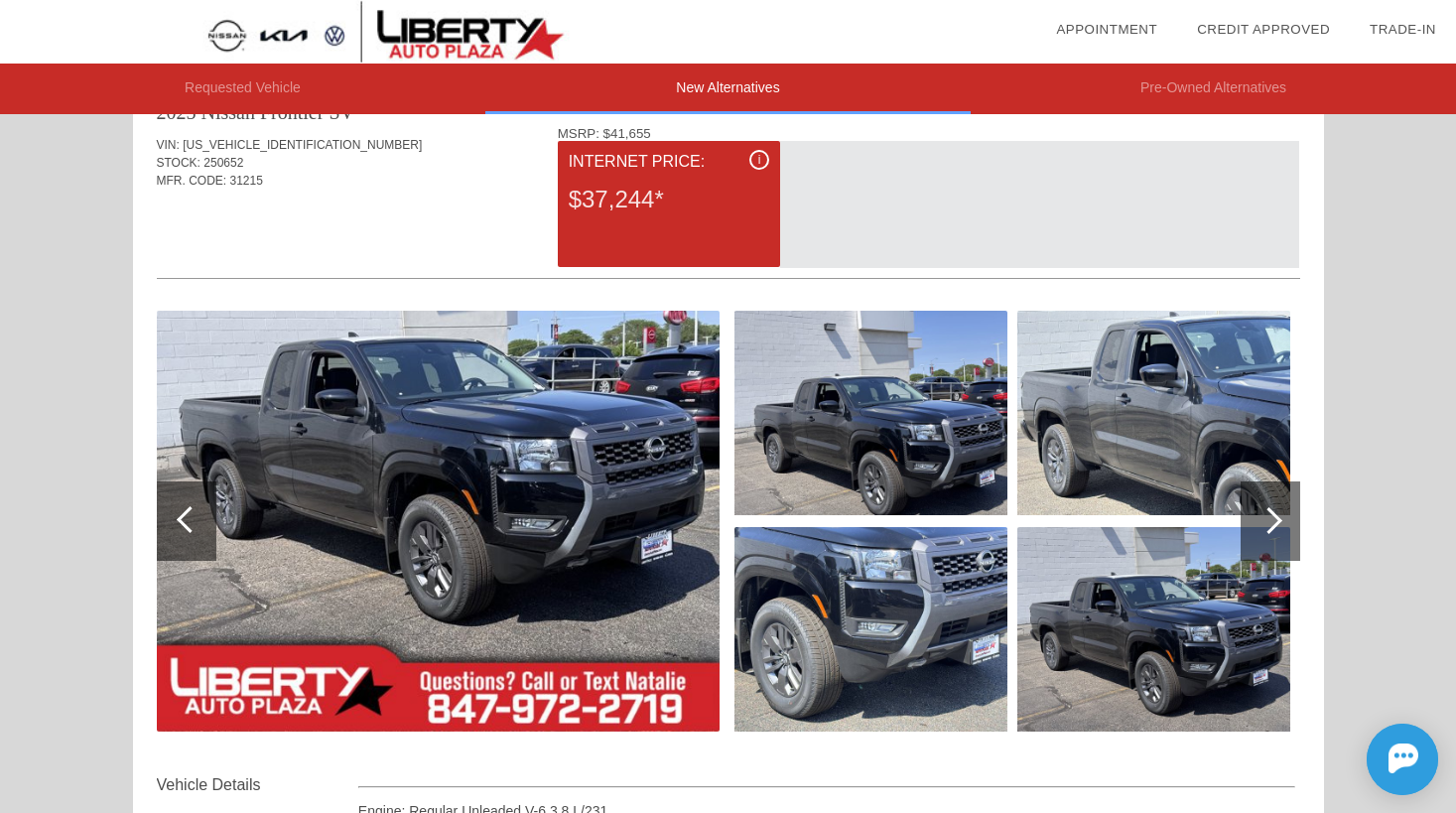 click at bounding box center [1268, 520] 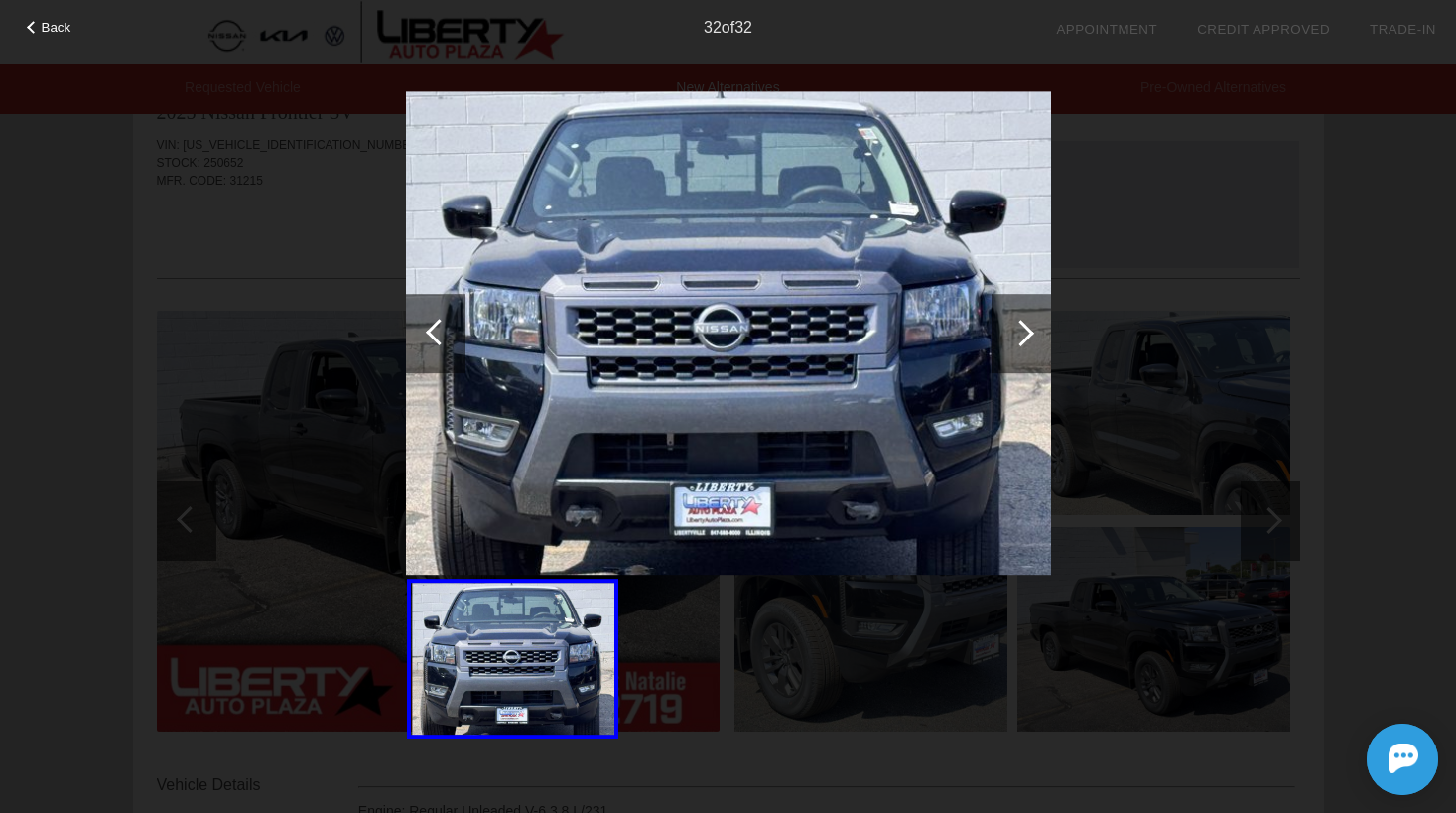 click at bounding box center (1020, 333) 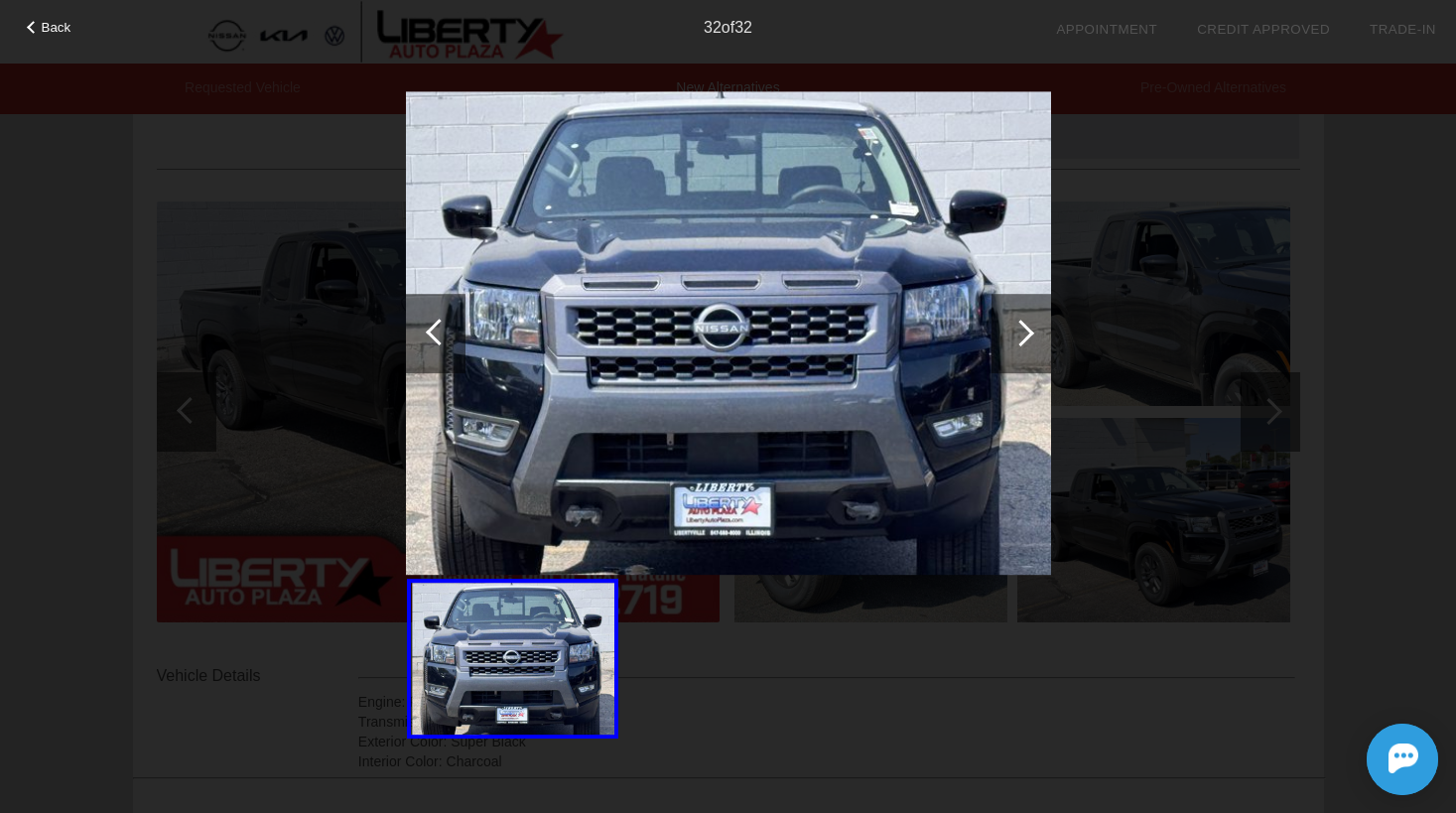 scroll, scrollTop: 2000, scrollLeft: 0, axis: vertical 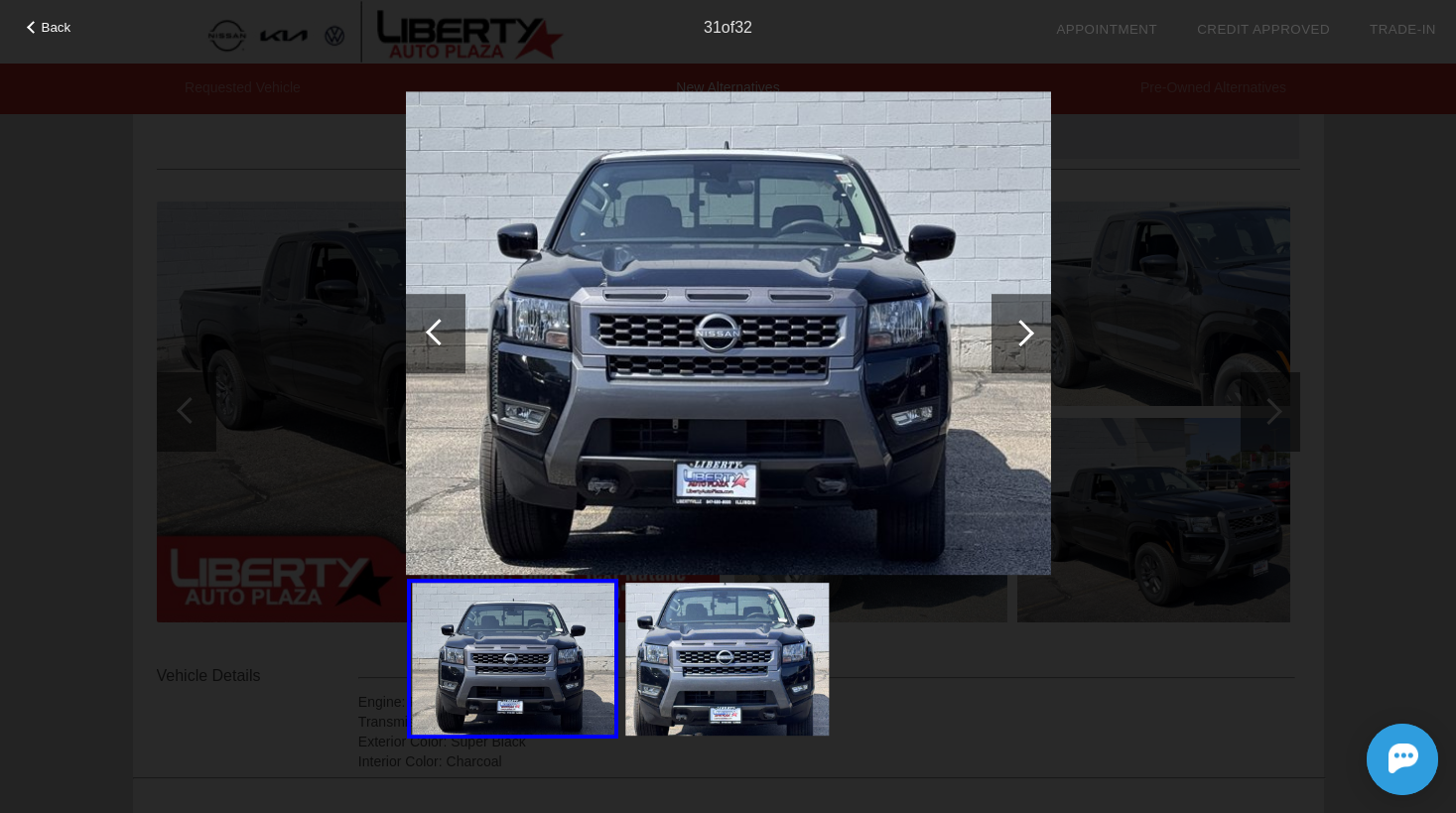 click at bounding box center (436, 334) 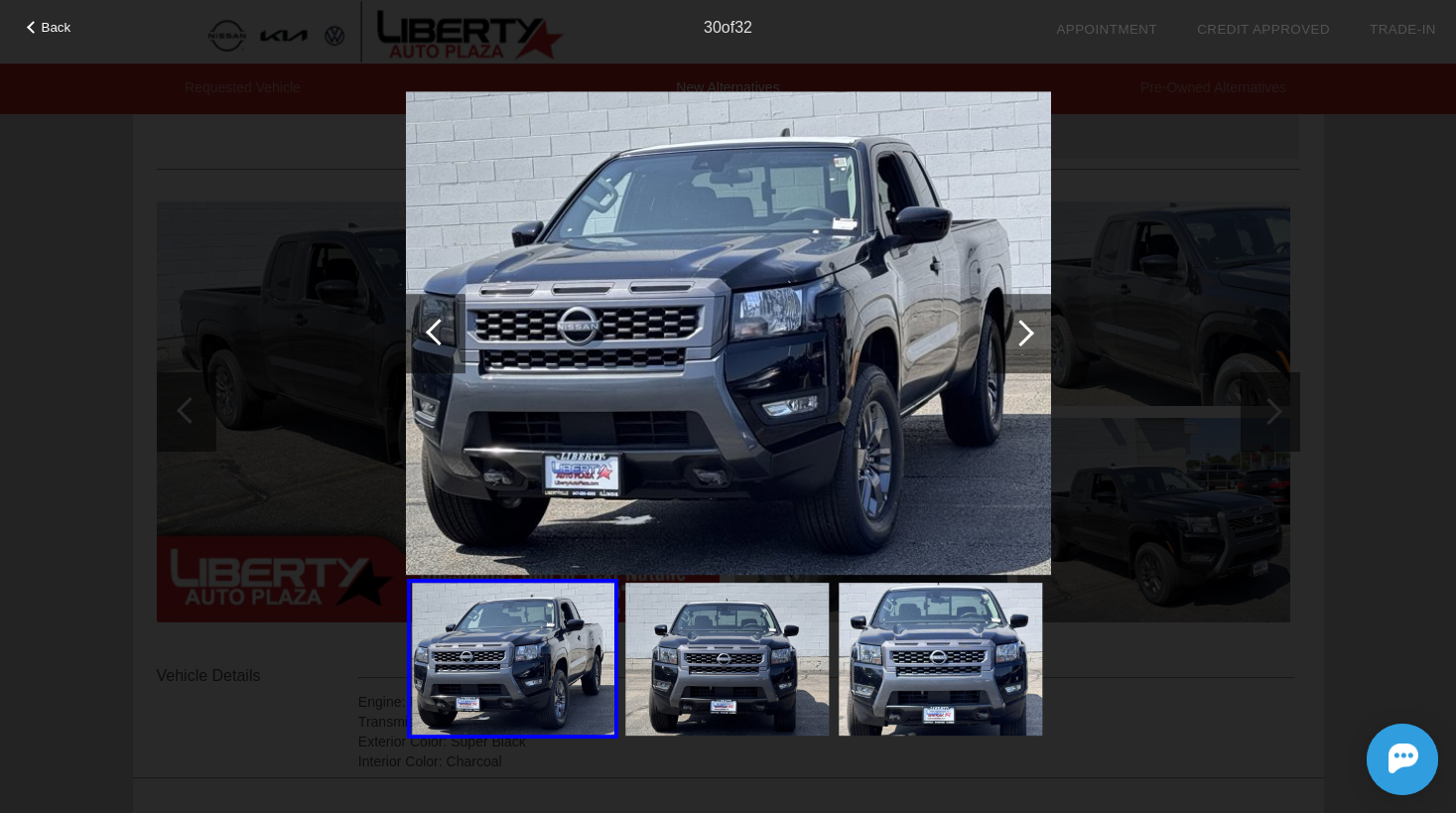 click at bounding box center [436, 334] 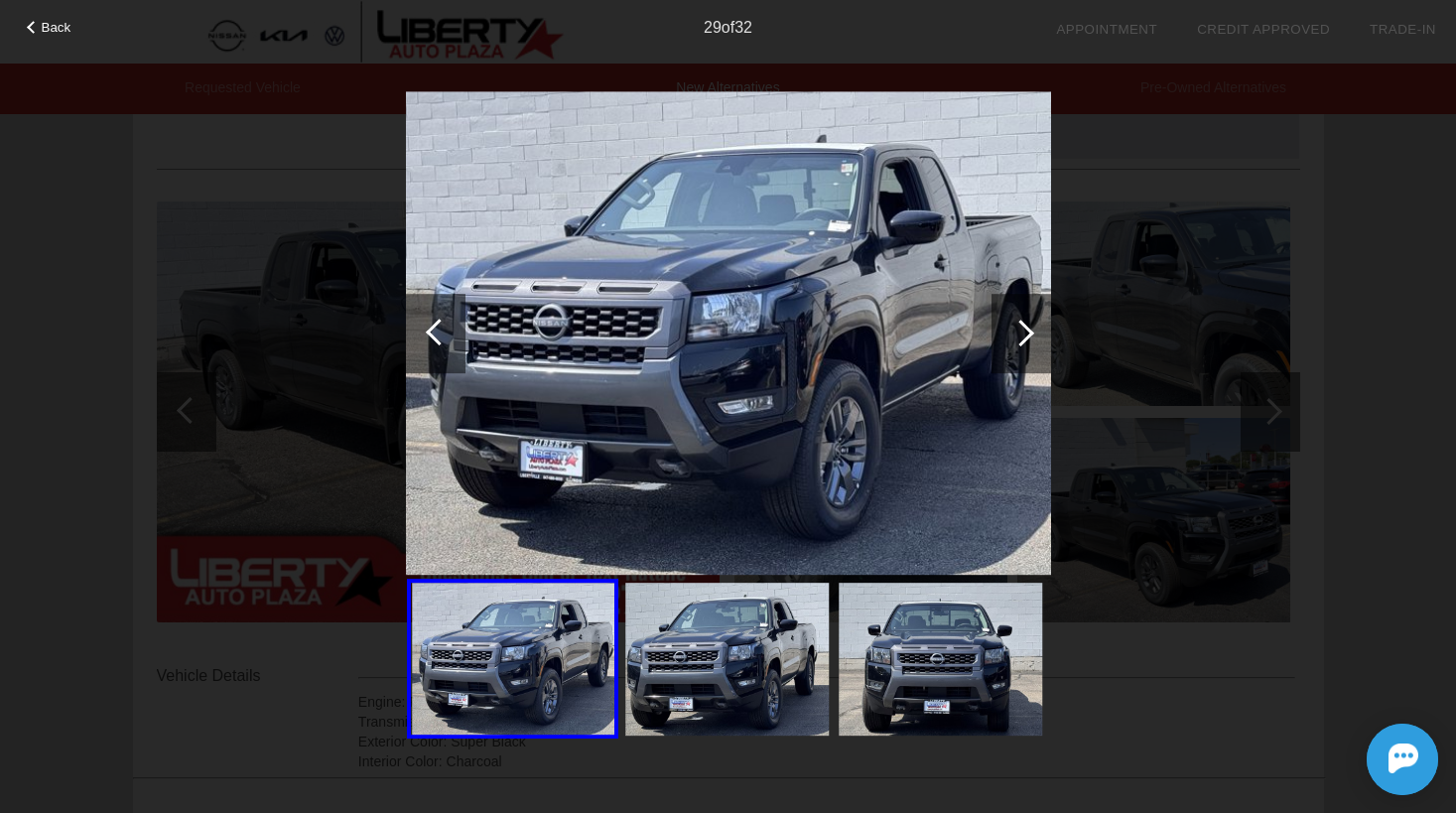 click at bounding box center (436, 334) 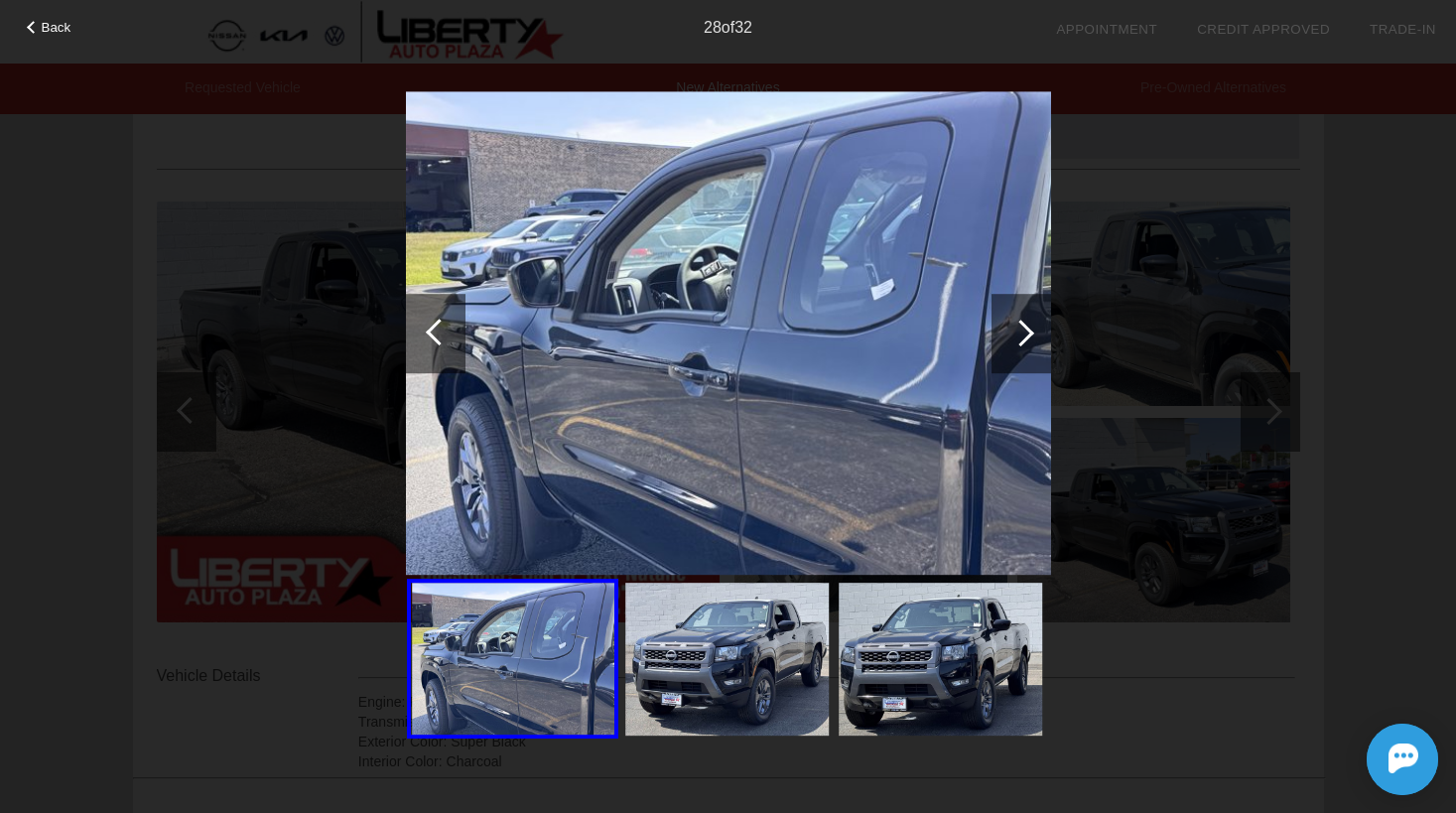 click at bounding box center (436, 334) 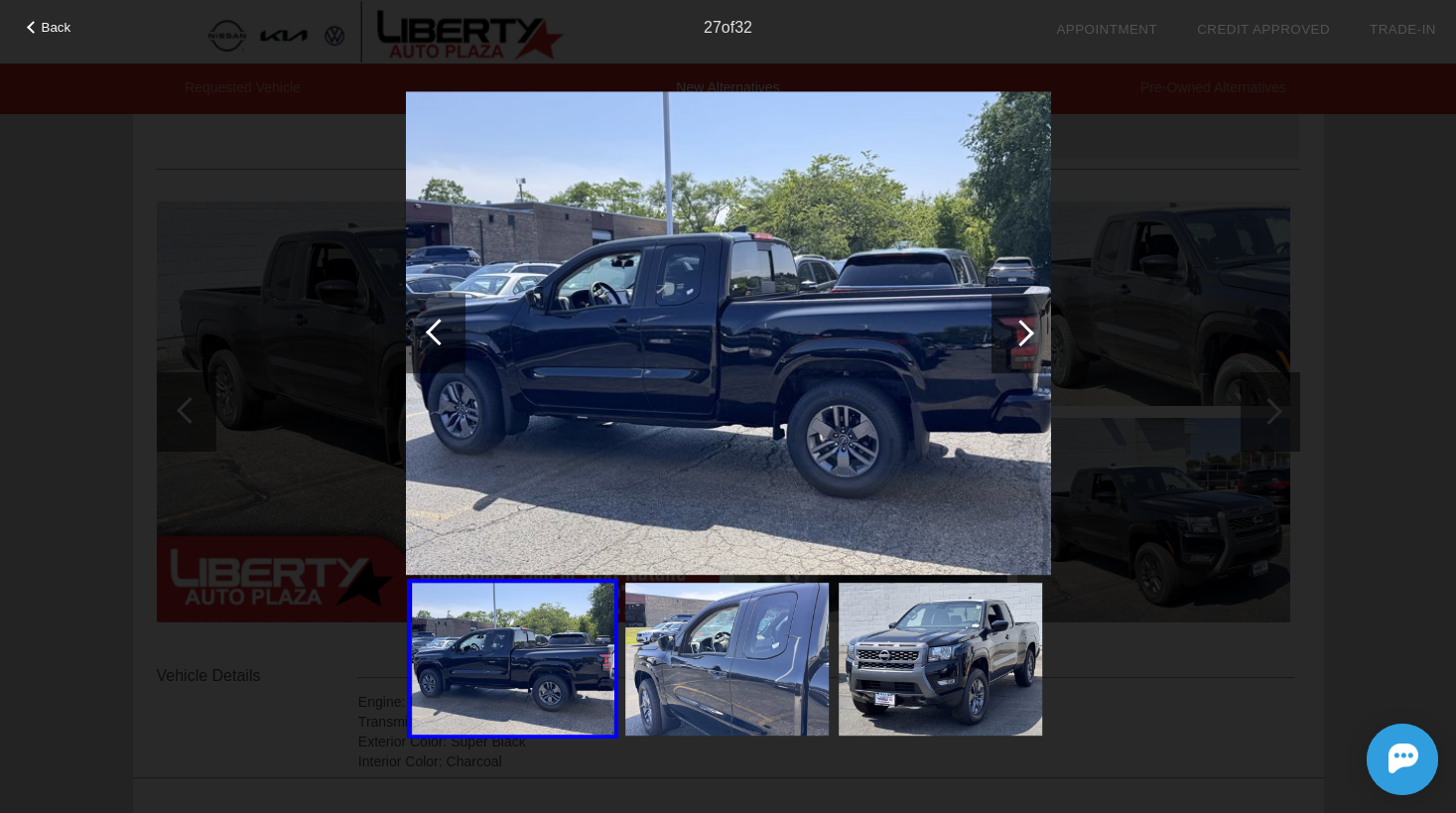 click at bounding box center [436, 334] 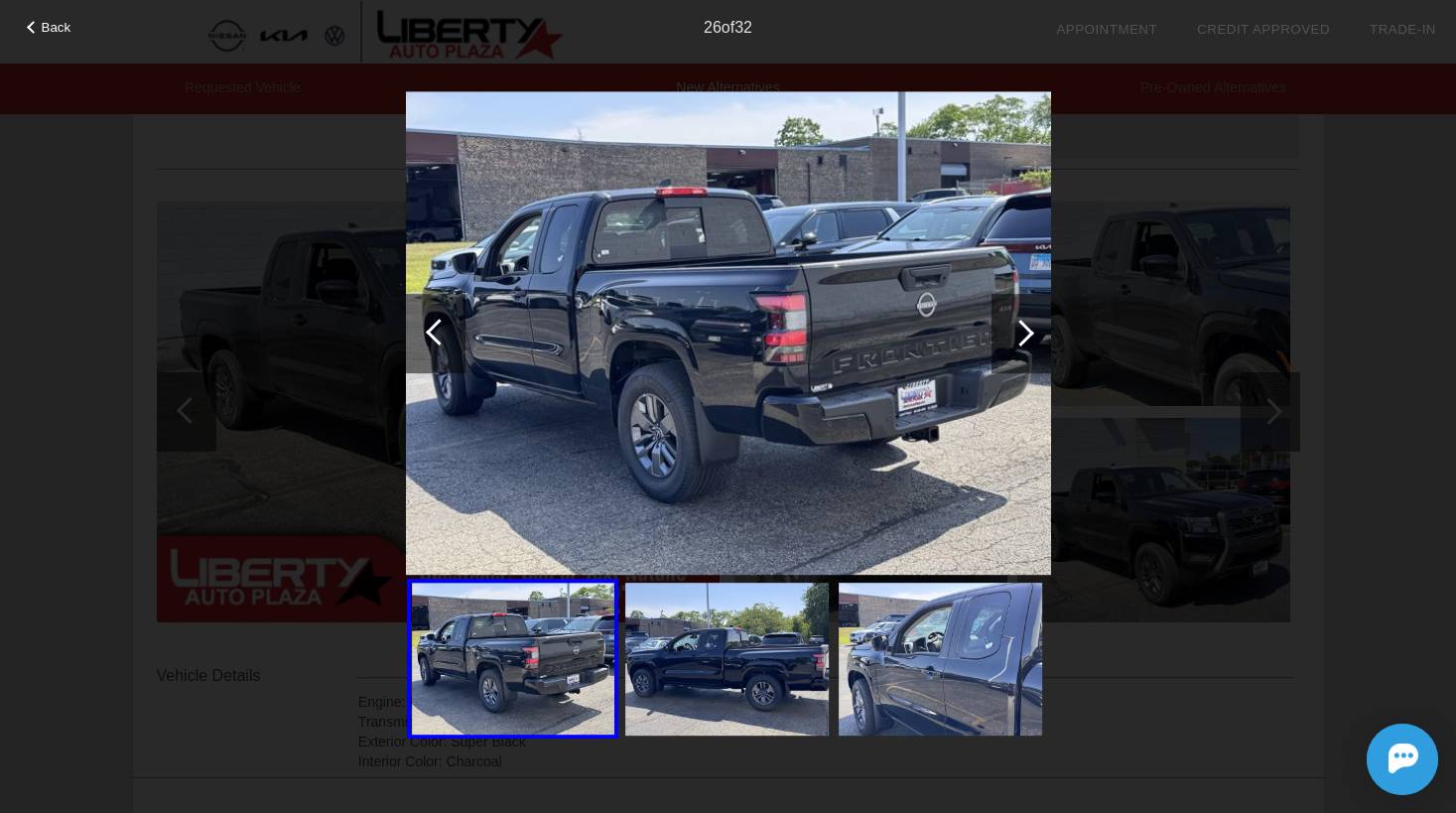 click at bounding box center [436, 334] 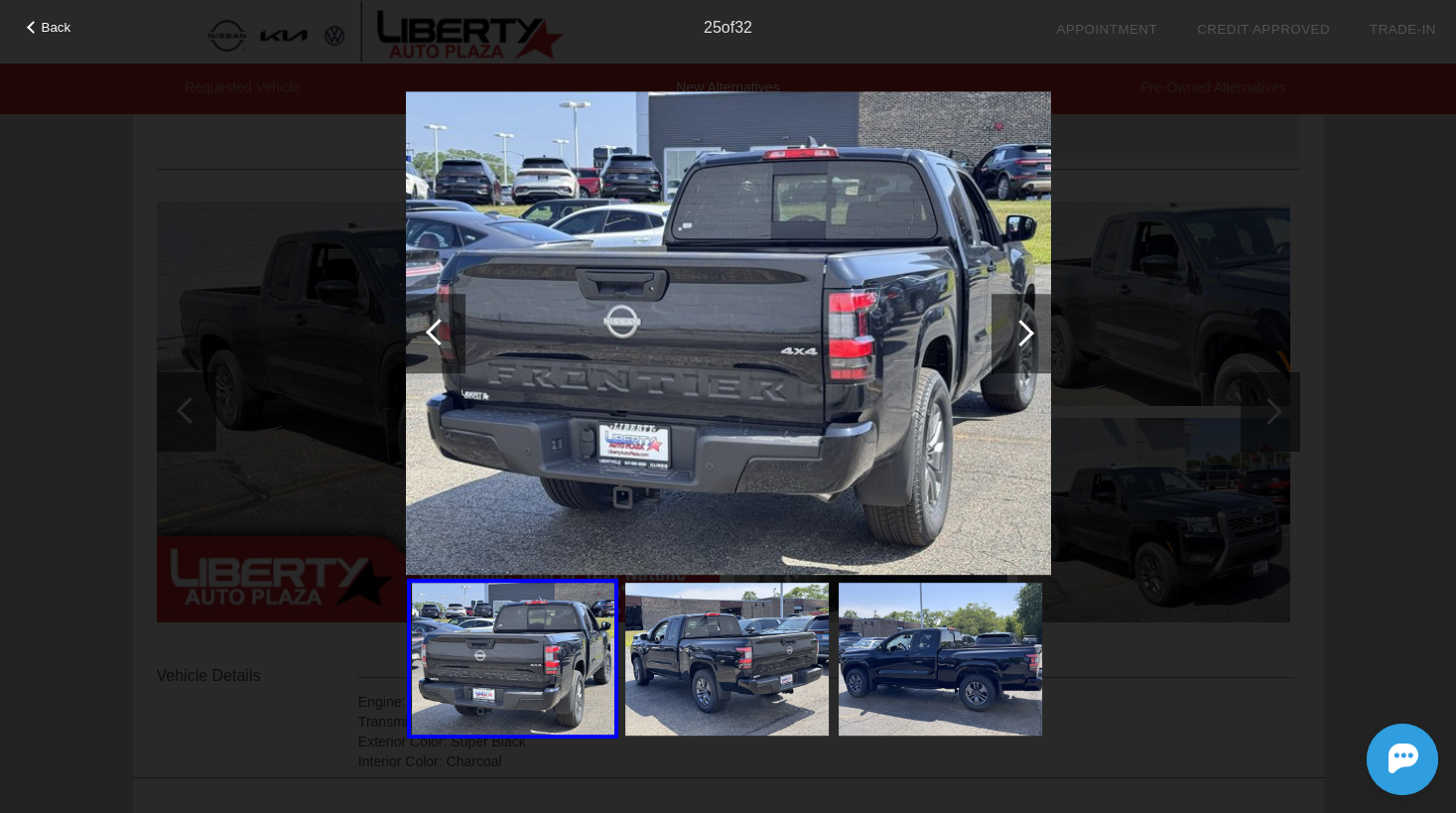 click at bounding box center [436, 334] 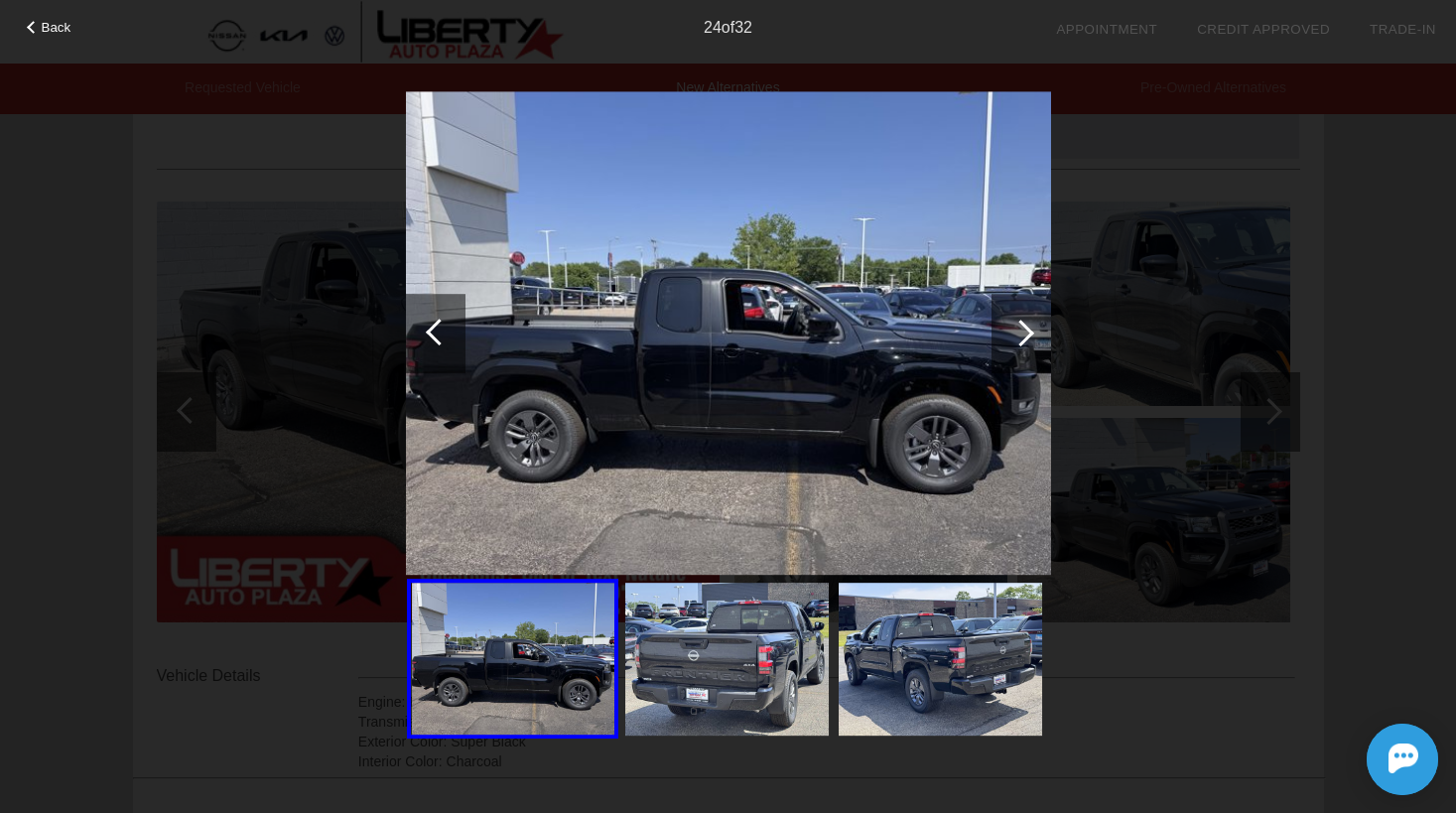 click at bounding box center (436, 334) 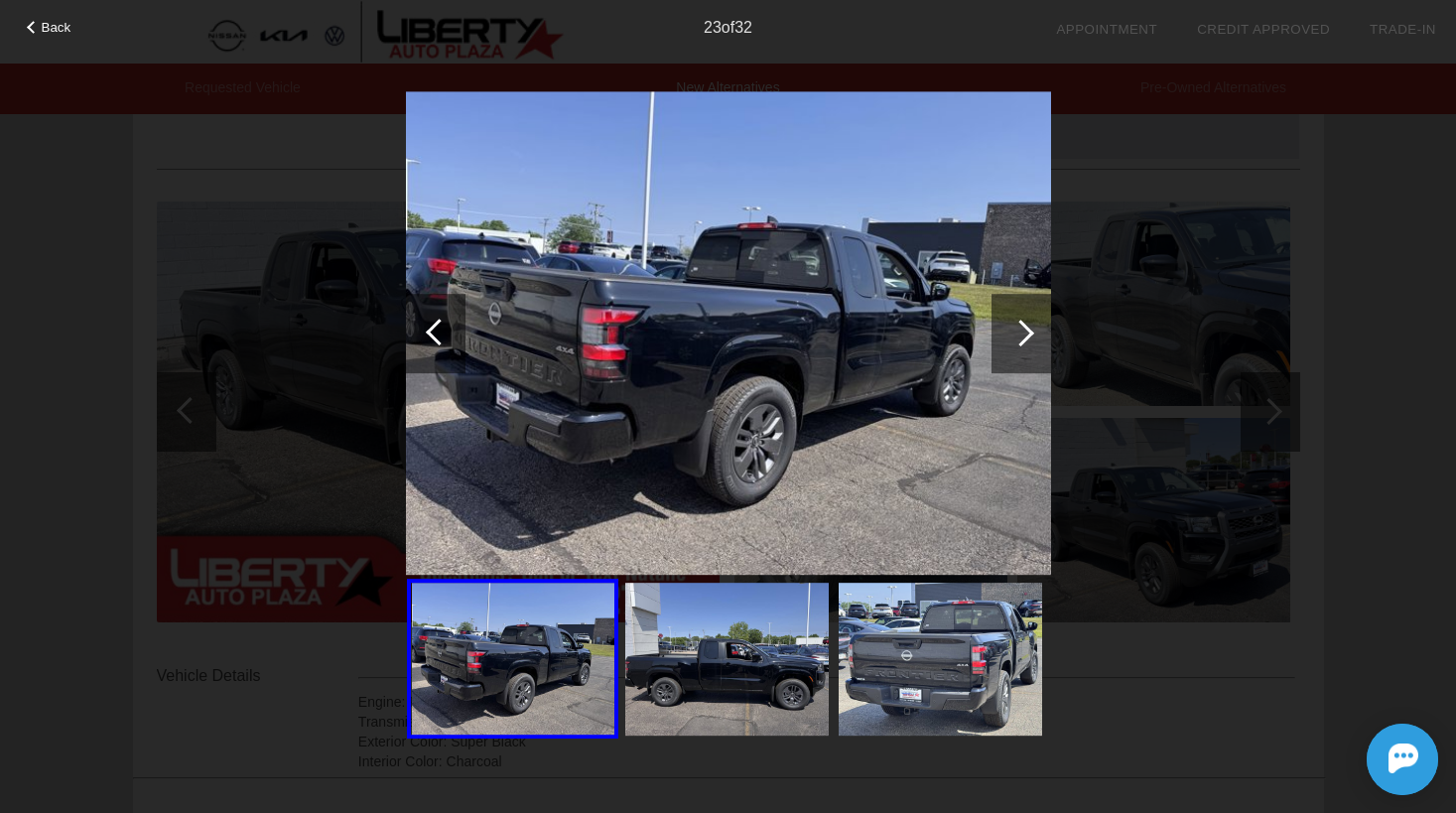 click at bounding box center (436, 334) 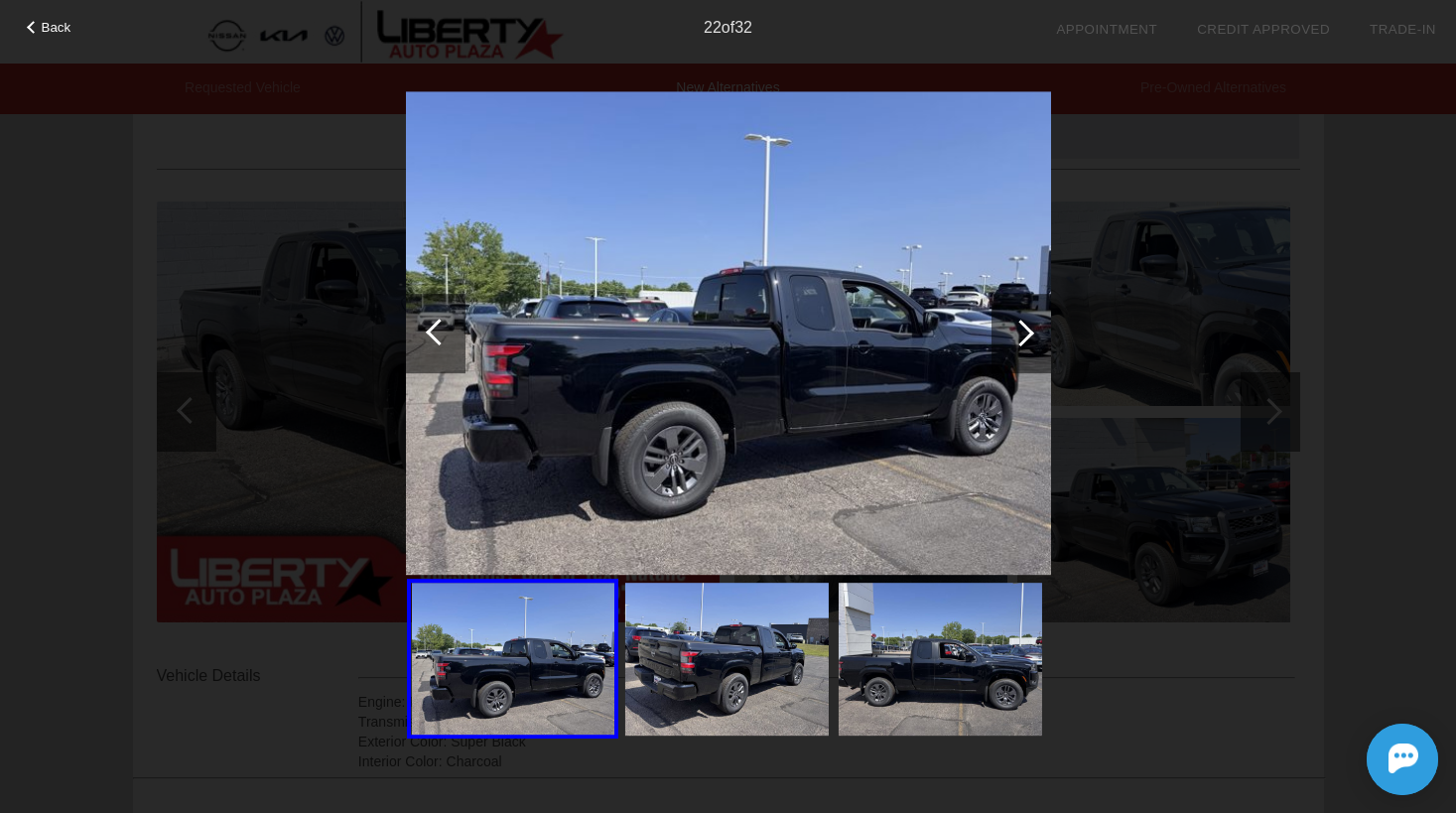 click at bounding box center [436, 334] 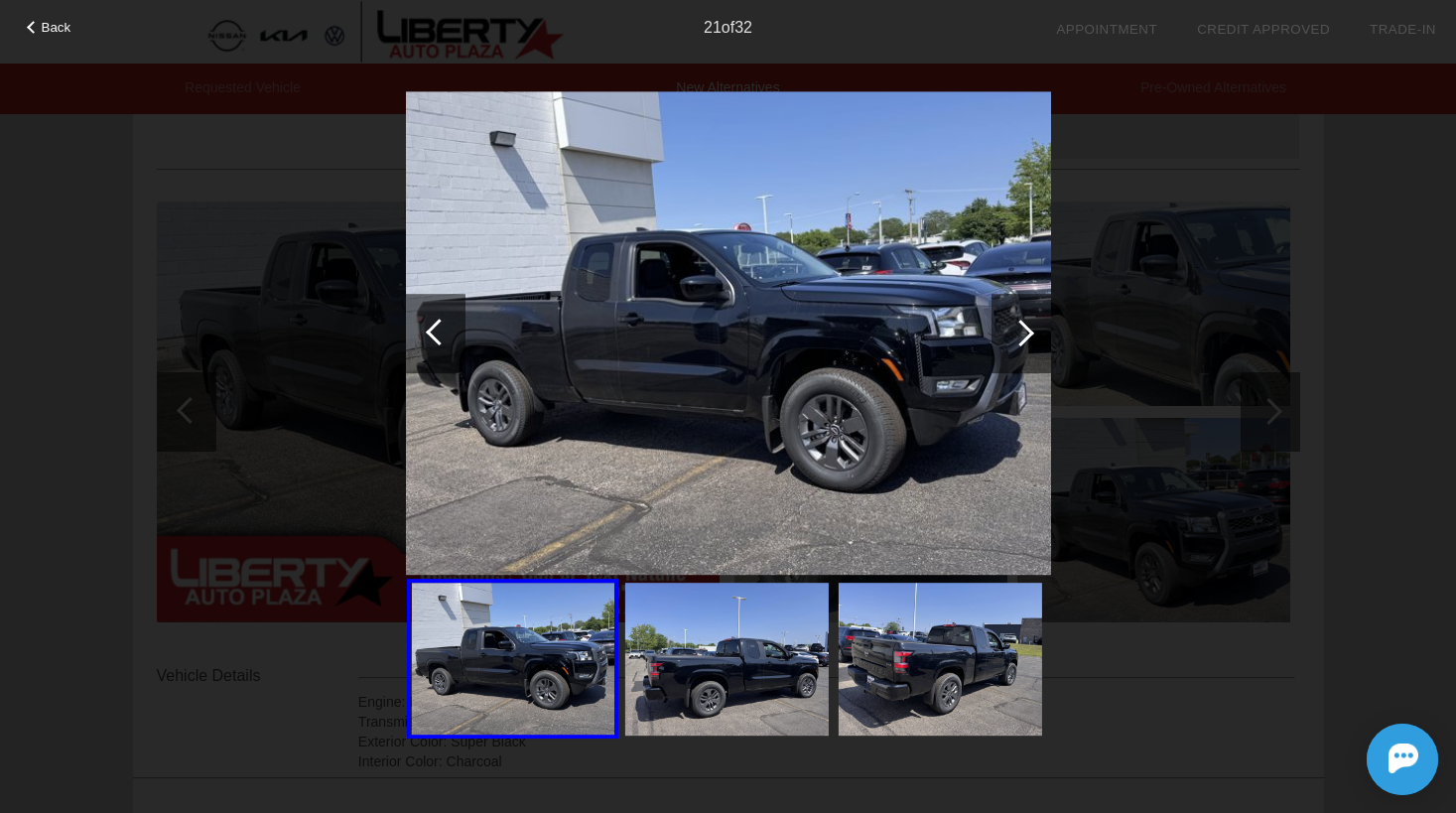 click at bounding box center (436, 334) 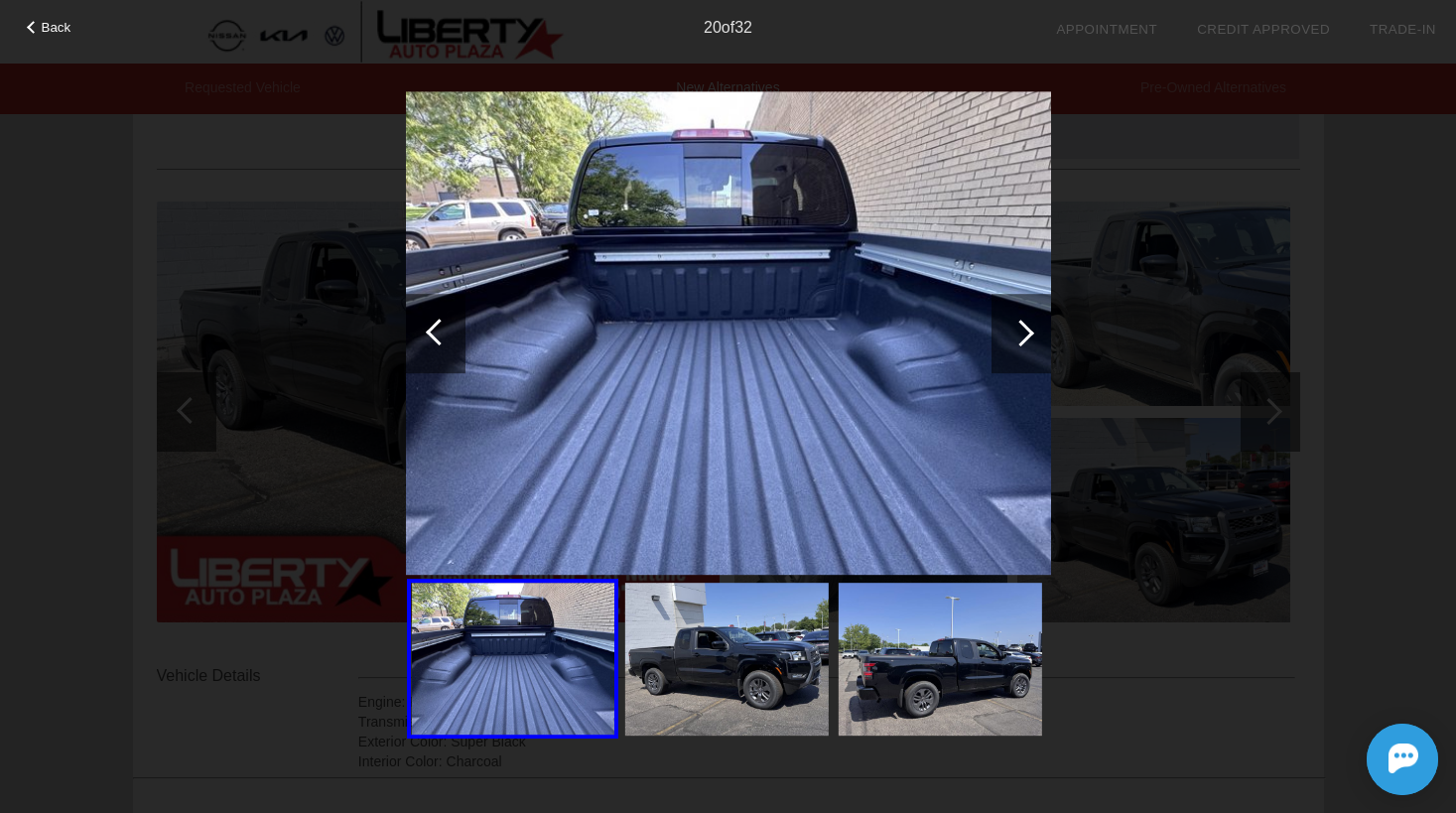 click at bounding box center [436, 334] 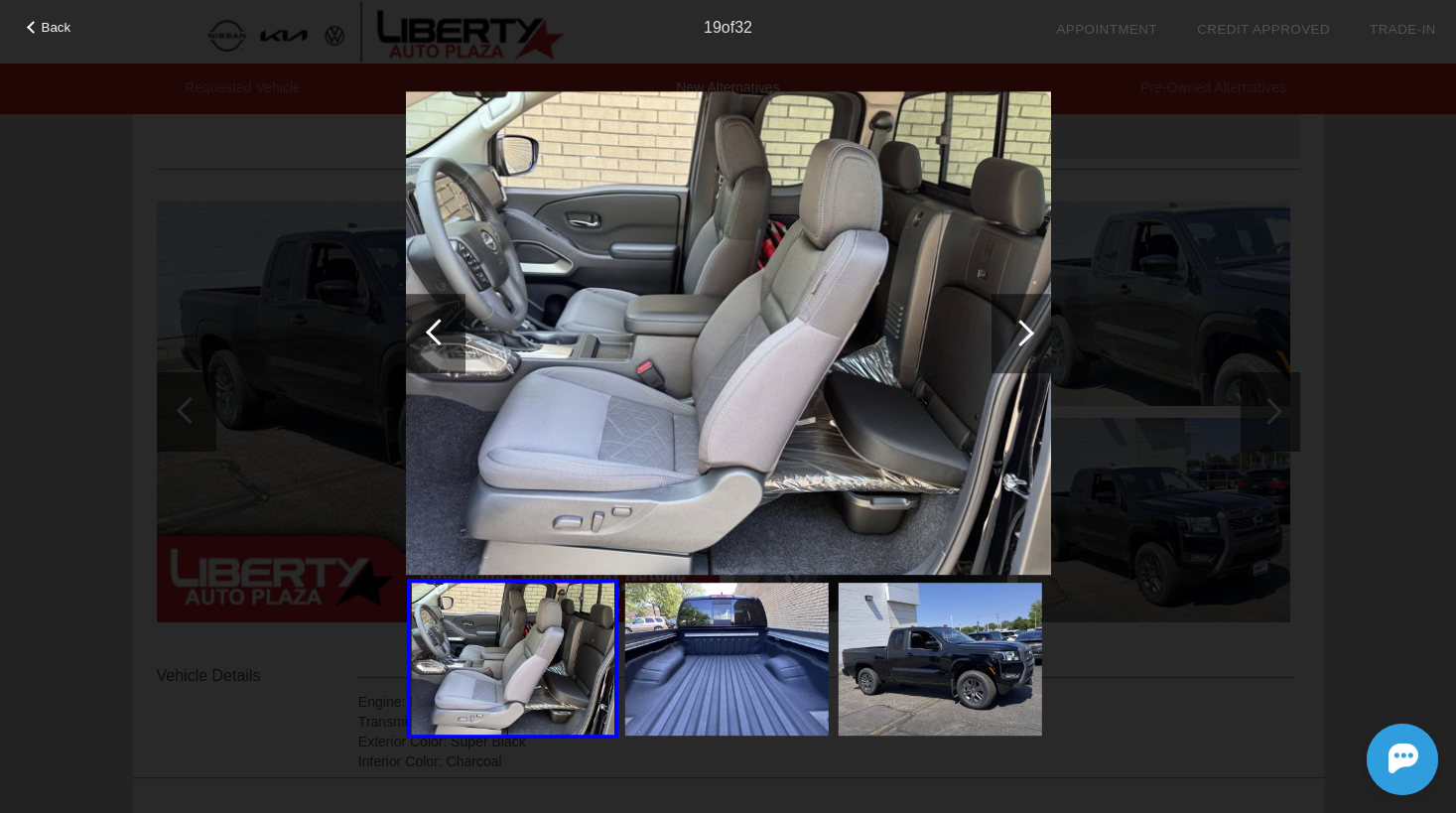 click at bounding box center [436, 334] 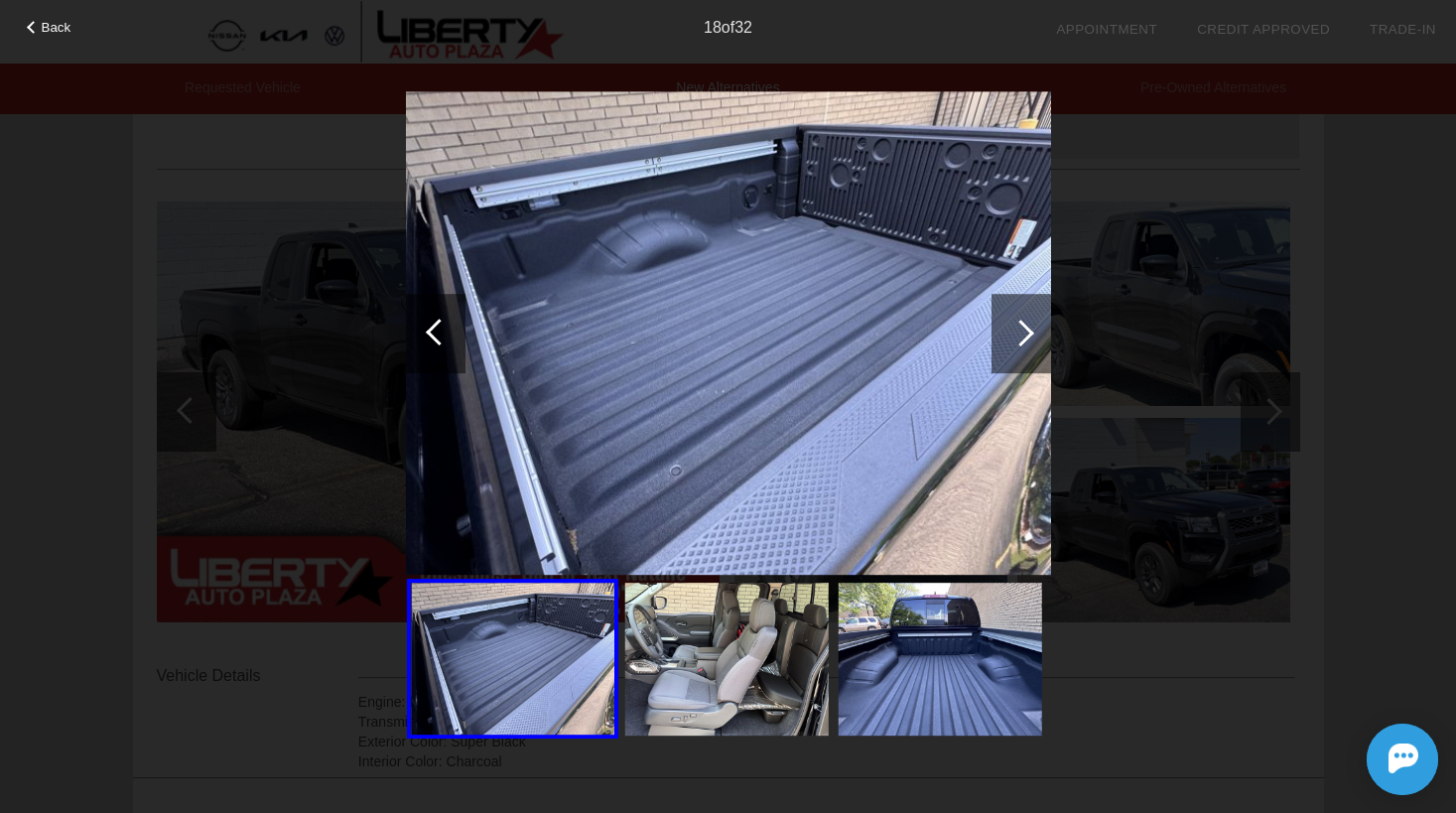 click at bounding box center (436, 334) 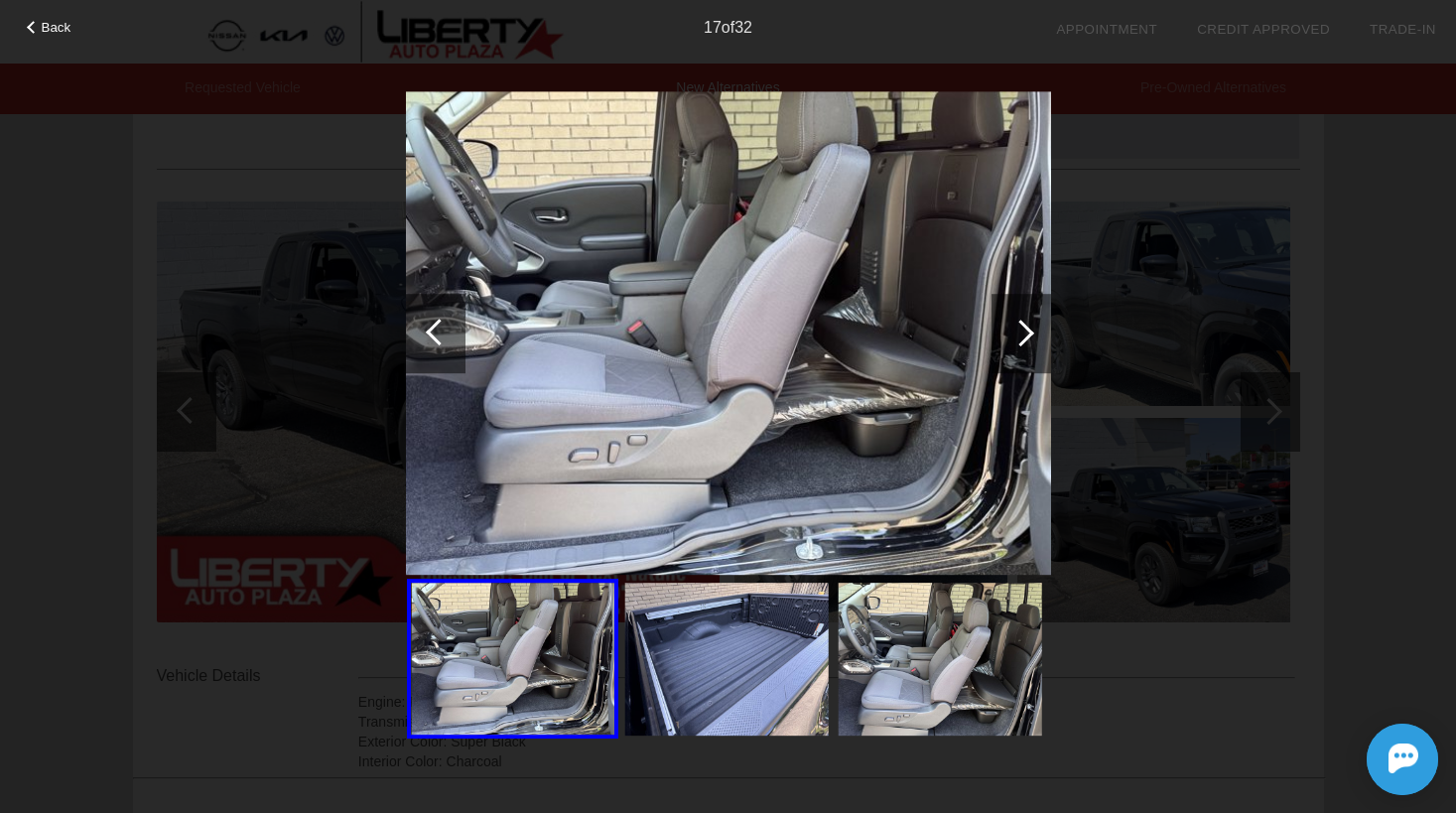 click at bounding box center (436, 334) 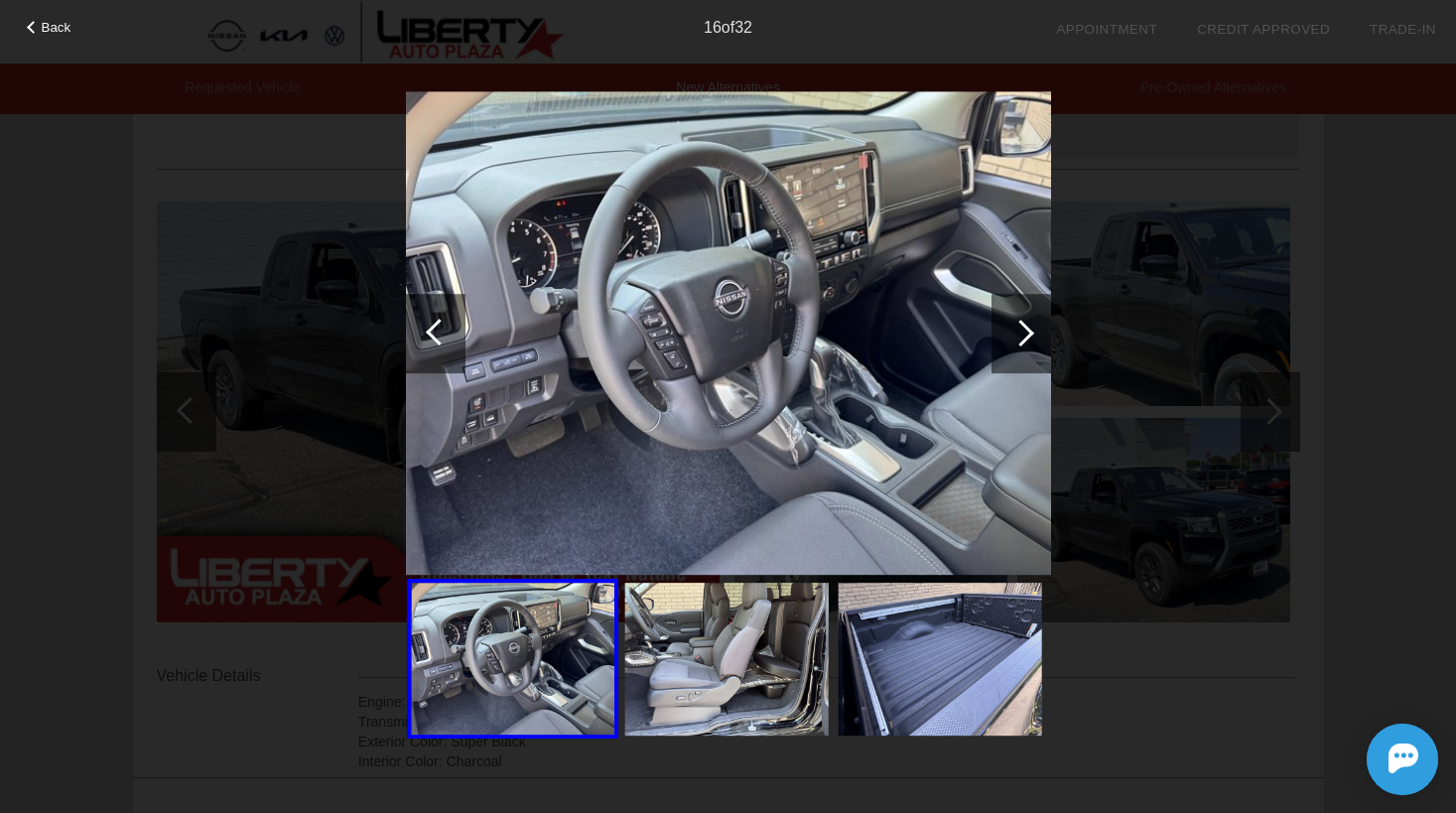 click at bounding box center (436, 334) 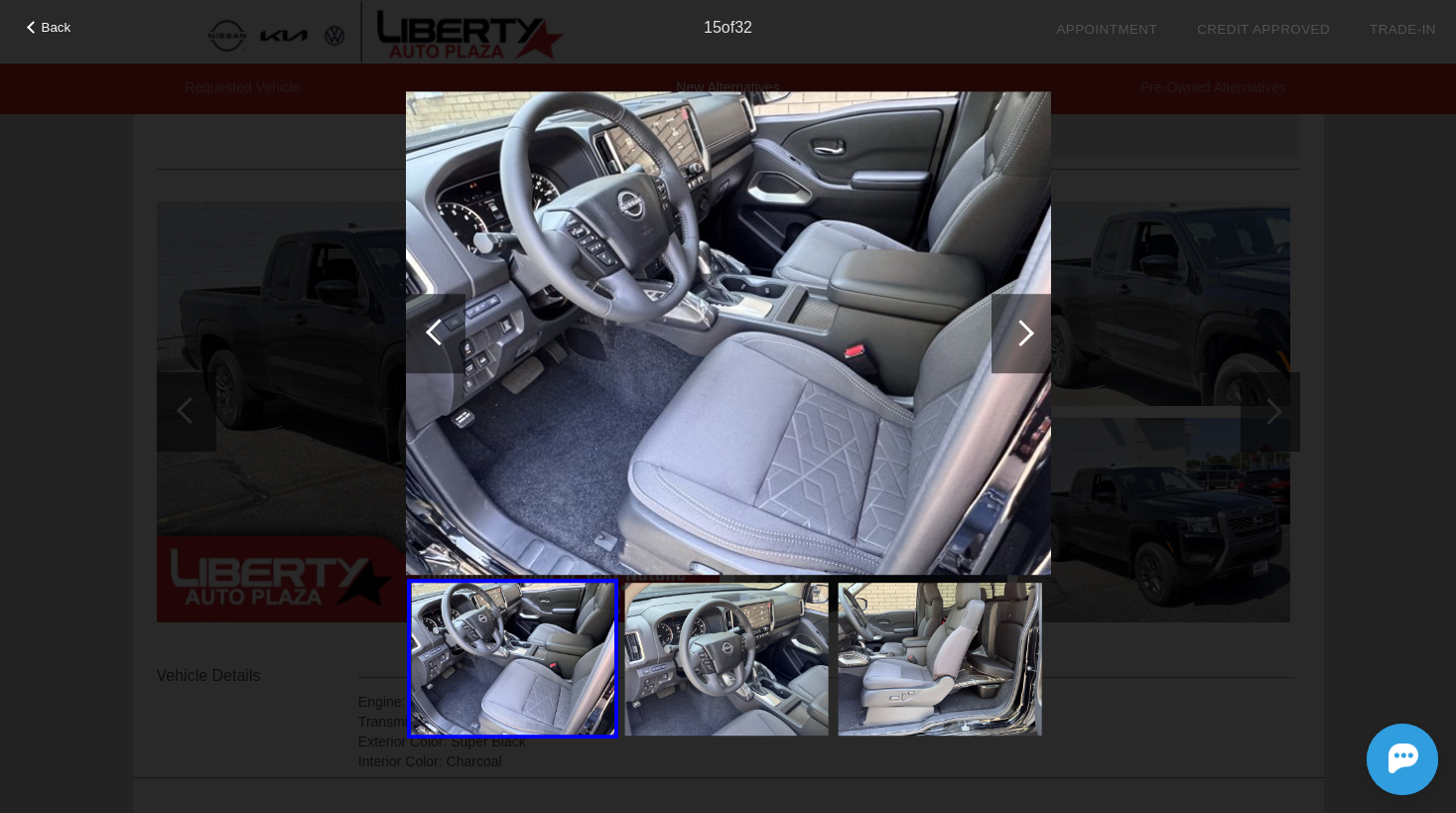 click at bounding box center (436, 334) 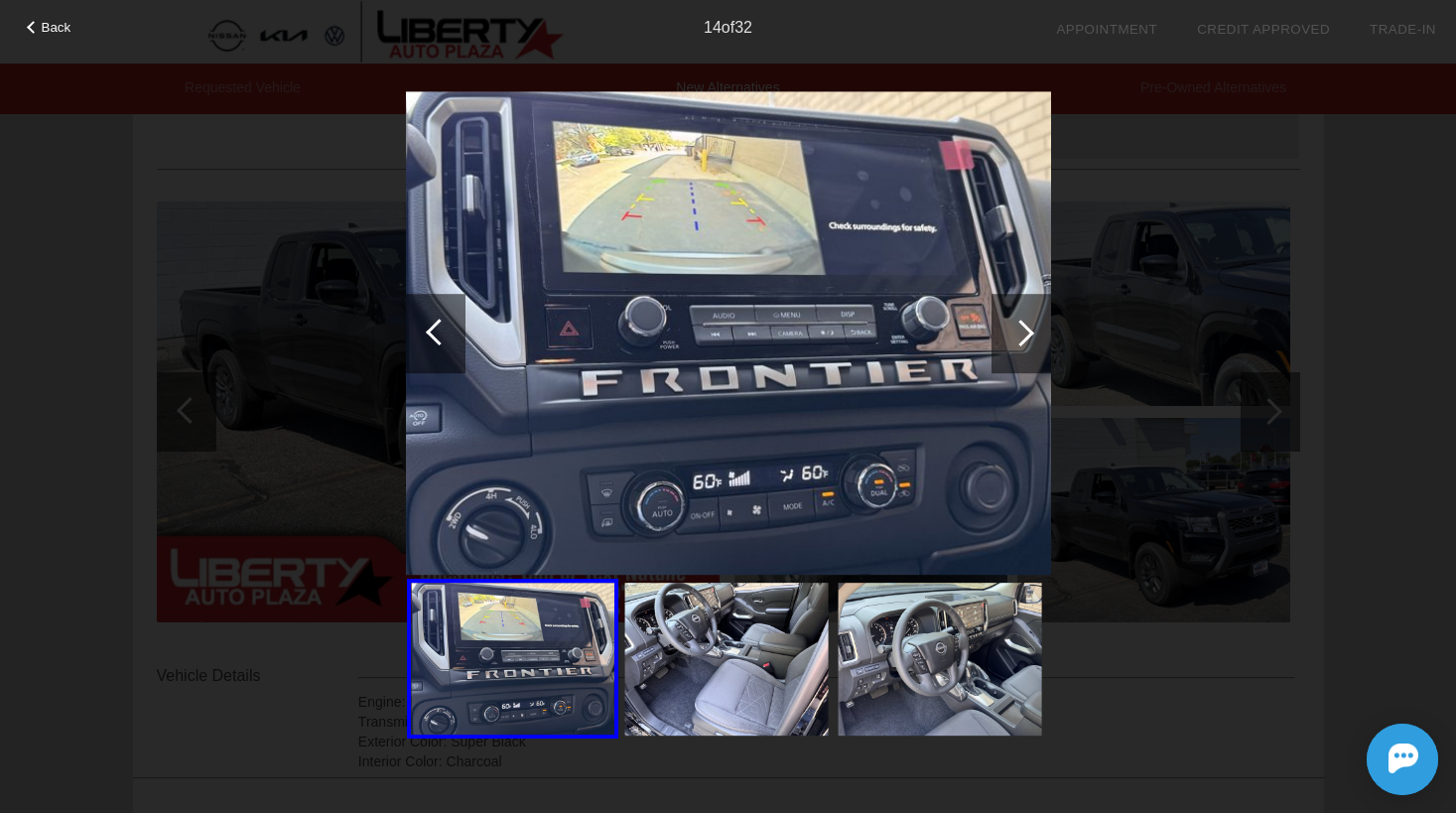 click at bounding box center (436, 334) 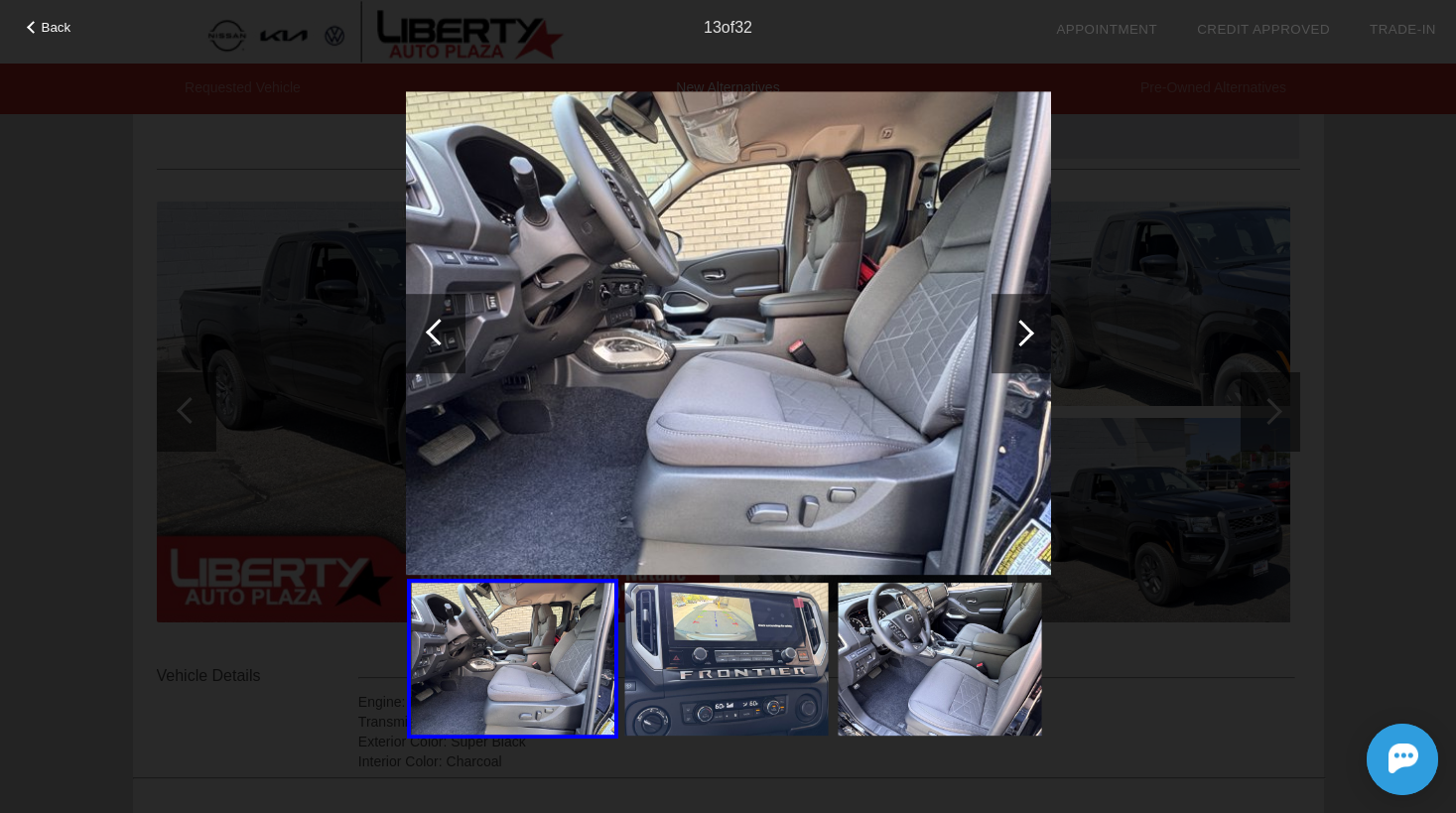 click at bounding box center (436, 334) 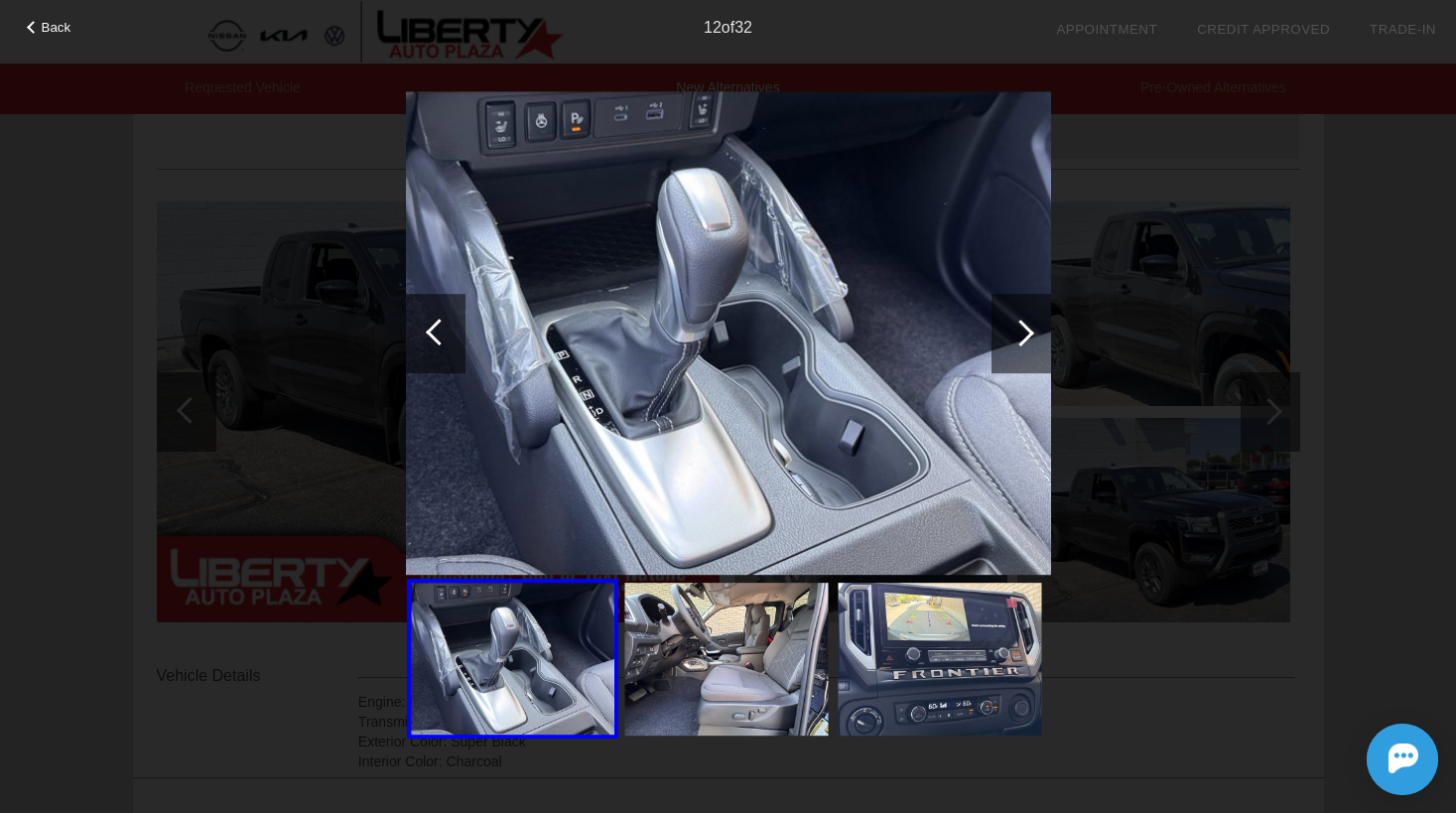 click at bounding box center (436, 334) 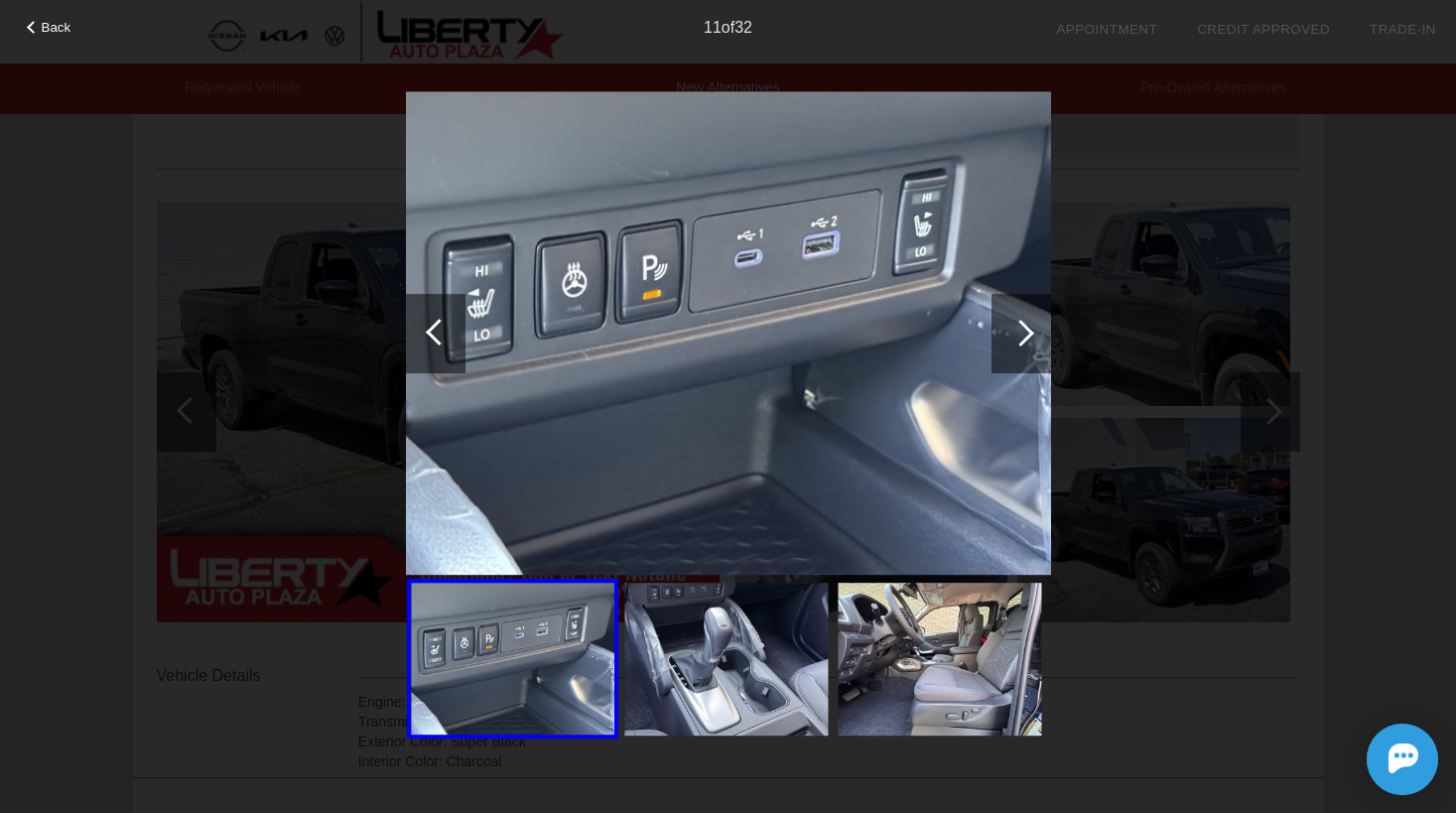 click at bounding box center (439, 332) 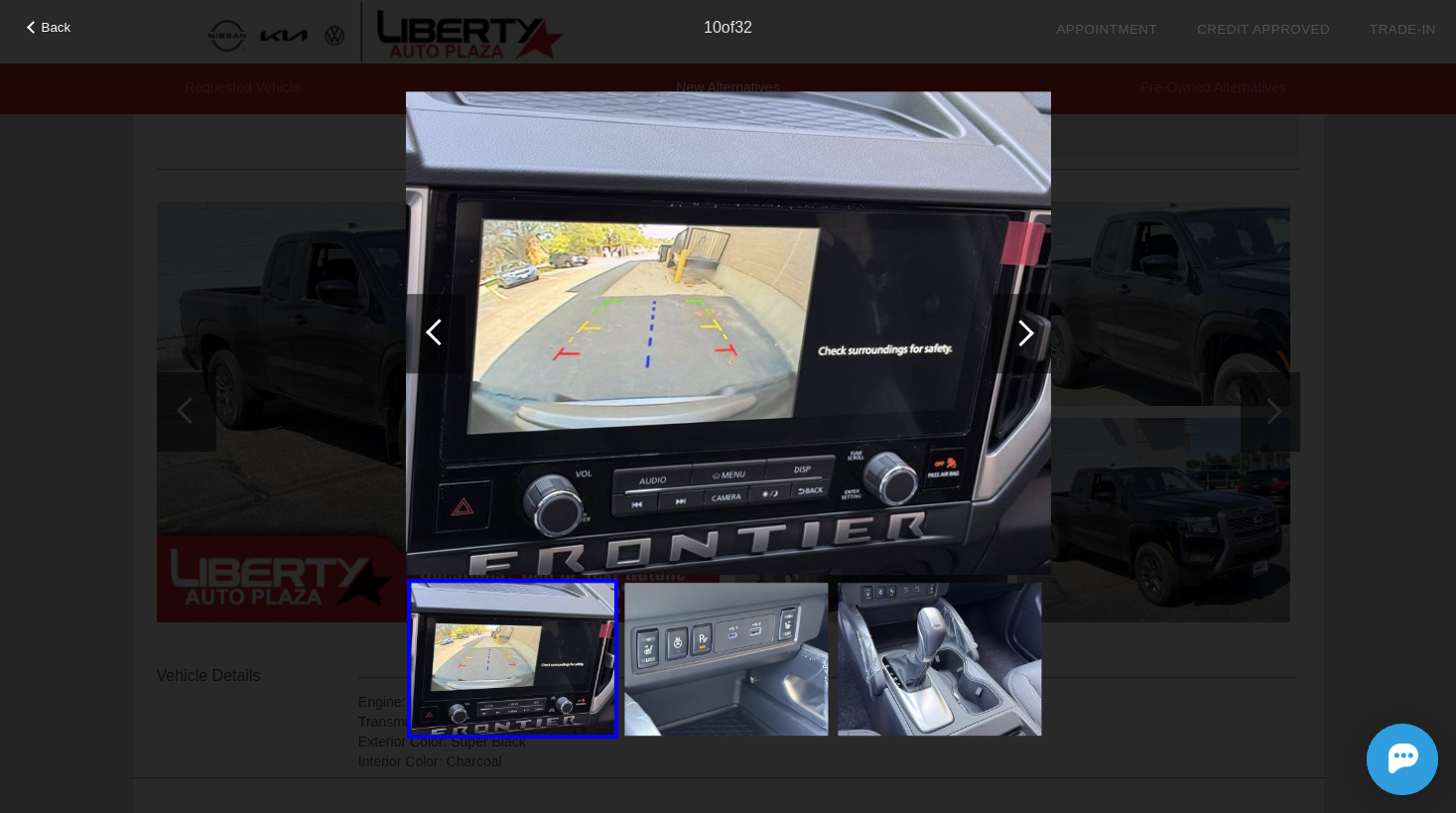 click at bounding box center (436, 334) 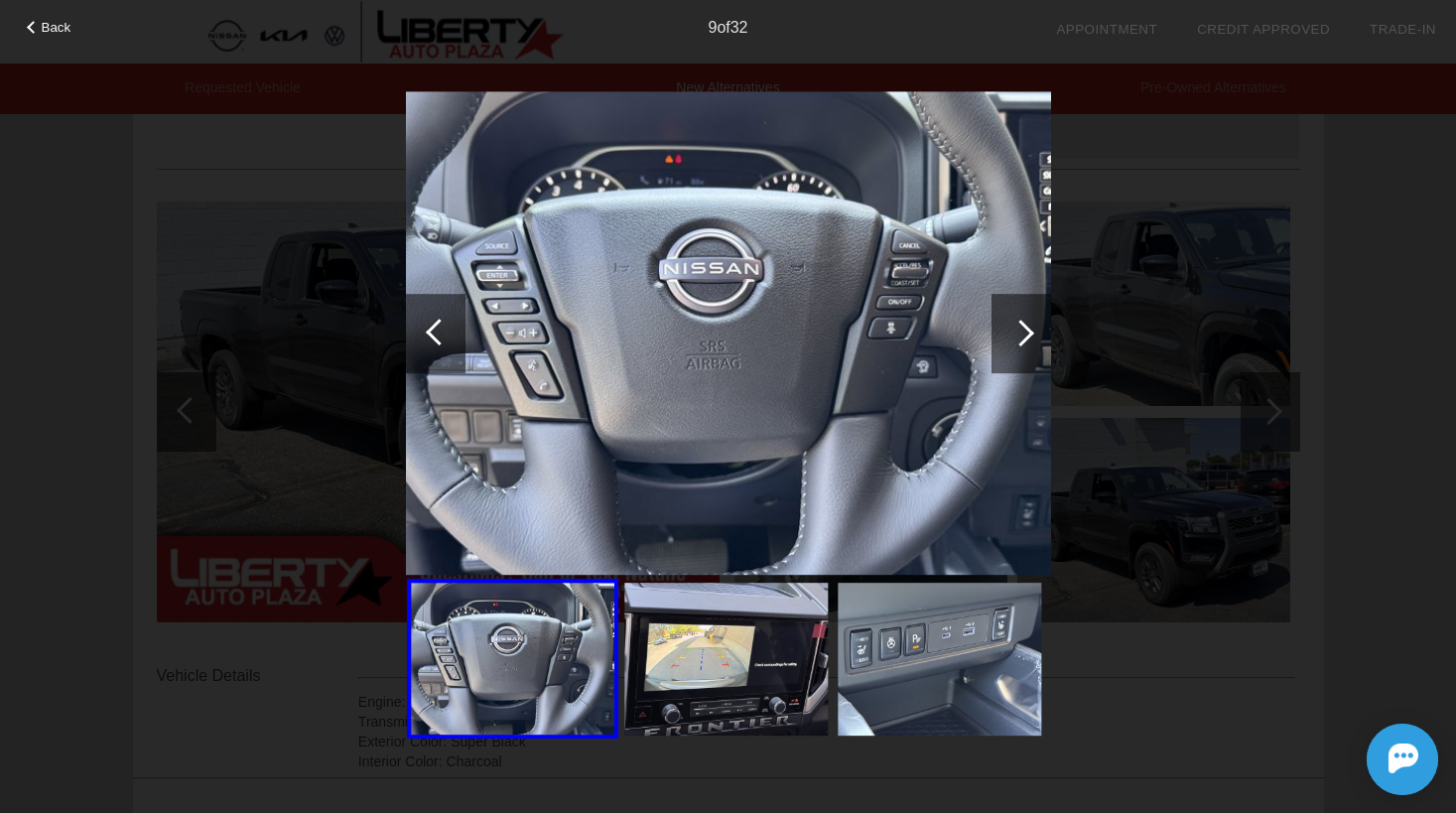 click at bounding box center (436, 334) 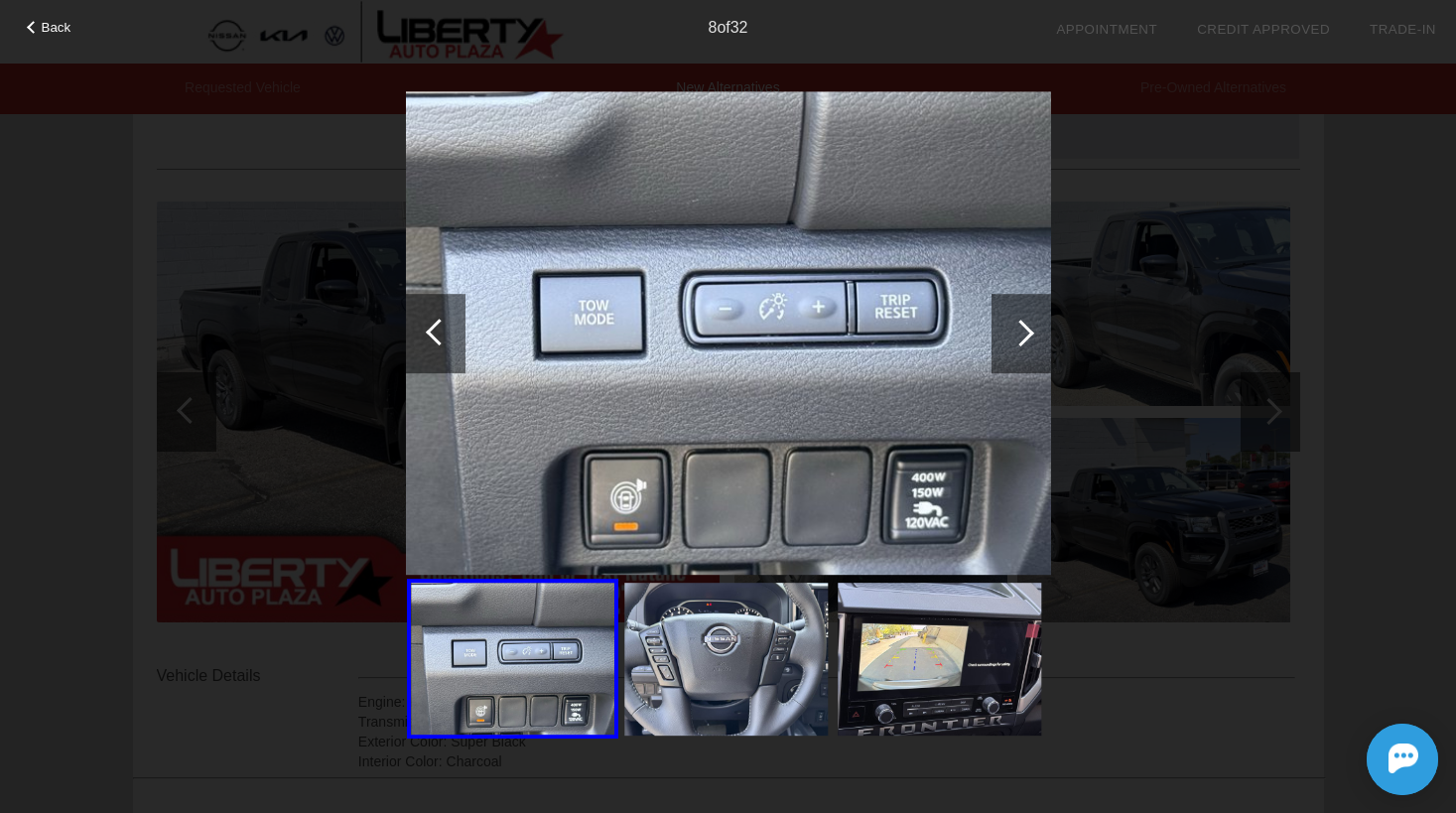 click at bounding box center [436, 334] 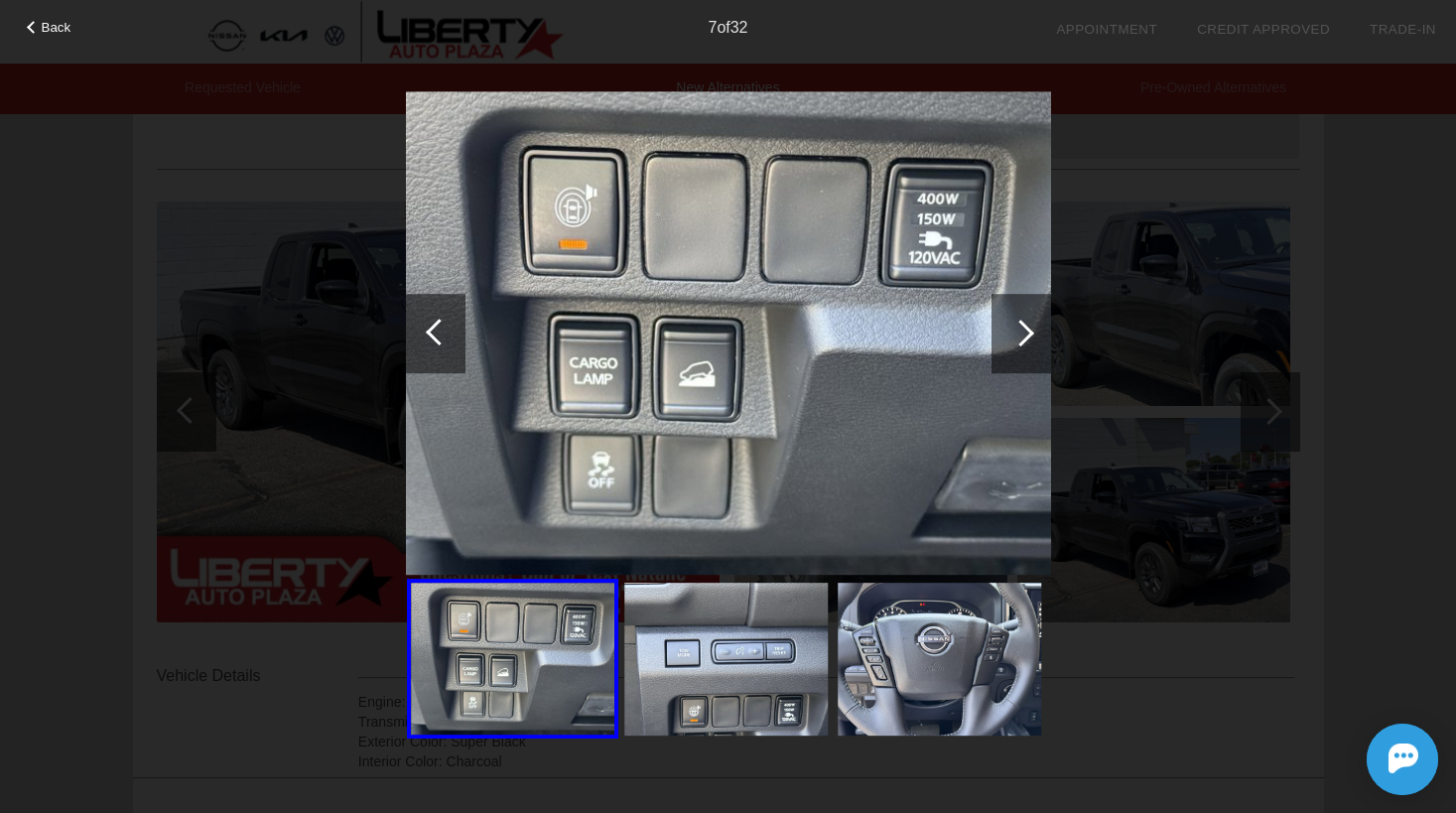 click at bounding box center (436, 334) 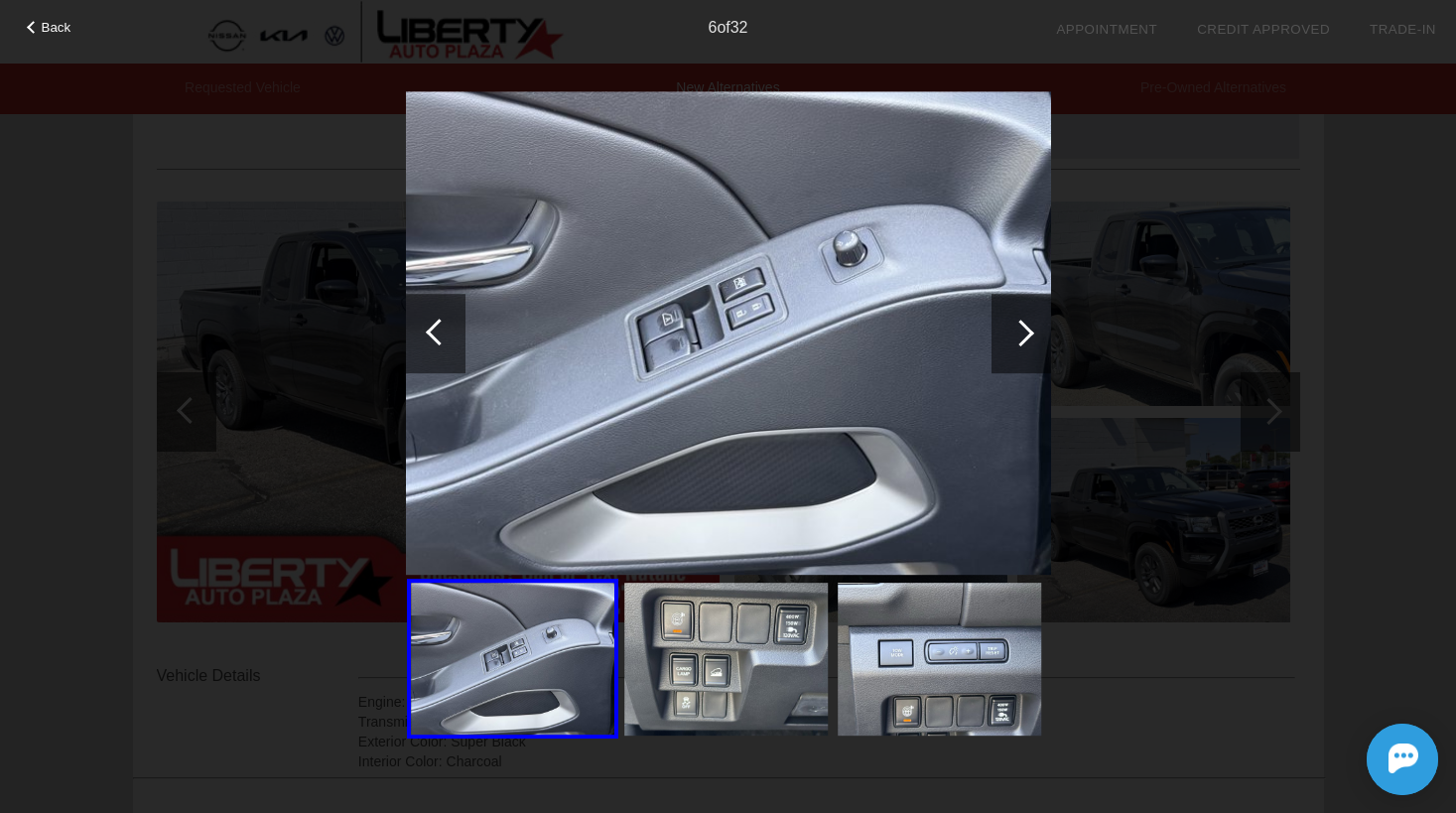 click at bounding box center (436, 334) 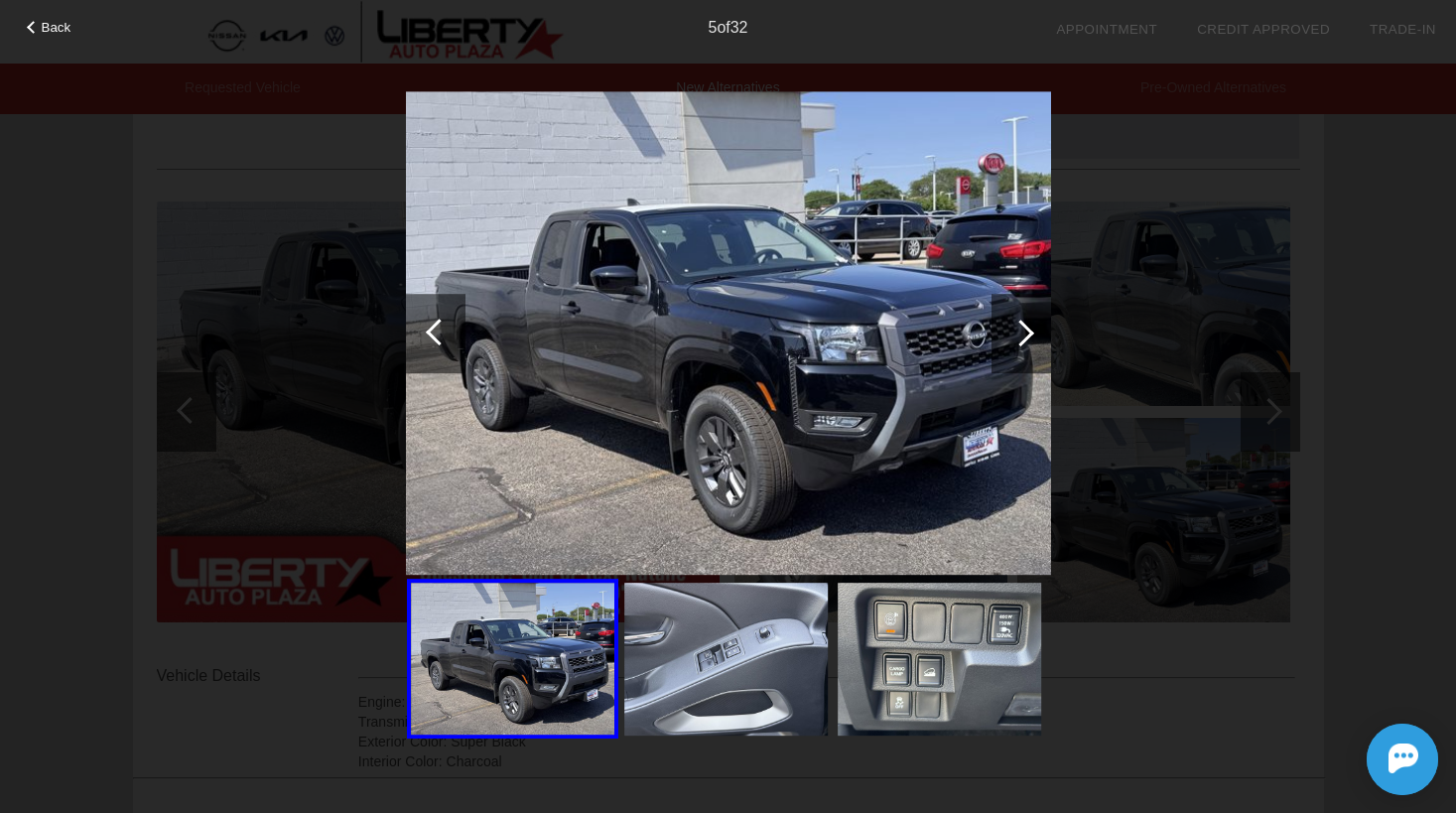 click at bounding box center [436, 334] 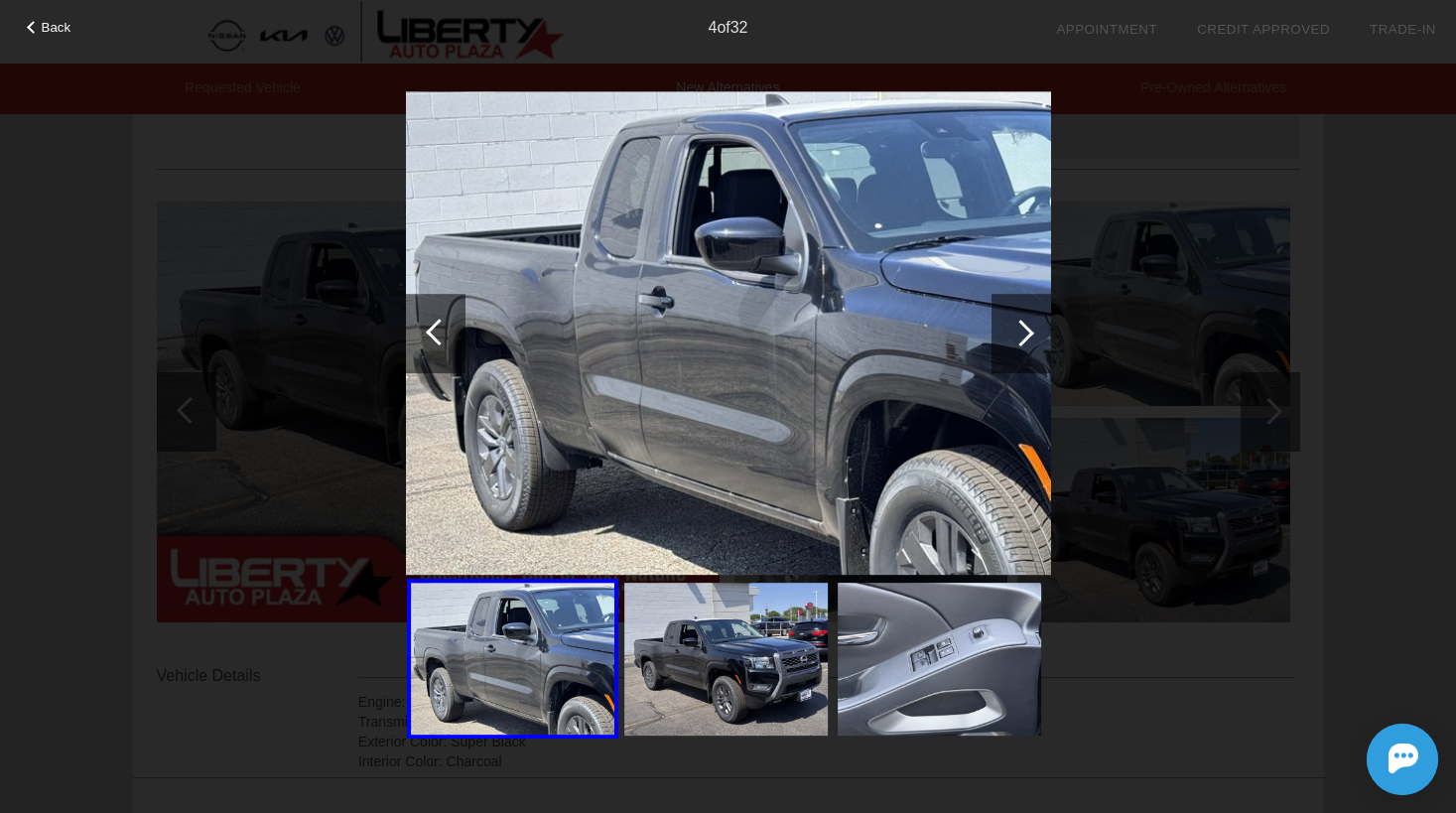 click at bounding box center (436, 334) 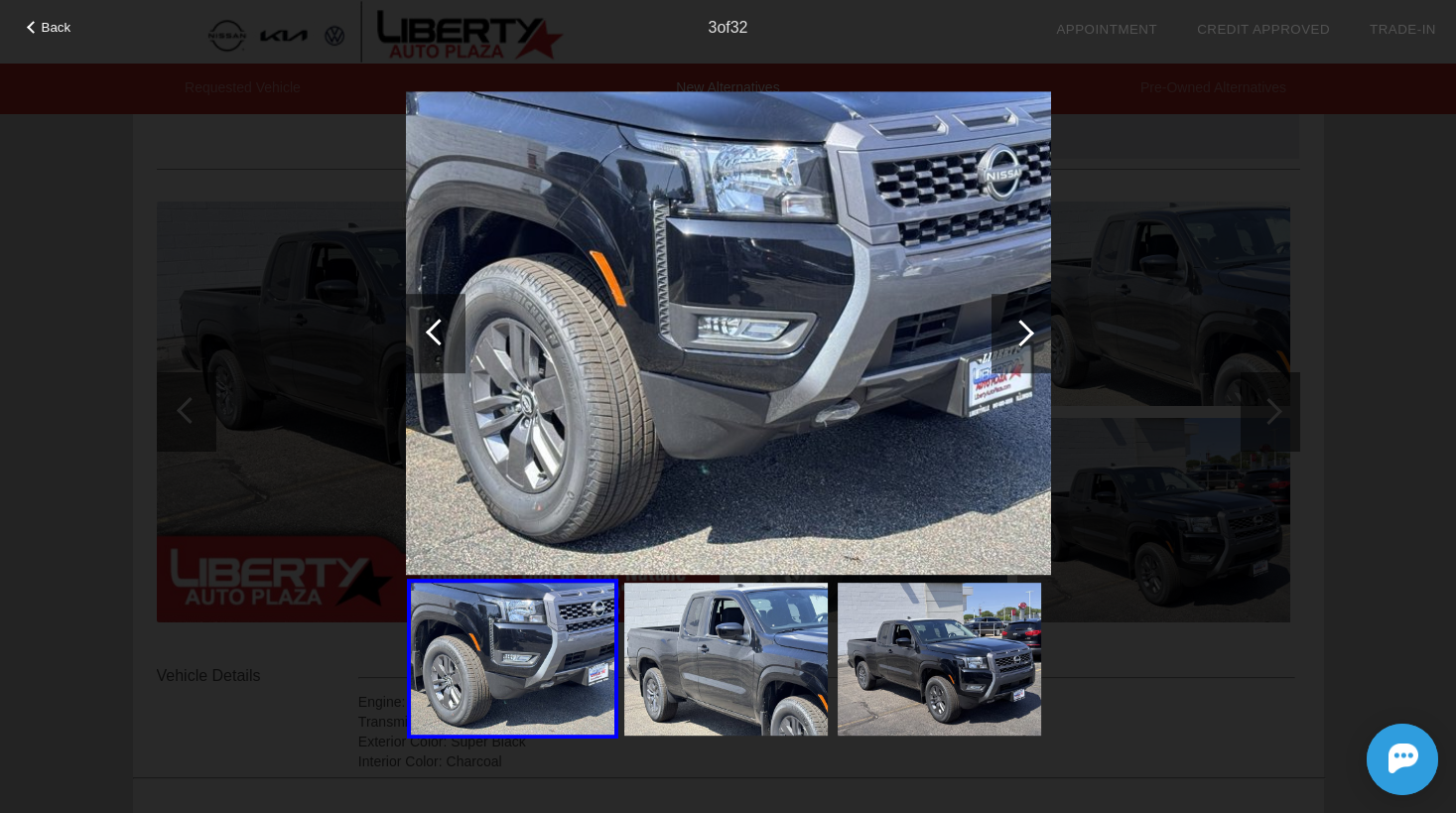 click at bounding box center (436, 334) 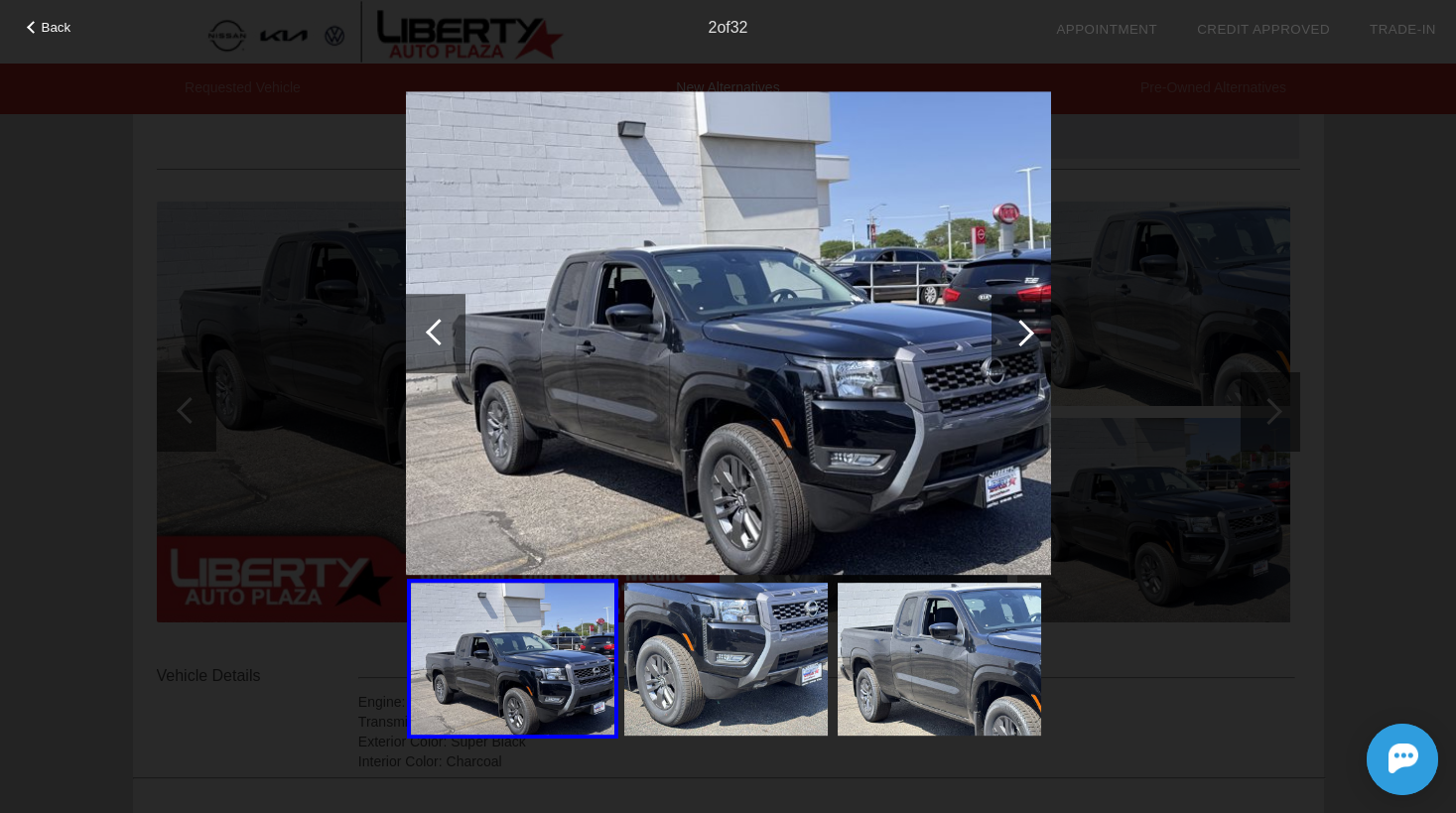 click at bounding box center [436, 334] 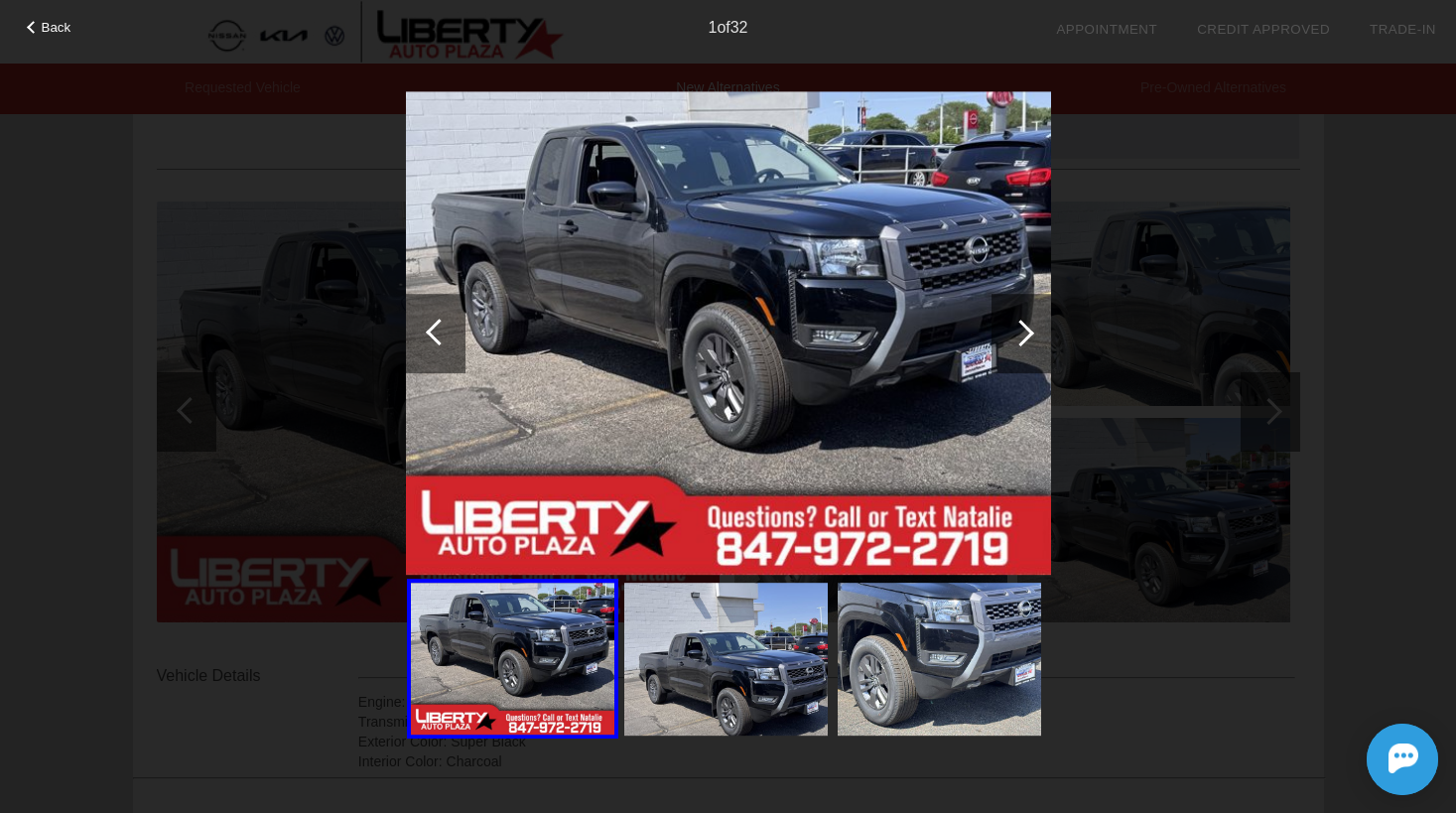 click at bounding box center (436, 334) 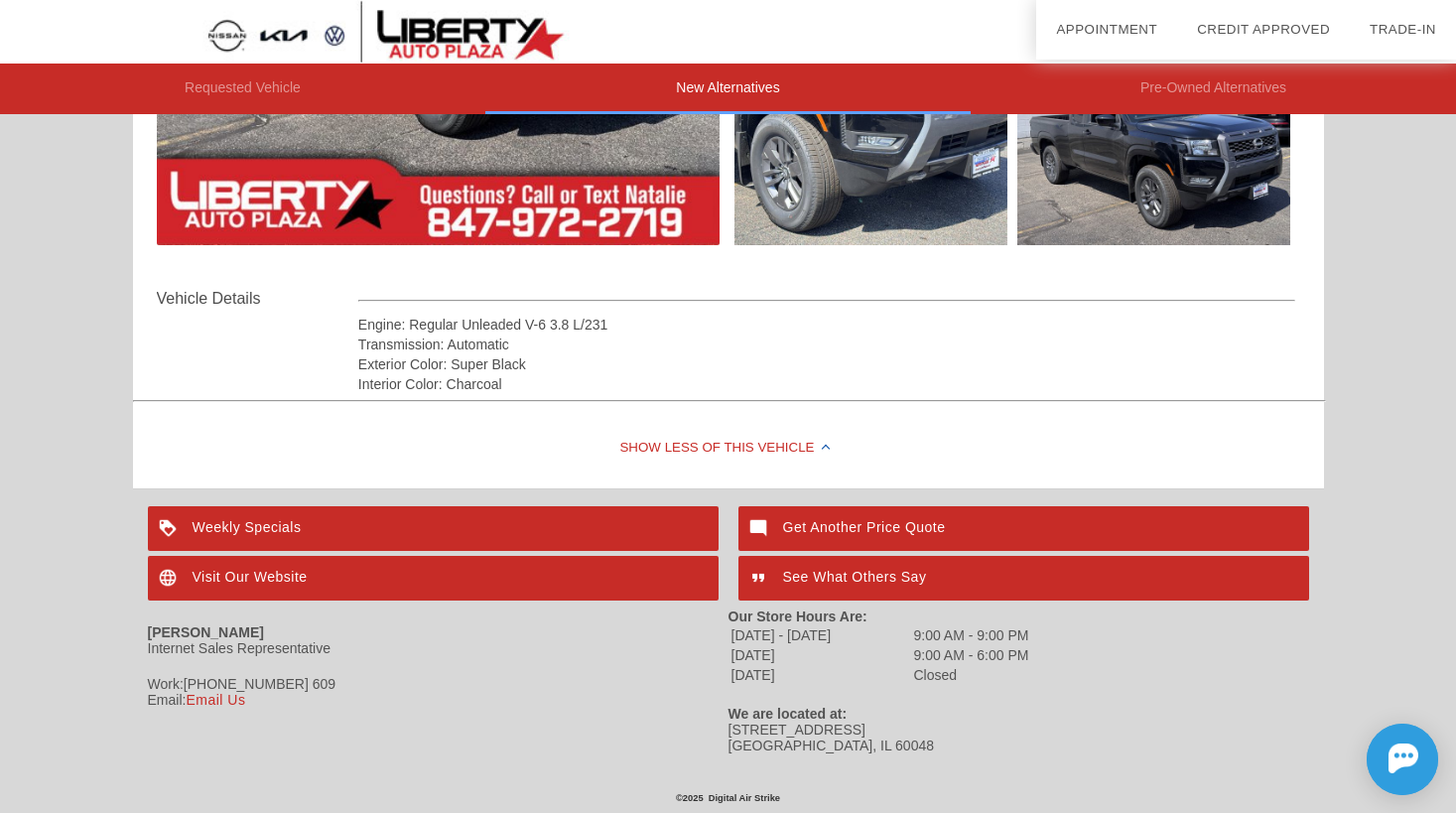 scroll, scrollTop: 2377, scrollLeft: 0, axis: vertical 